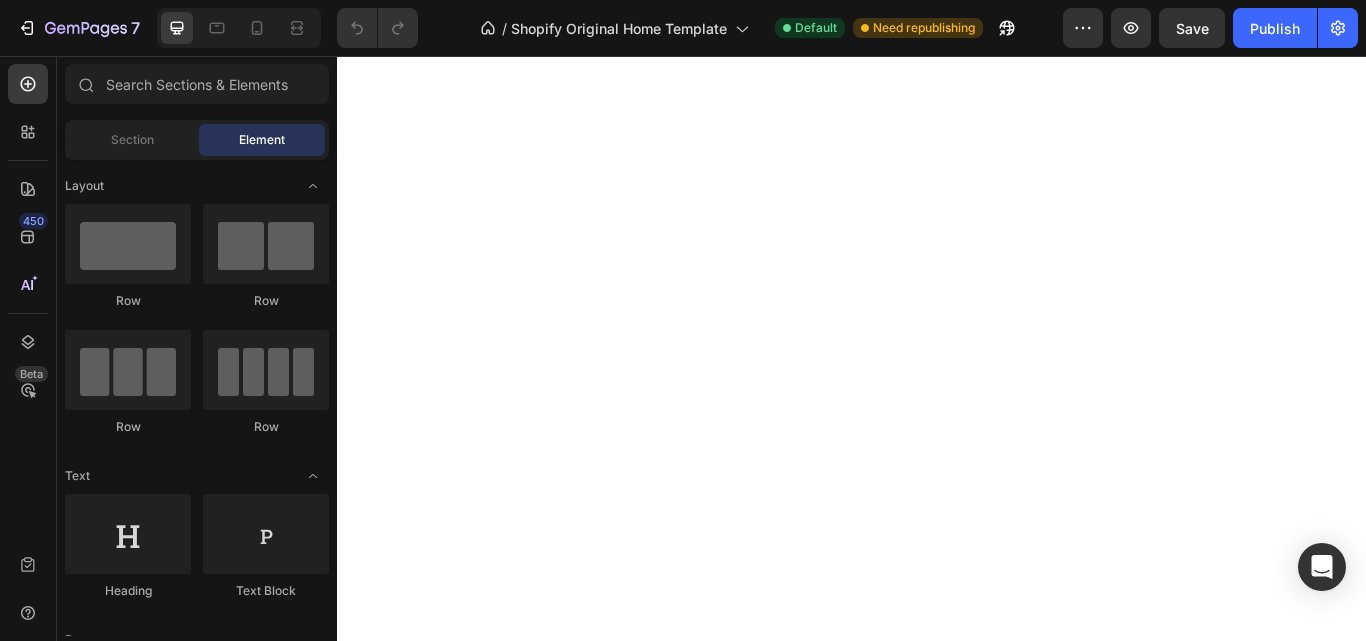 scroll, scrollTop: 0, scrollLeft: 0, axis: both 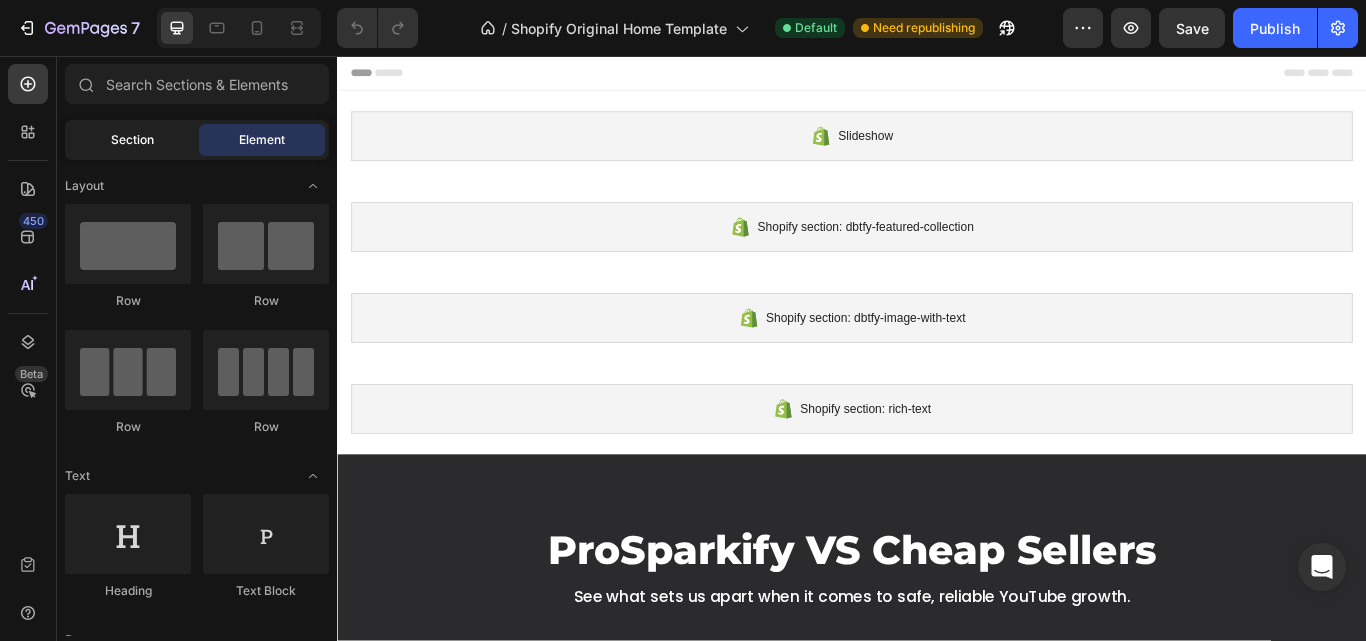 click on "Section" 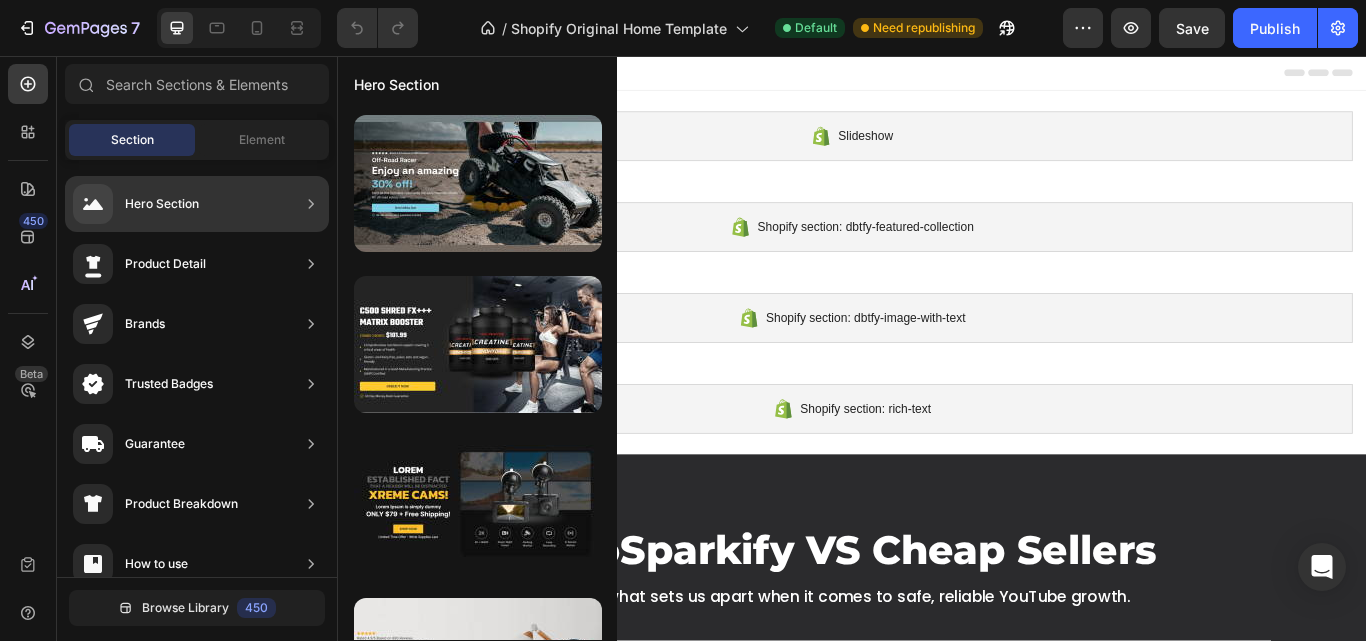 click on "Hero Section" at bounding box center [162, 204] 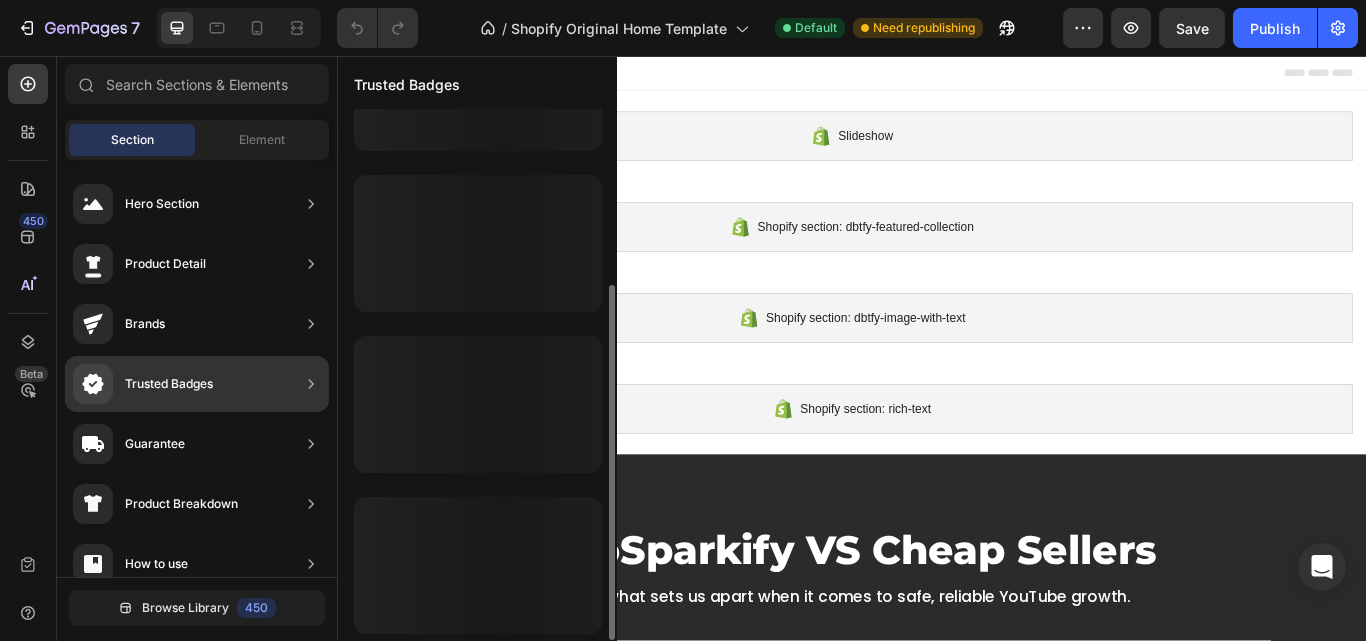 scroll, scrollTop: 262, scrollLeft: 0, axis: vertical 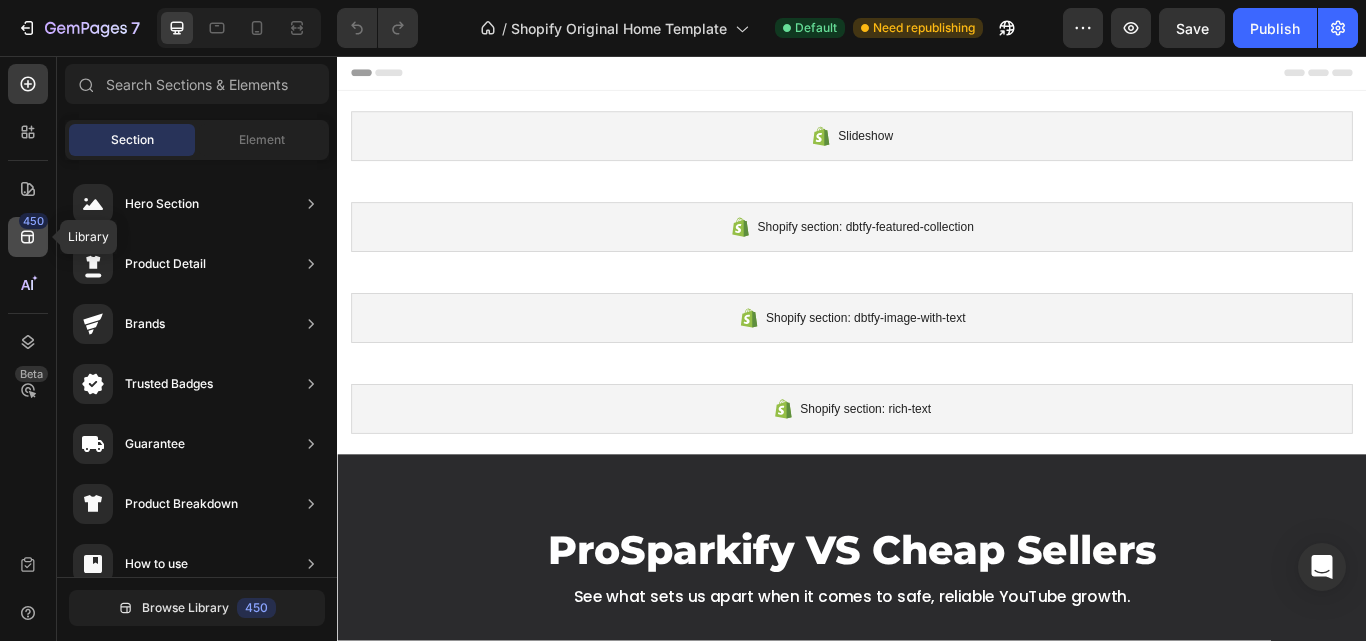 click on "450" at bounding box center (33, 221) 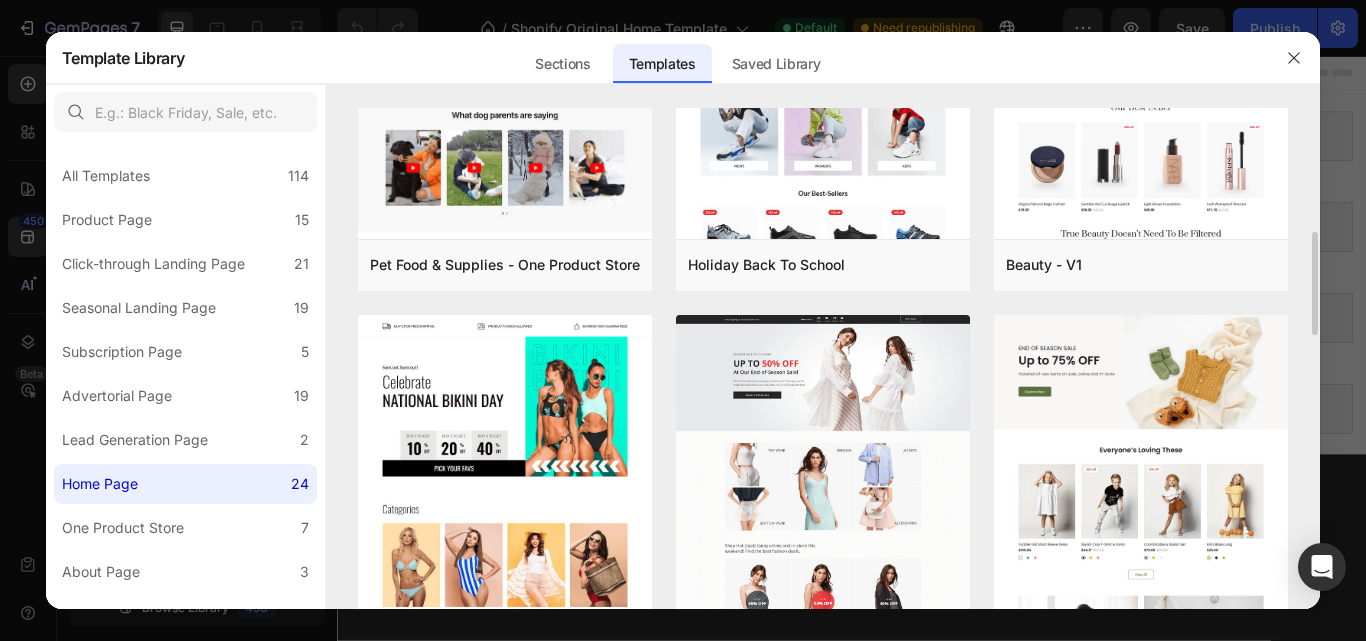 scroll, scrollTop: 800, scrollLeft: 0, axis: vertical 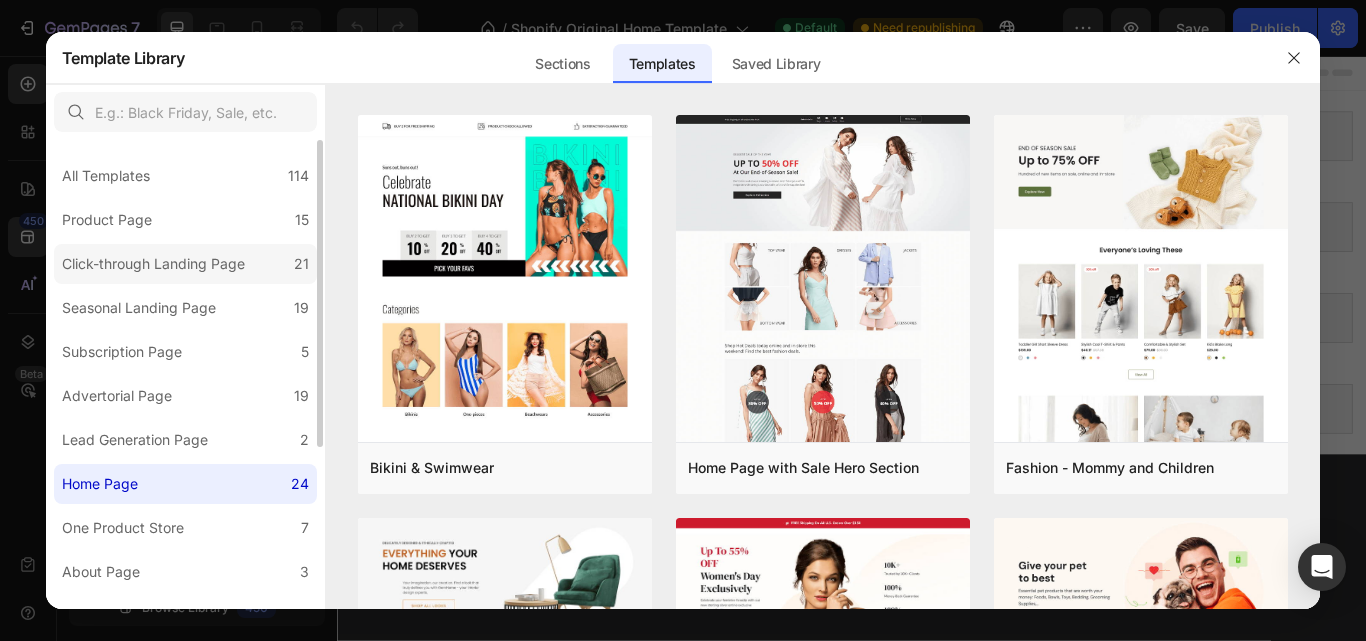 click on "Click-through Landing Page" at bounding box center [153, 264] 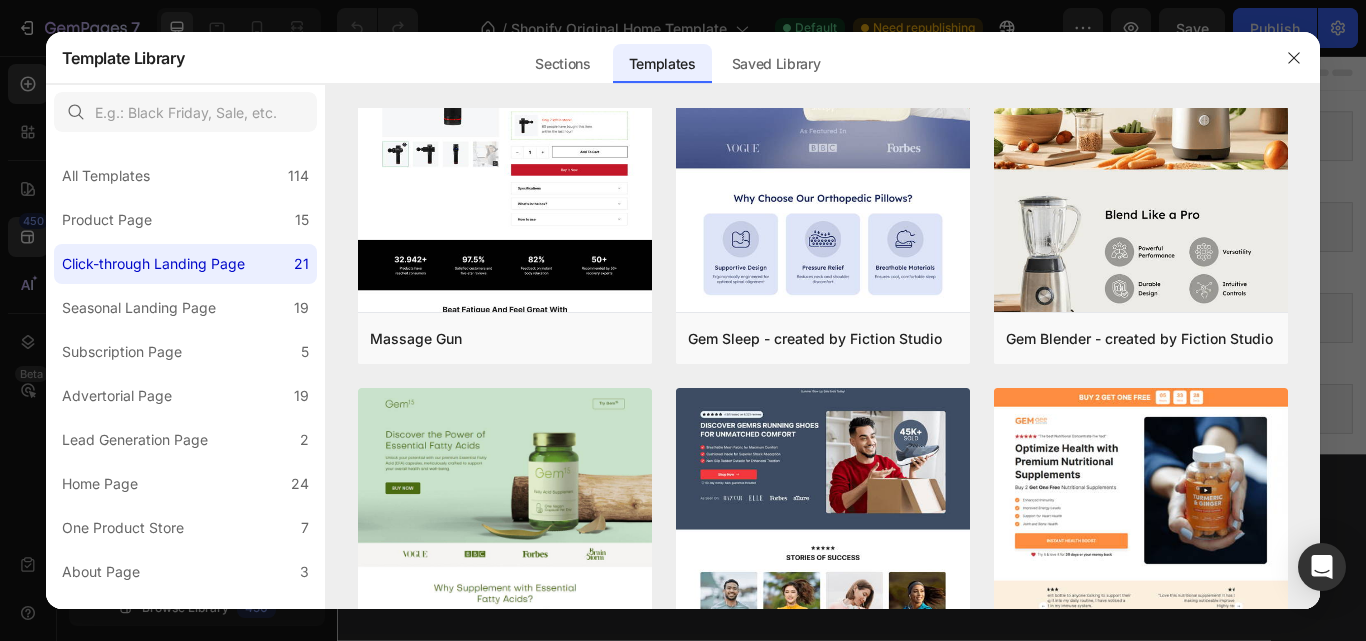 scroll, scrollTop: 0, scrollLeft: 0, axis: both 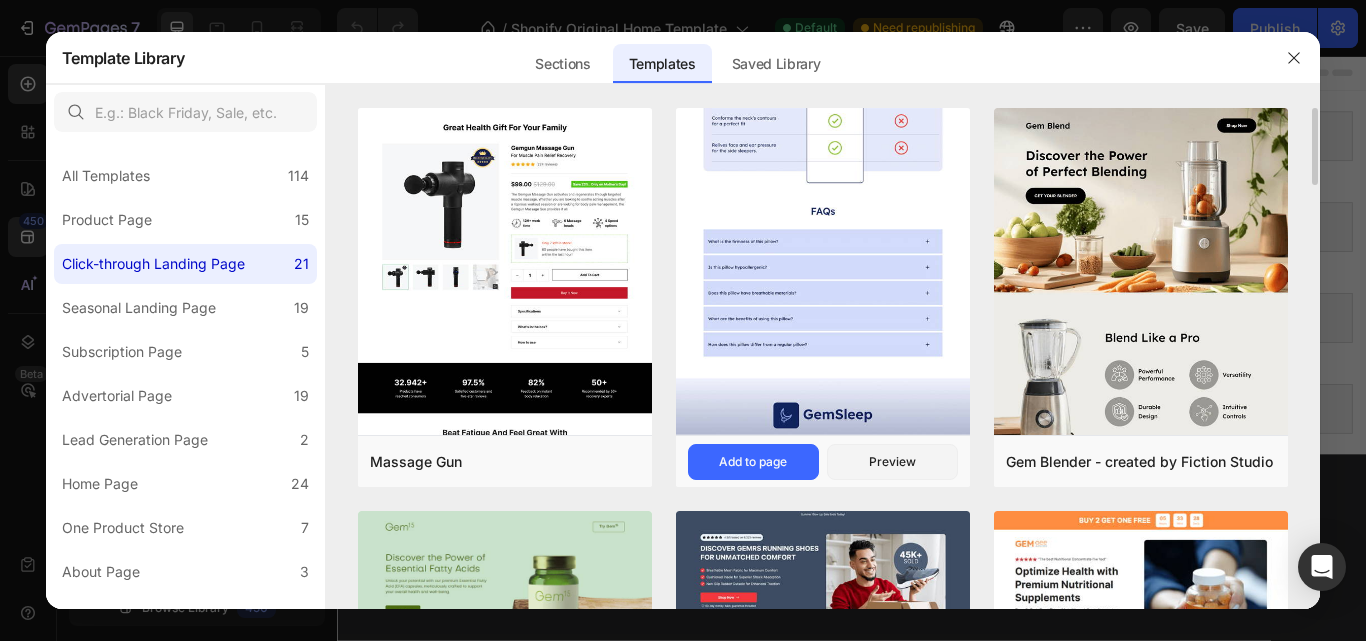 click at bounding box center [823, -403] 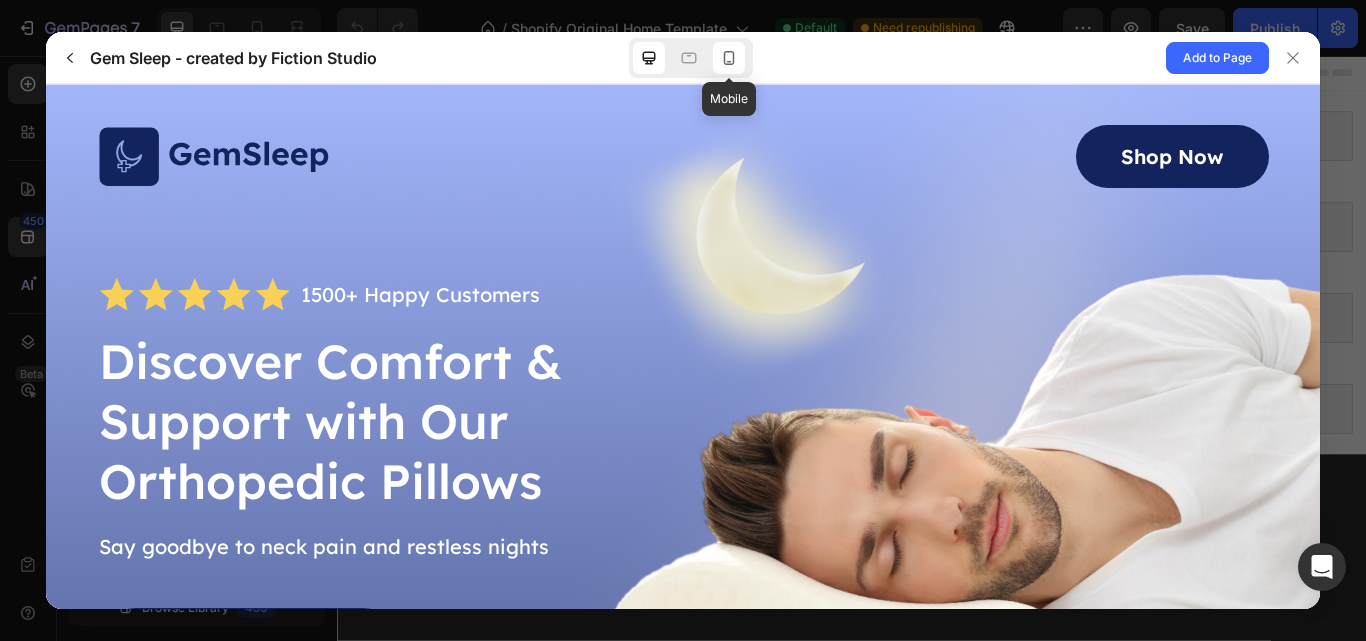 click 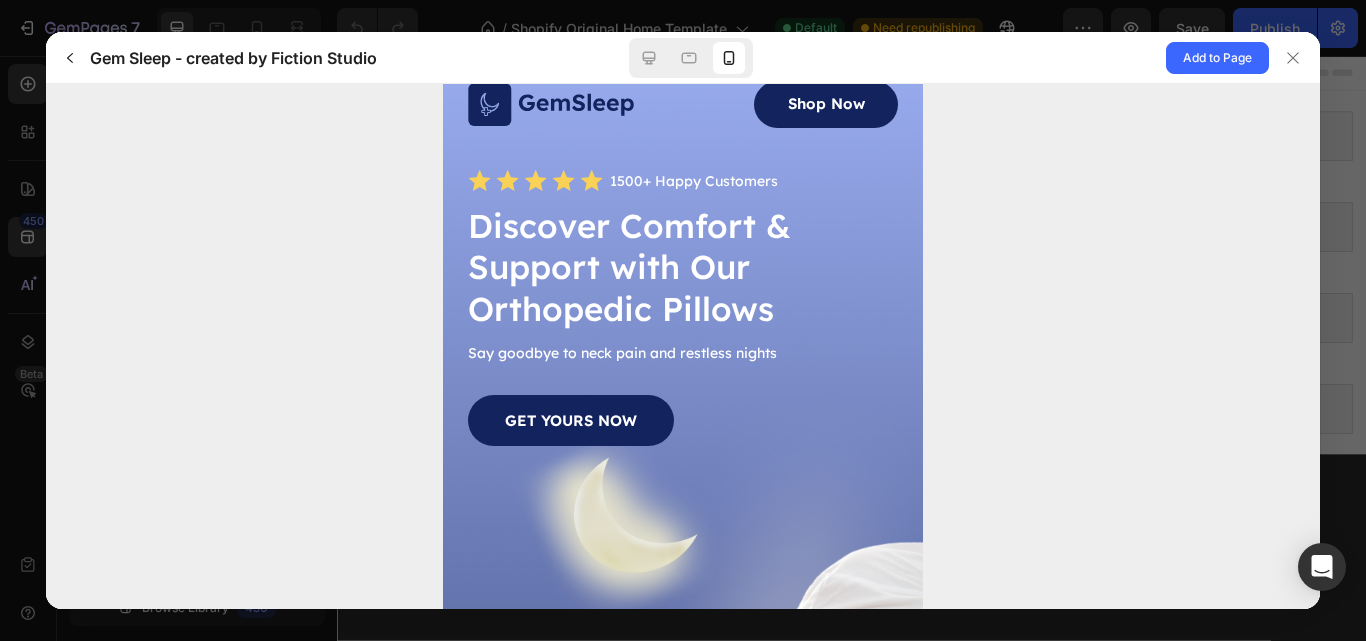 scroll, scrollTop: 0, scrollLeft: 0, axis: both 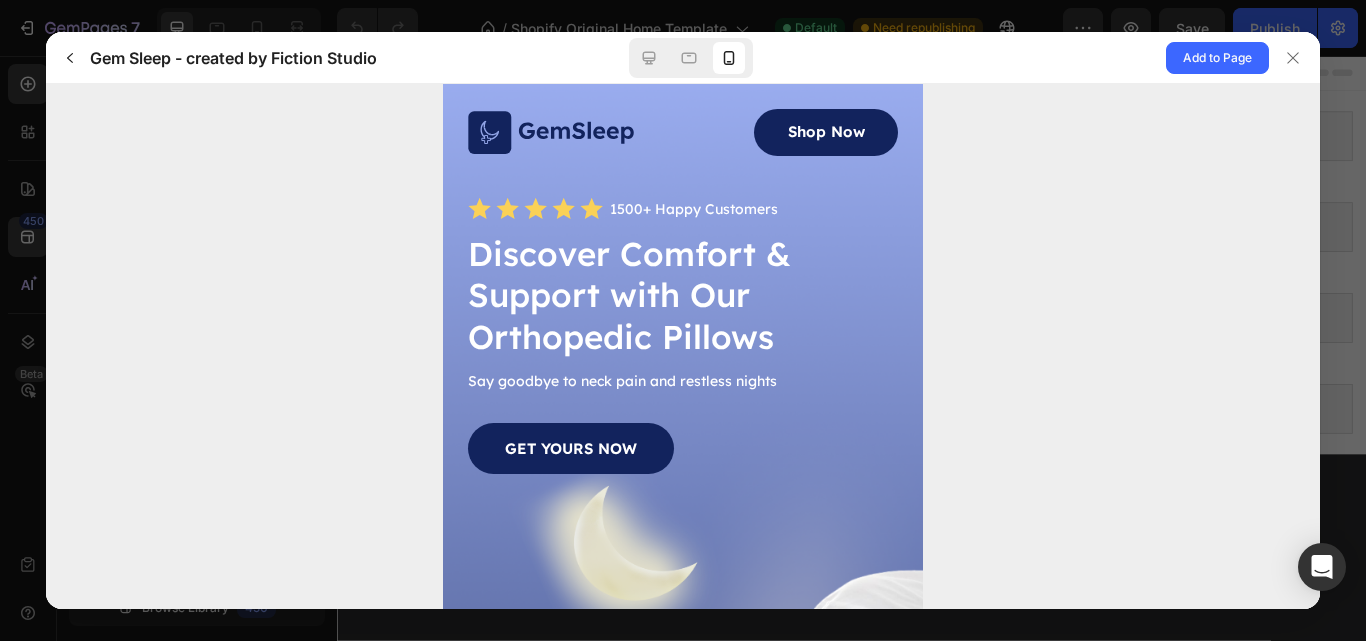 click on "Shop Now" at bounding box center [825, 132] 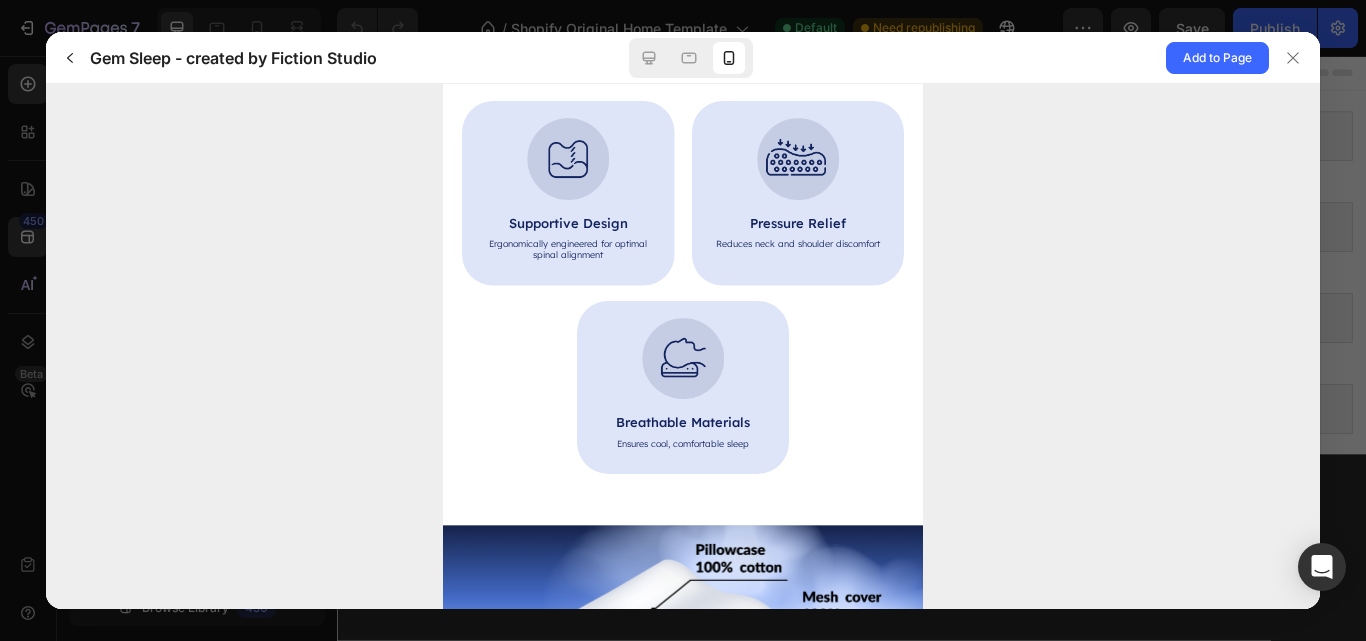 scroll, scrollTop: 1000, scrollLeft: 0, axis: vertical 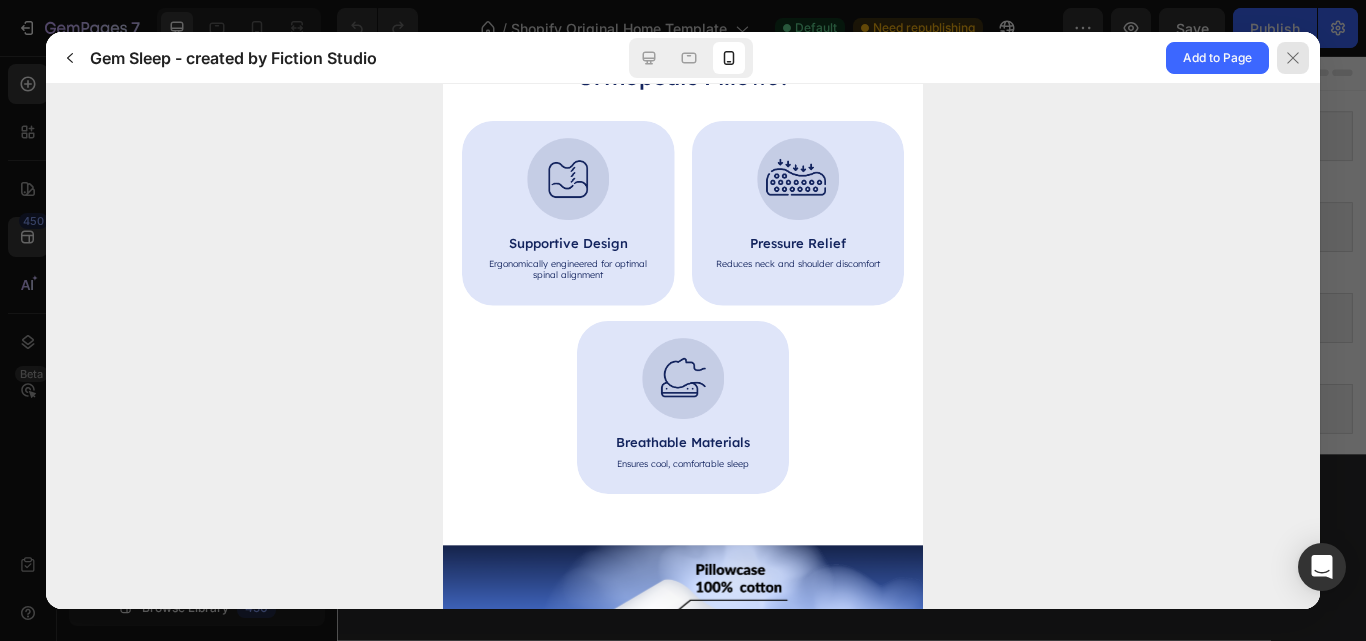 click at bounding box center [1293, 58] 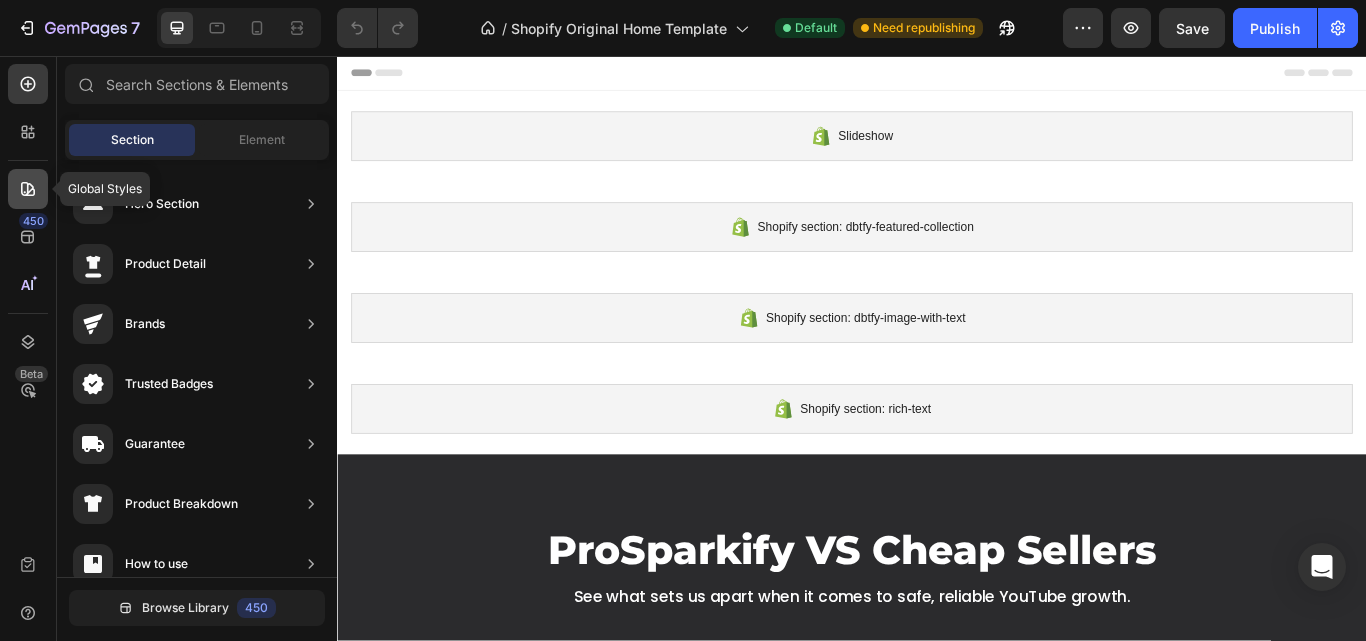 click 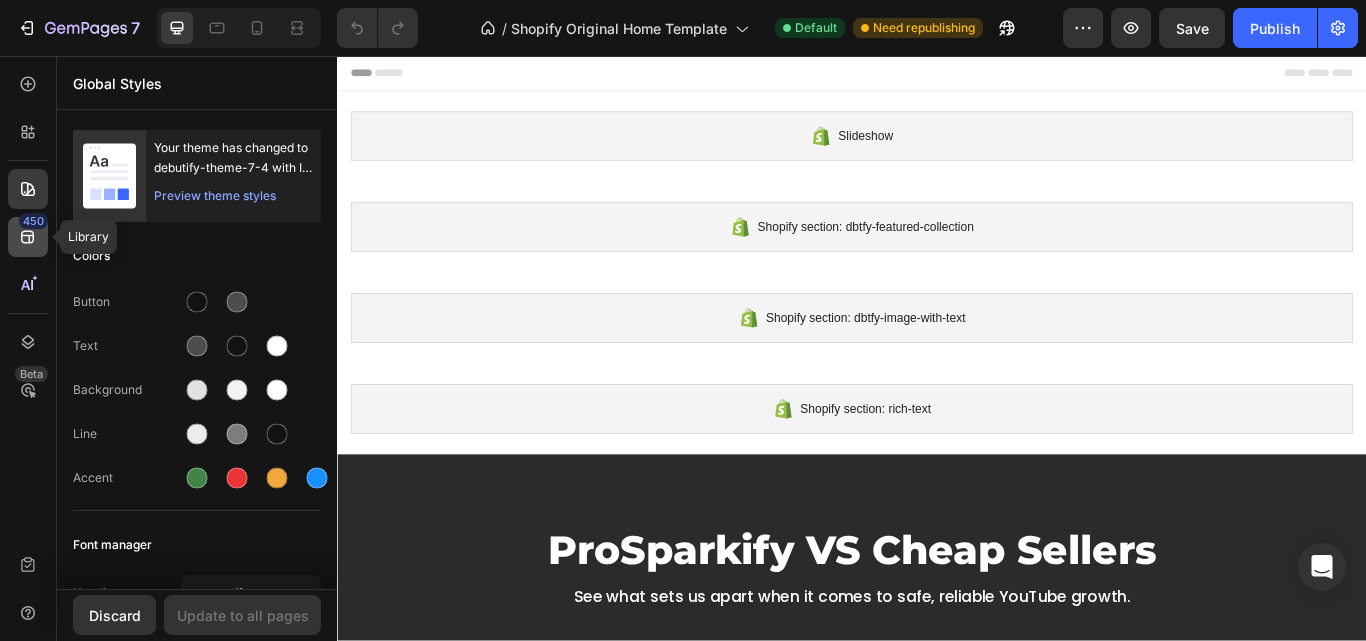 click 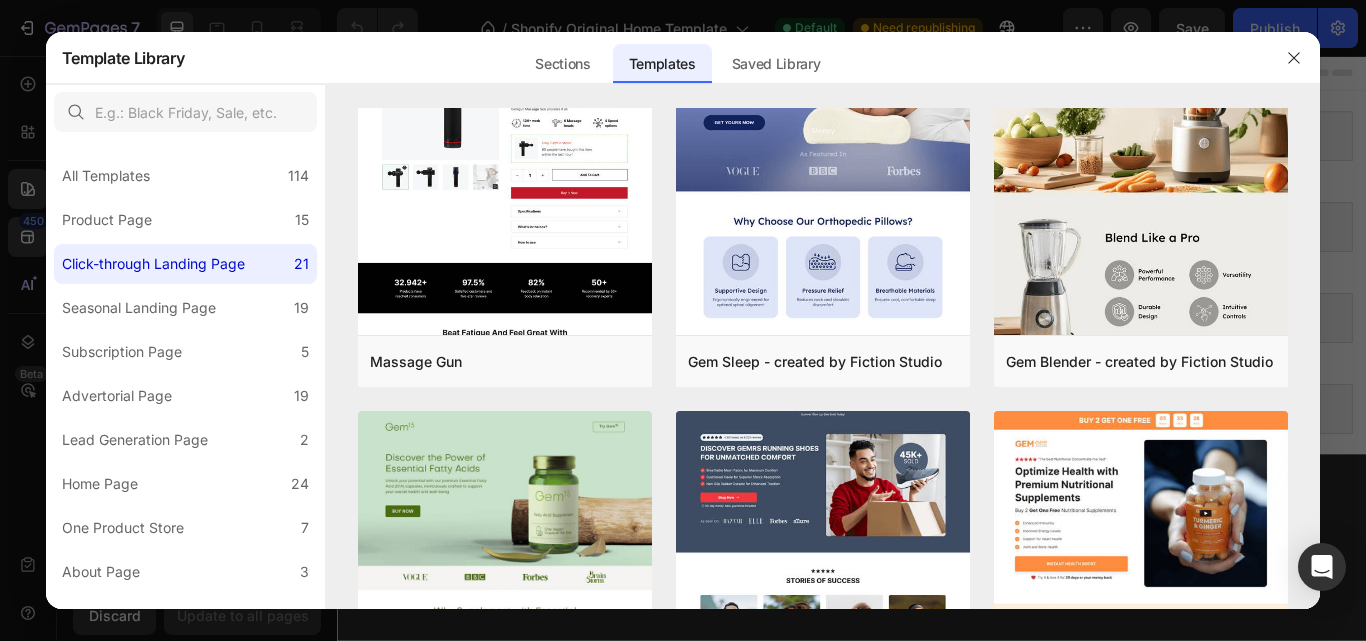 scroll, scrollTop: 0, scrollLeft: 0, axis: both 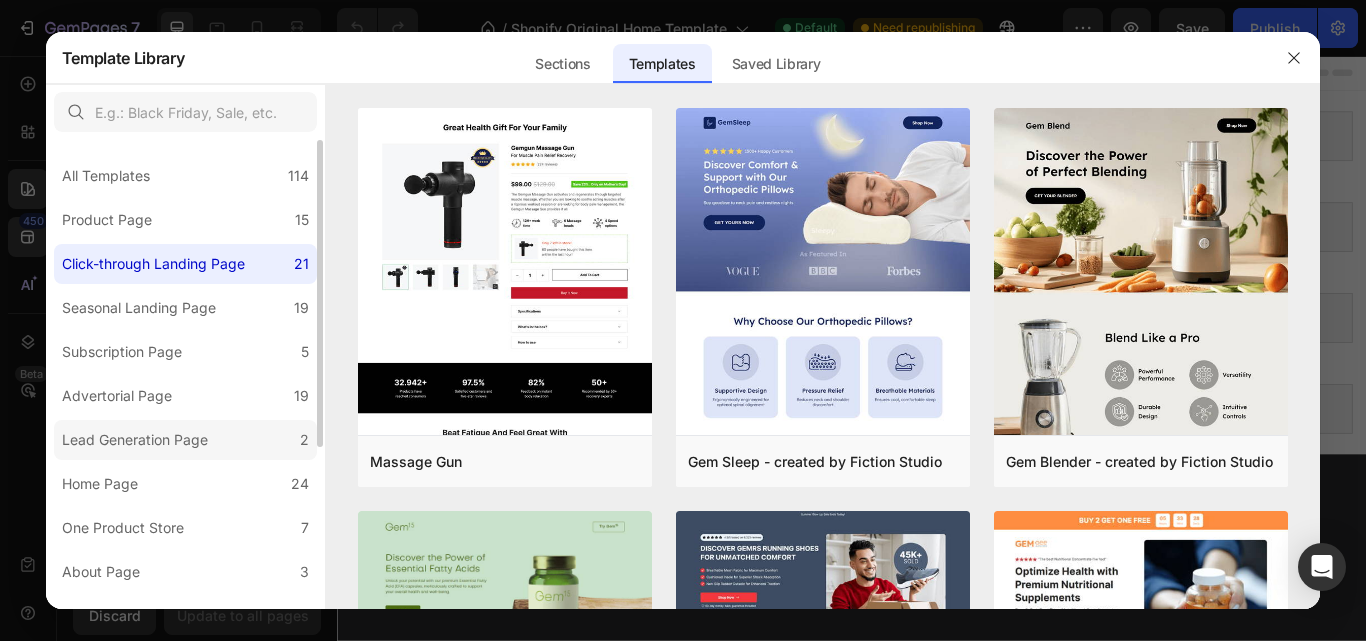 click on "Lead Generation Page" at bounding box center [135, 440] 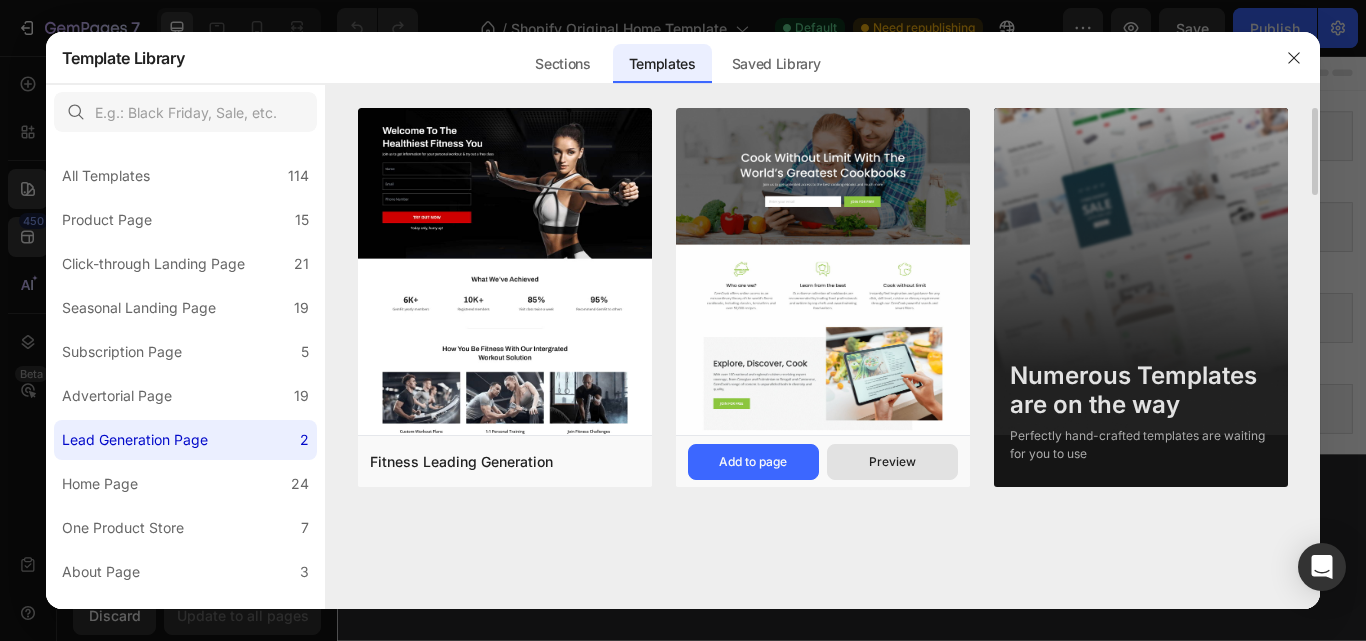 click on "Preview" at bounding box center (892, 462) 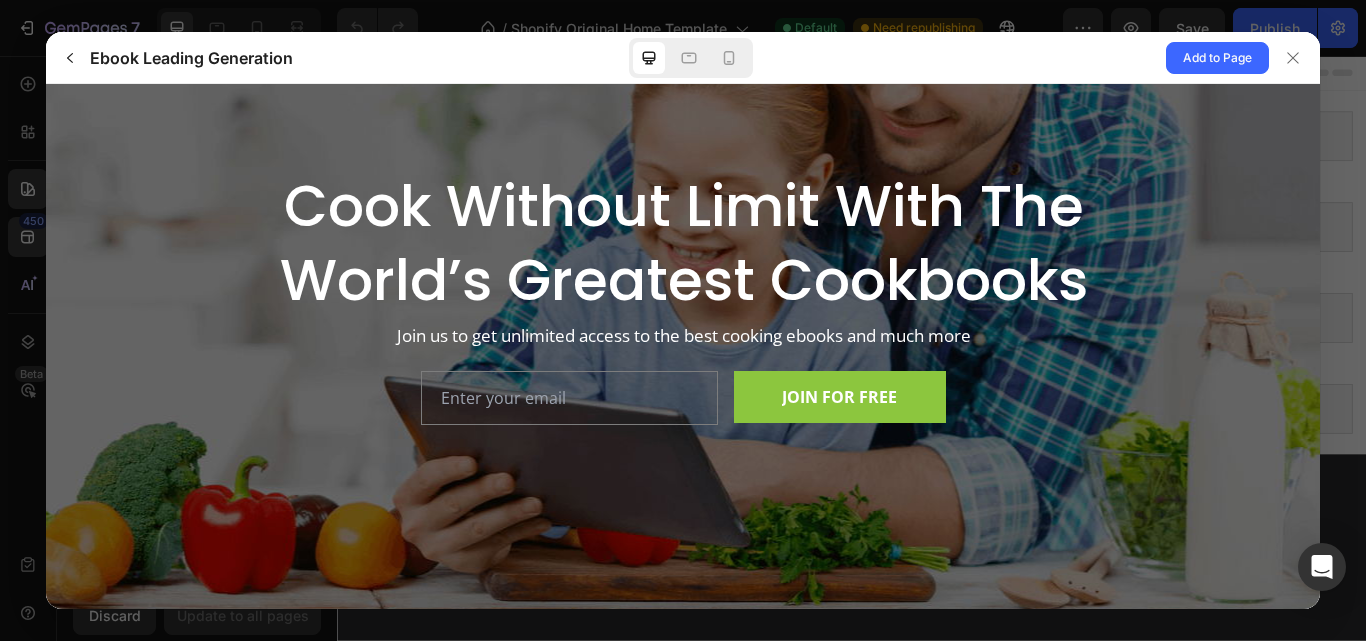 scroll, scrollTop: 0, scrollLeft: 0, axis: both 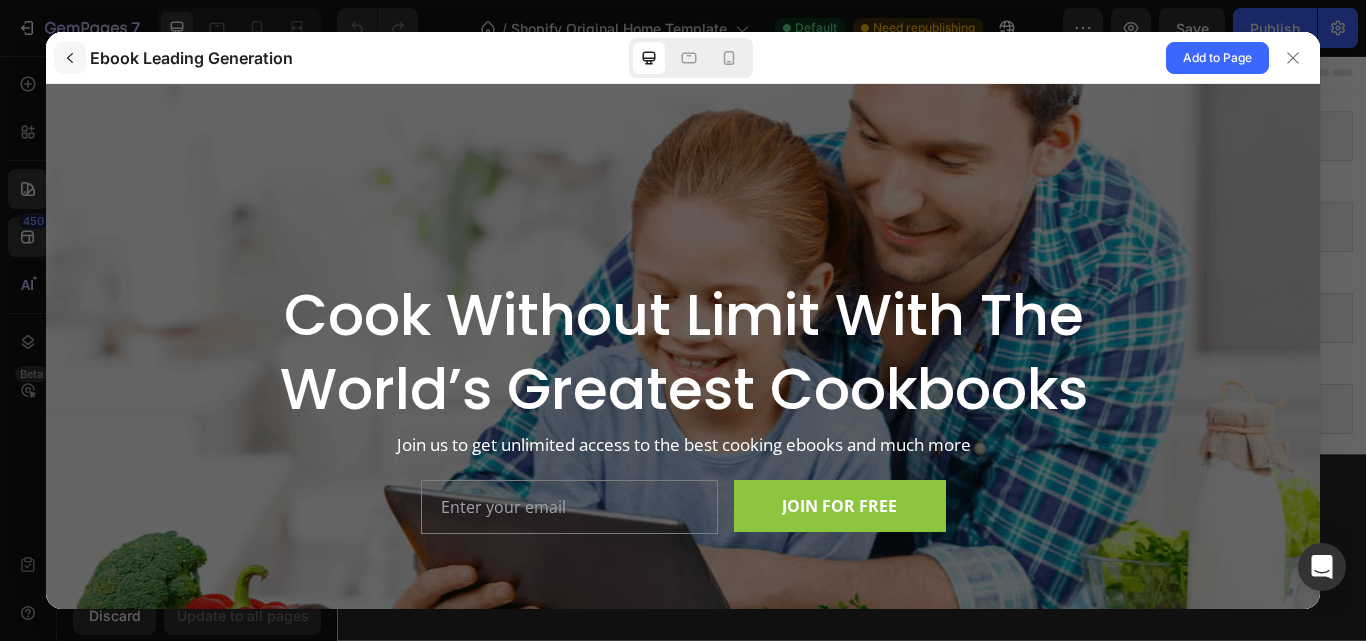 click 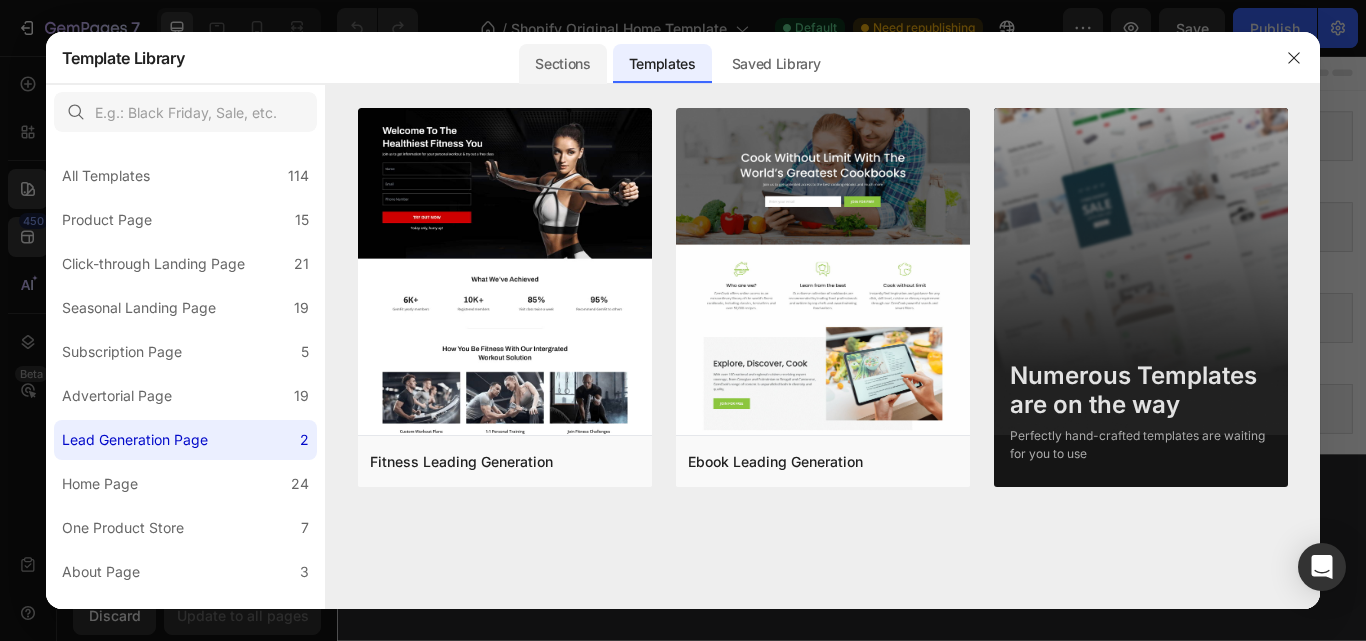 click on "Sections" 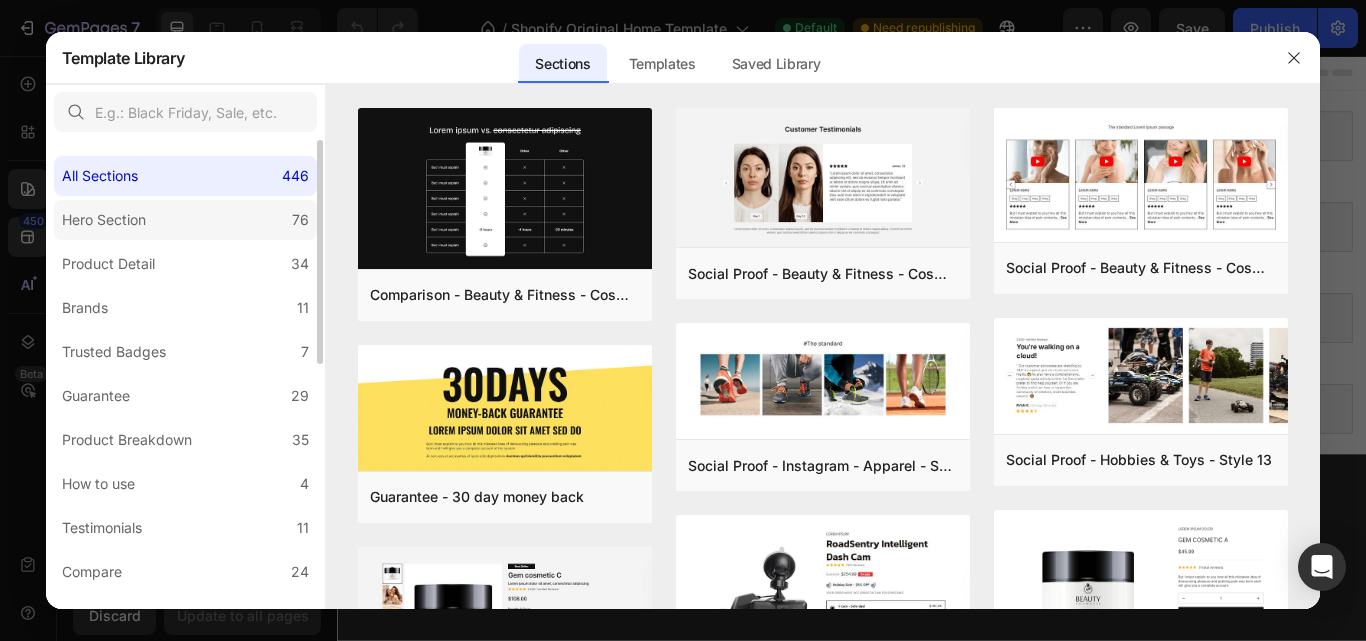 click on "Hero Section" at bounding box center (104, 220) 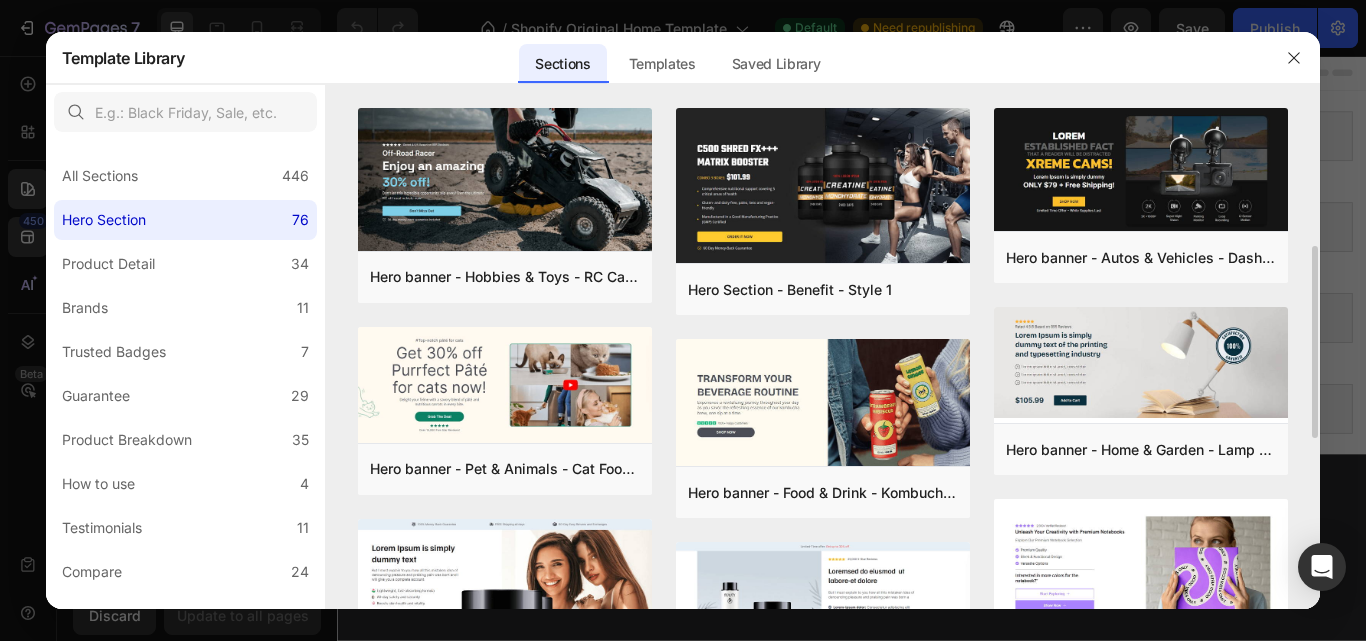 scroll, scrollTop: 200, scrollLeft: 0, axis: vertical 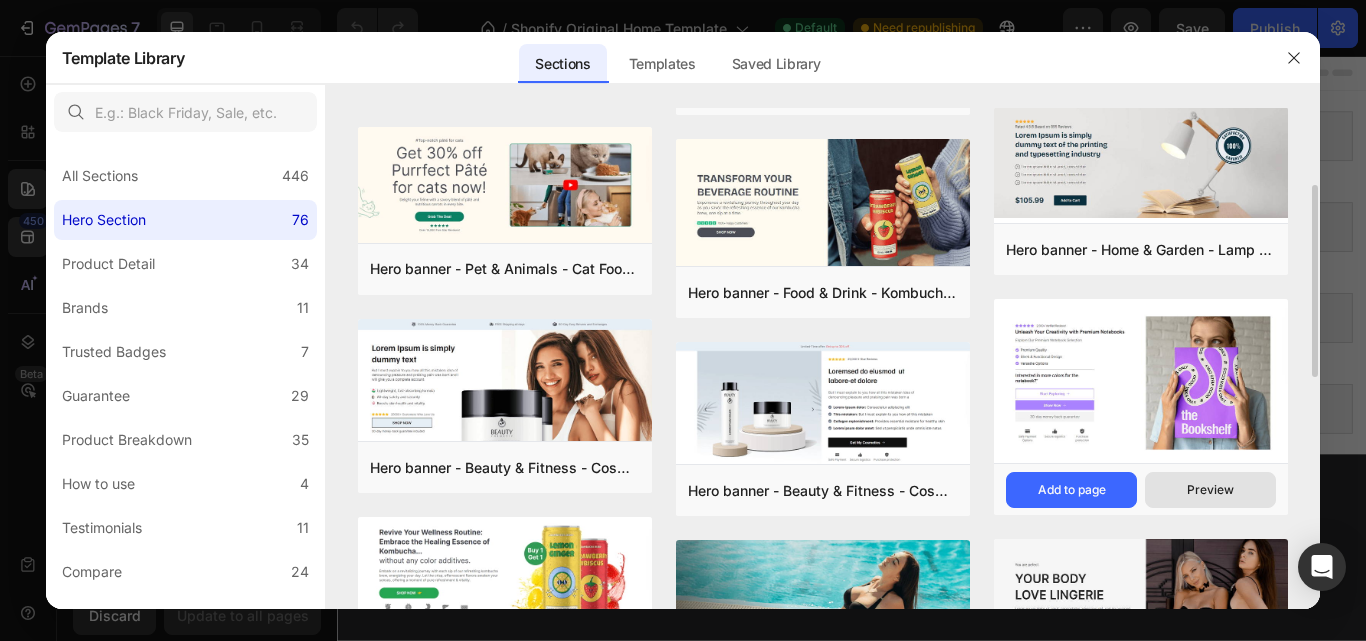 click on "Preview" at bounding box center [1210, 490] 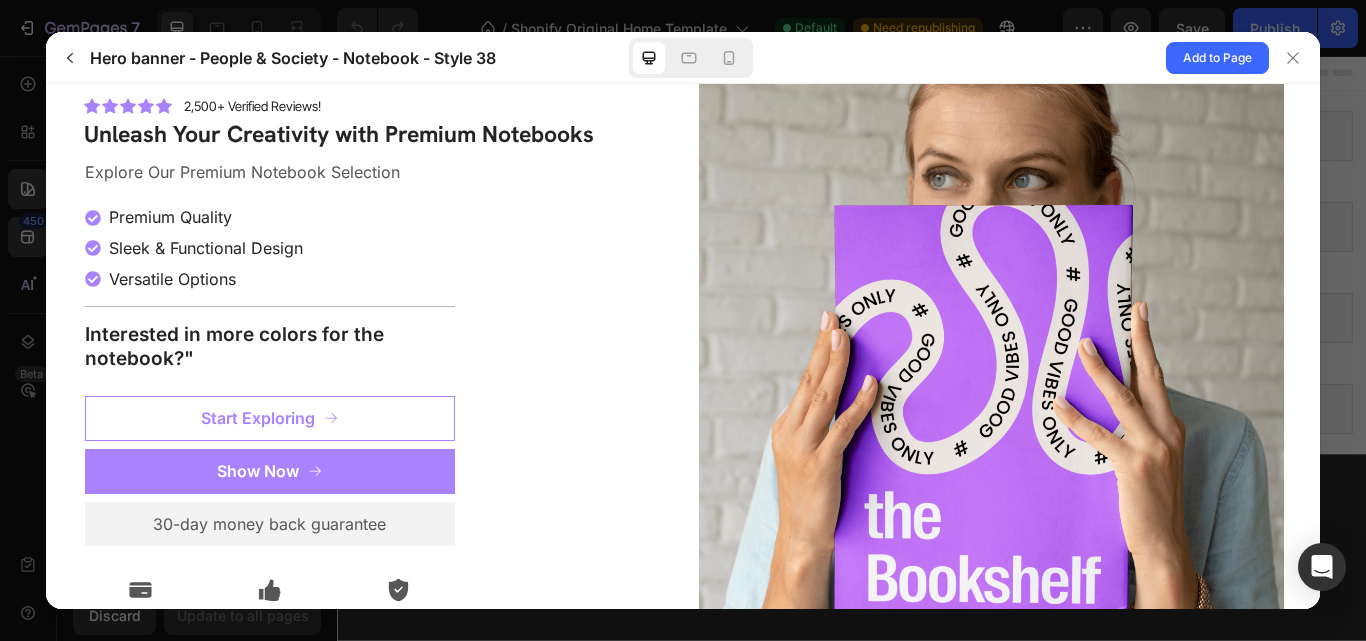 scroll, scrollTop: 0, scrollLeft: 0, axis: both 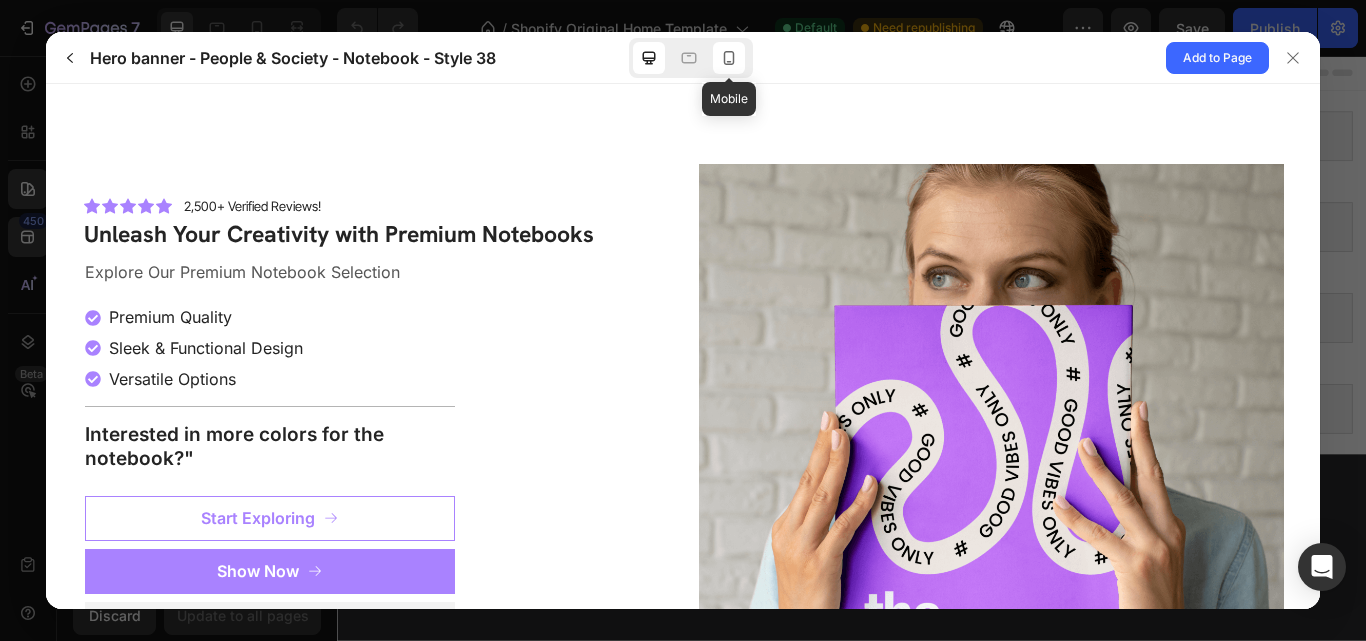 click 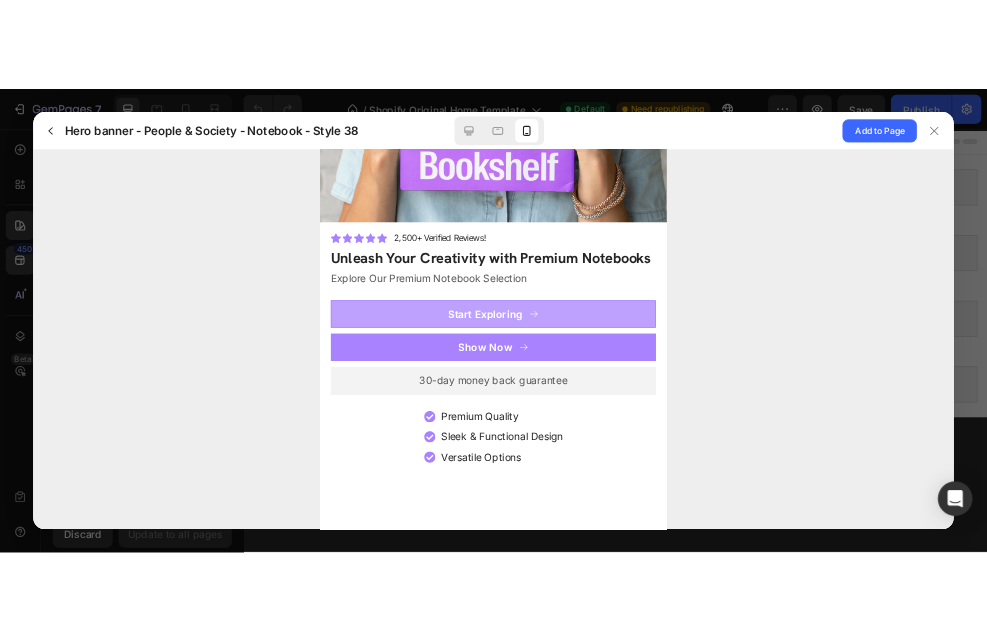 scroll, scrollTop: 0, scrollLeft: 0, axis: both 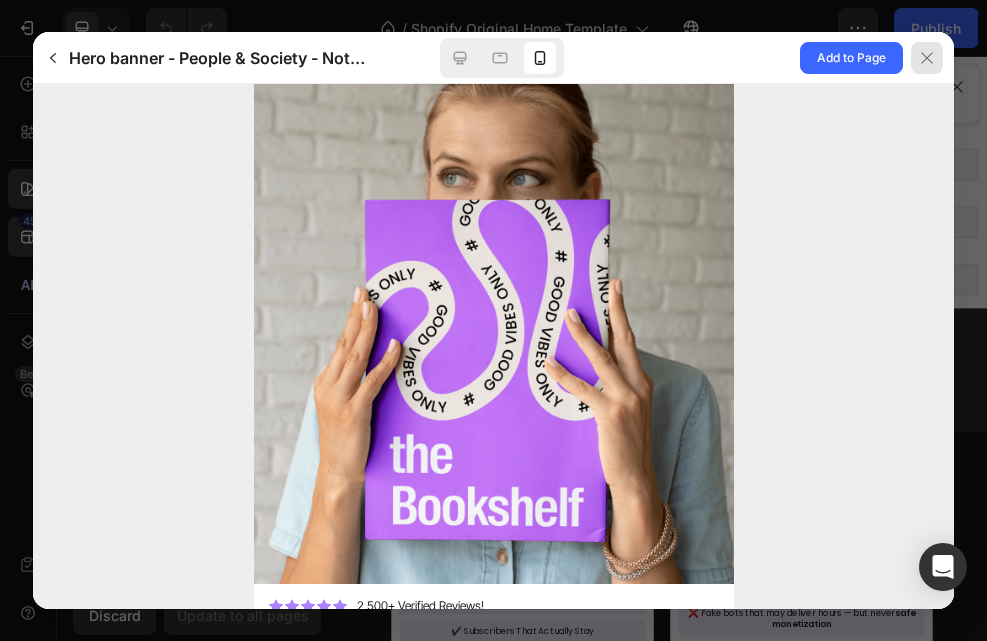 click 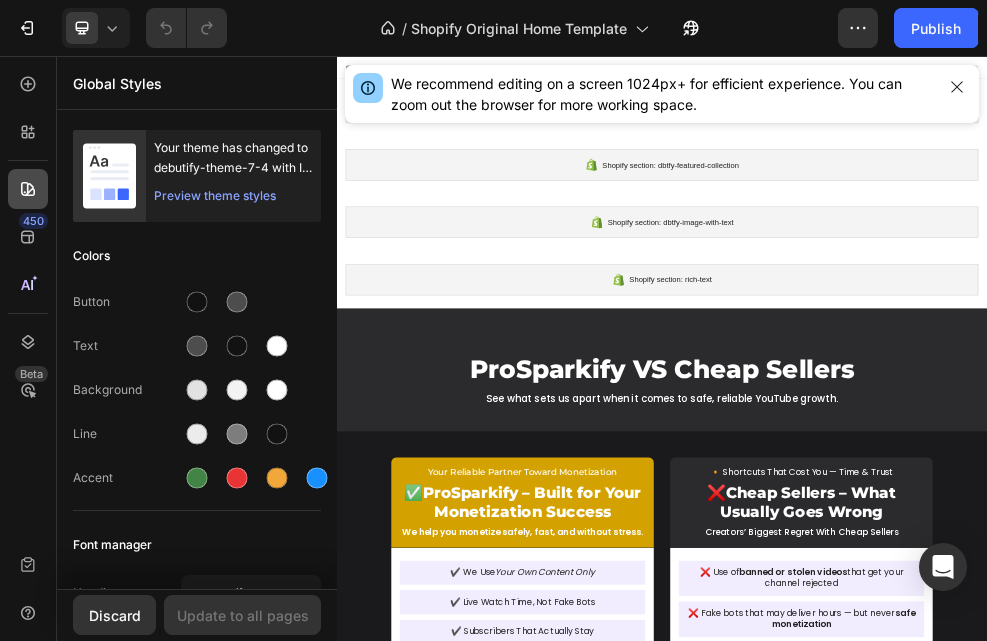 click 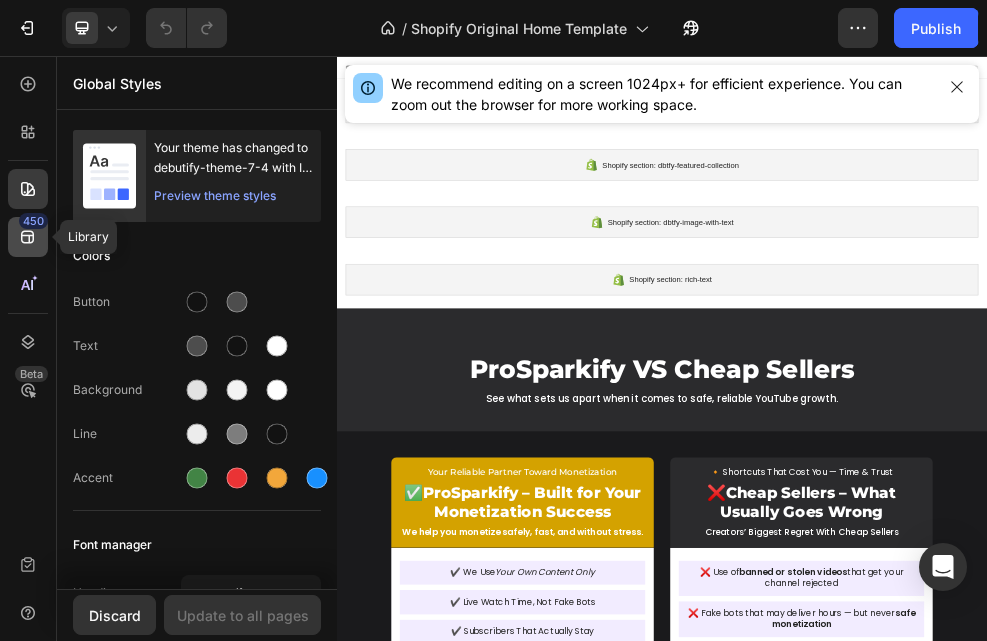 click 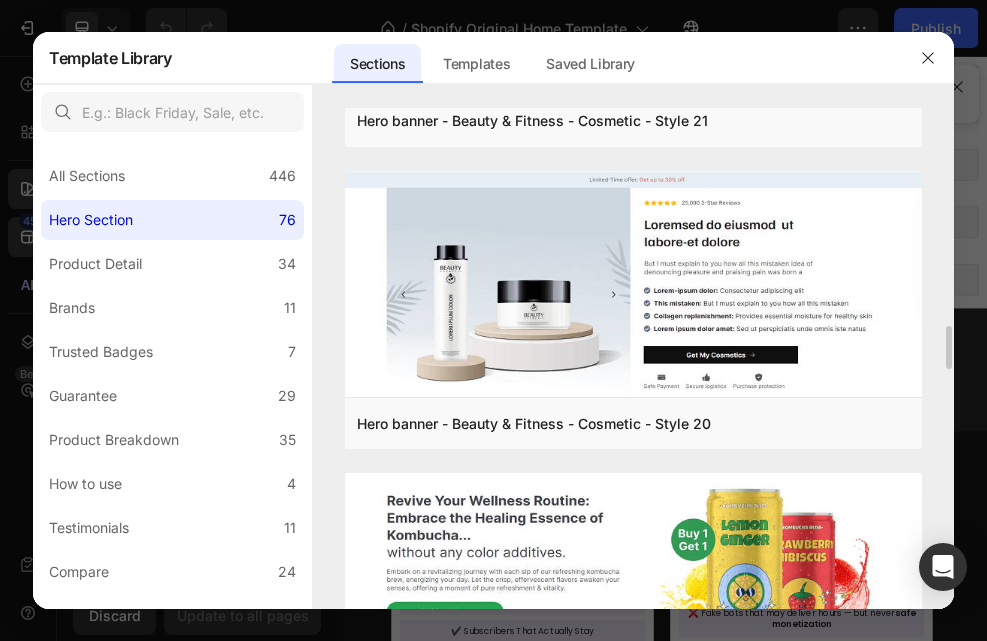 scroll, scrollTop: 2700, scrollLeft: 0, axis: vertical 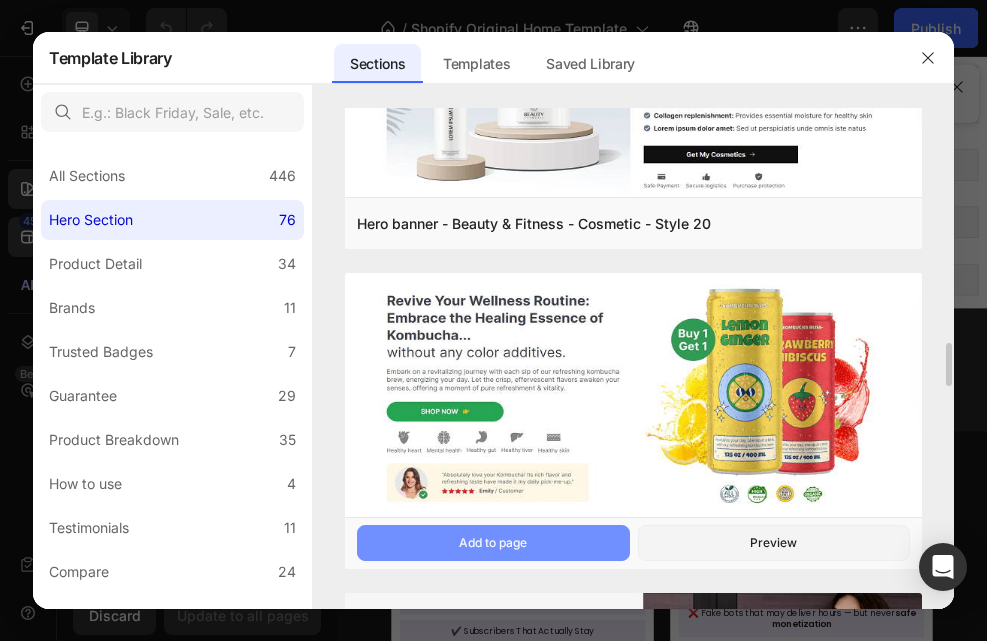 click on "Add to page" at bounding box center [493, 543] 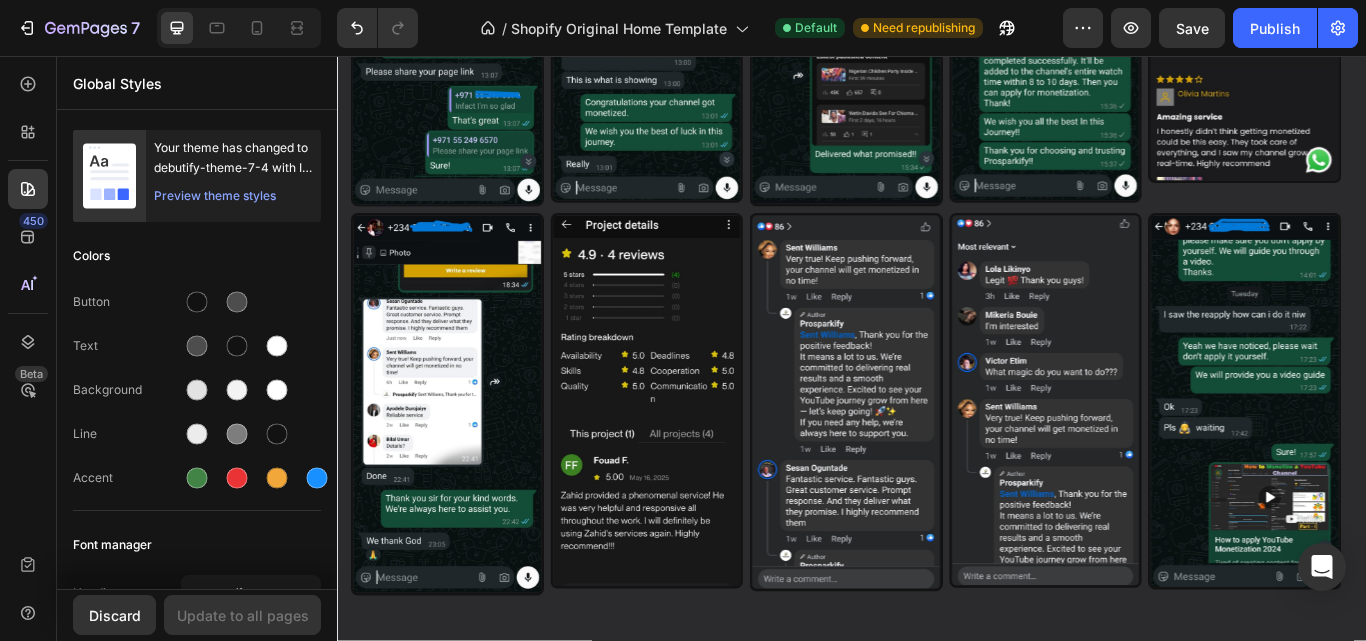 scroll, scrollTop: 2876, scrollLeft: 0, axis: vertical 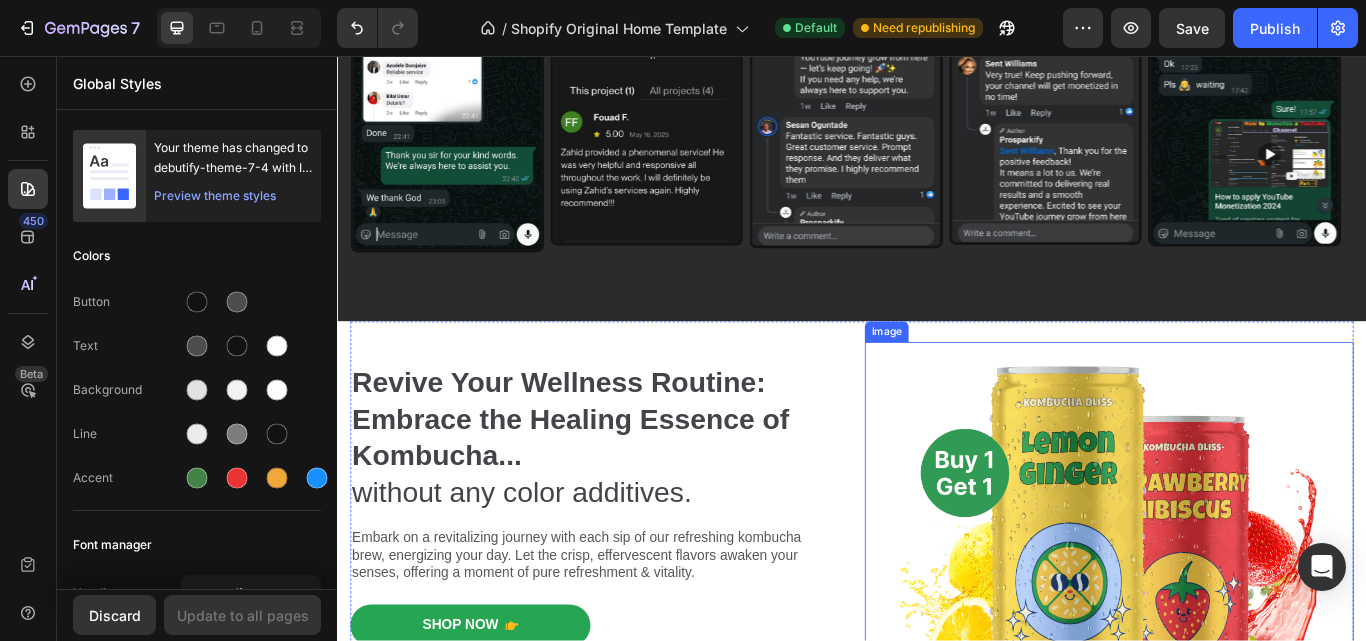click at bounding box center [1237, 682] 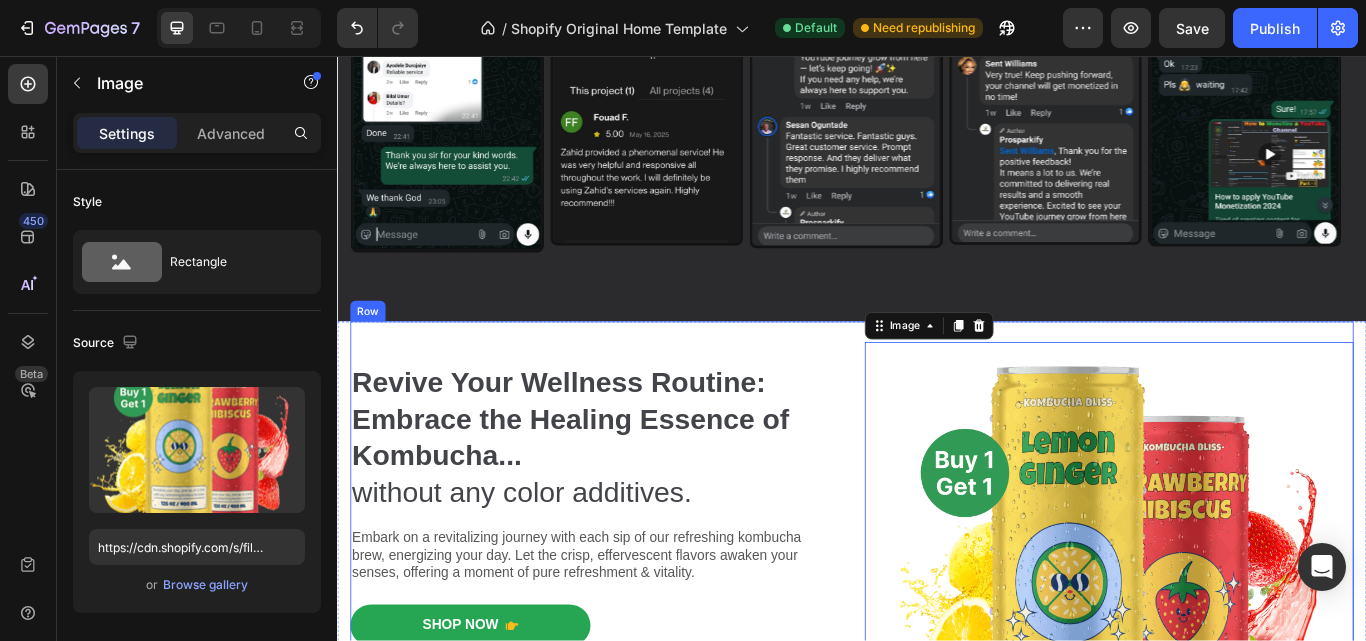 click on "Revive Your Wellness Routine: Embrace the Healing Essence of Kombucha... without any color additives. Heading Embark on a revitalizing journey with each sip of our refreshing kombucha brew, energizing your day. Let the crisp, effervescent flavors awaken your senses, offering a moment of pure refreshment & vitality. Text Block
Shop Now   Button Image Healthy heart Text Block Image Mental health Text Block Image Healthy gut Text Block Image Healthy liver Text Block Image Healthy skin Text Block Row Image “Absolutely love your Kombucha! Its rich flavor and refreshing taste have made it my daily pick-me-up.” Text Block Image Icon Icon Icon Icon Icon Icon List Emily  / Customer Text Block Row Row Shop Now   👉    Button Row Image   0 Row" at bounding box center (937, 682) 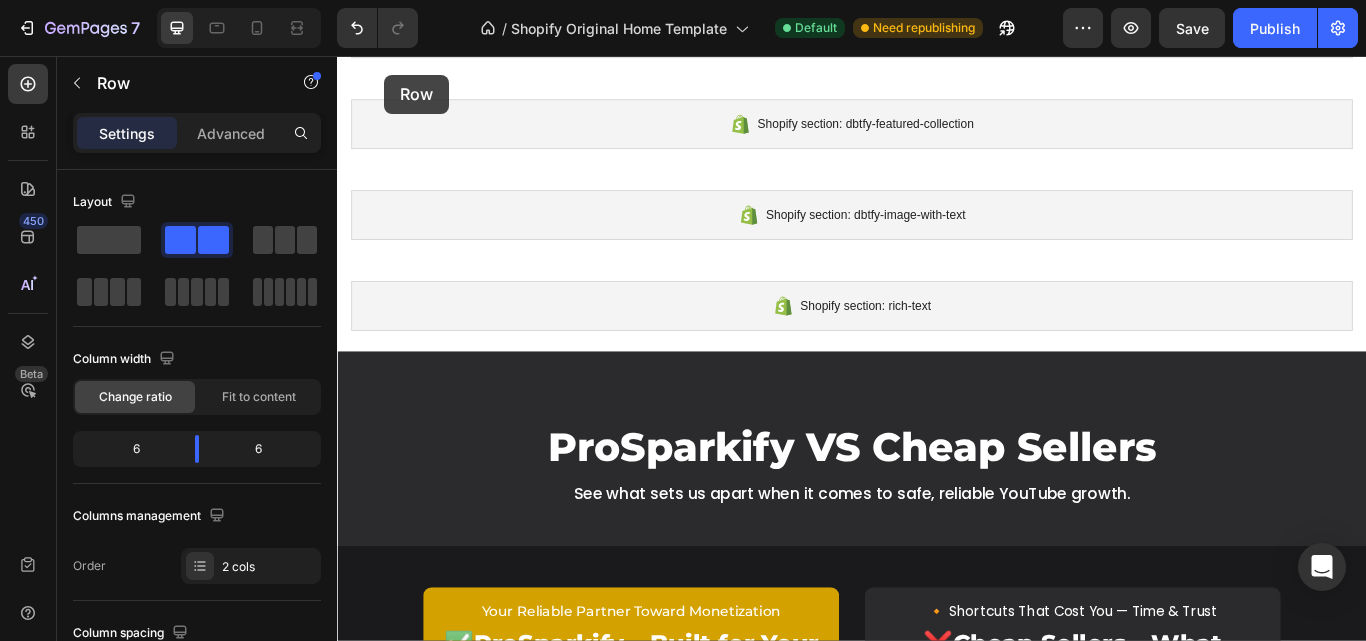 scroll, scrollTop: 0, scrollLeft: 0, axis: both 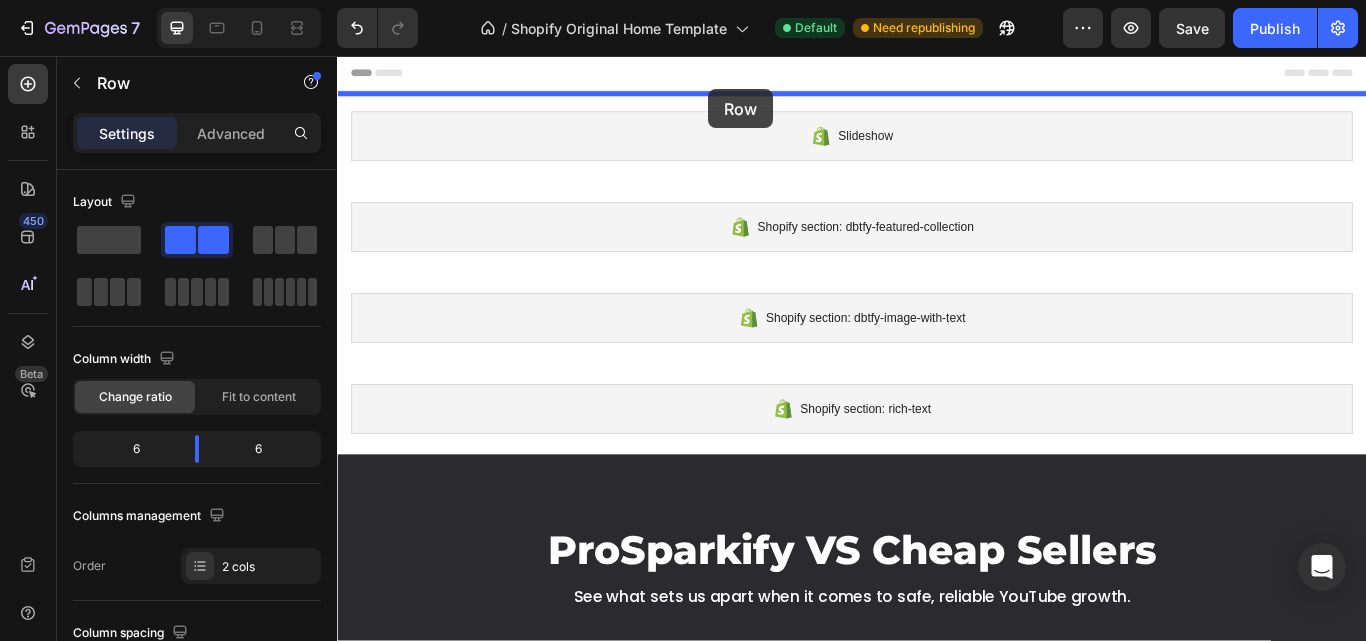 drag, startPoint x: 367, startPoint y: 348, endPoint x: 770, endPoint y: 95, distance: 475.834 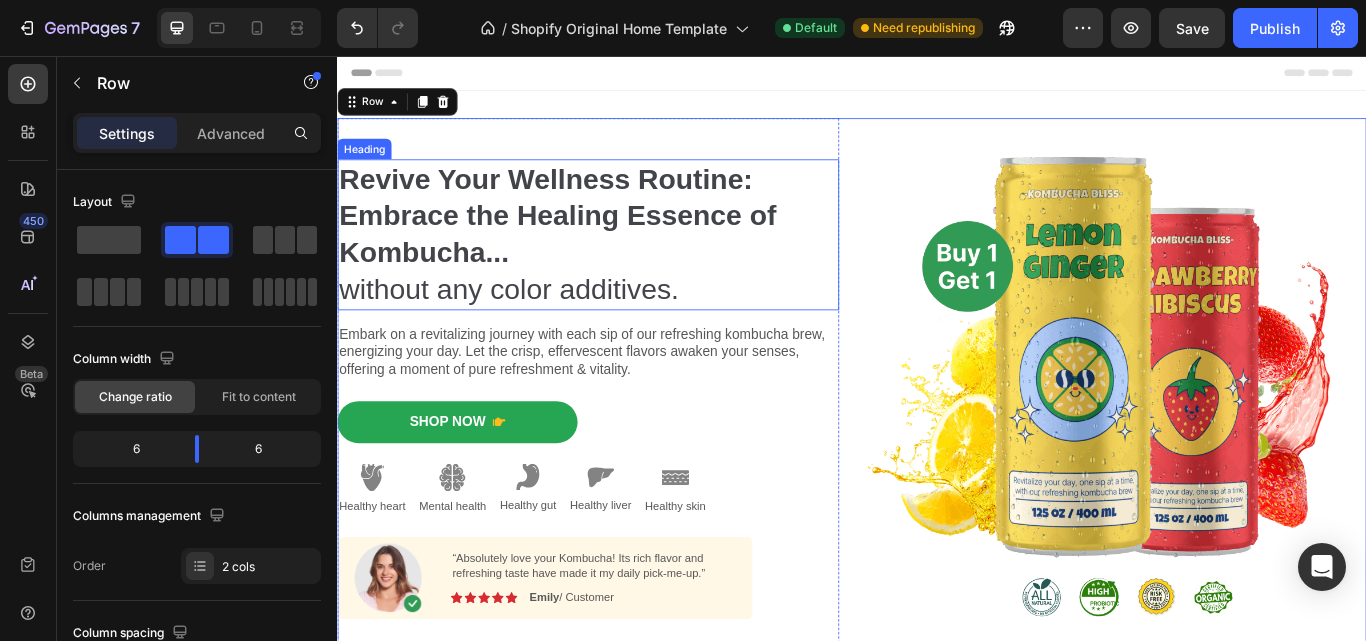 click on "Revive Your Wellness Routine: Embrace the Healing Essence of Kombucha..." at bounding box center [594, 242] 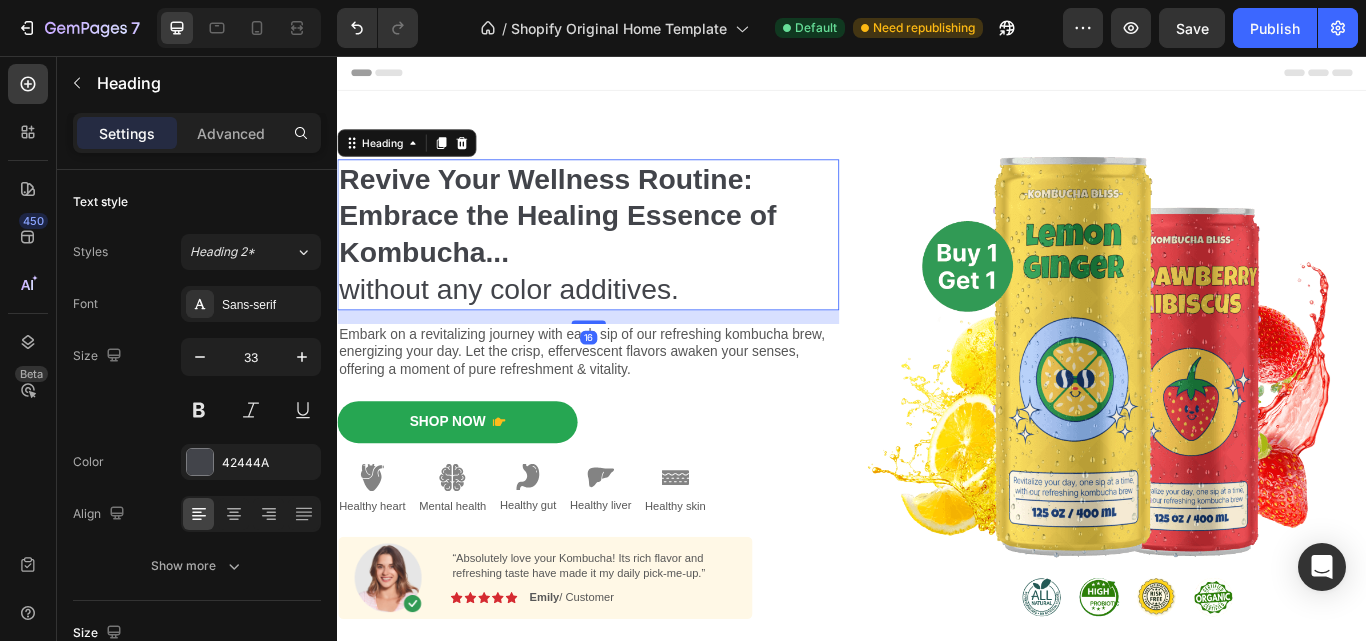 click on "Revive Your Wellness Routine: Embrace the Healing Essence of Kombucha... without any color additives." at bounding box center (629, 265) 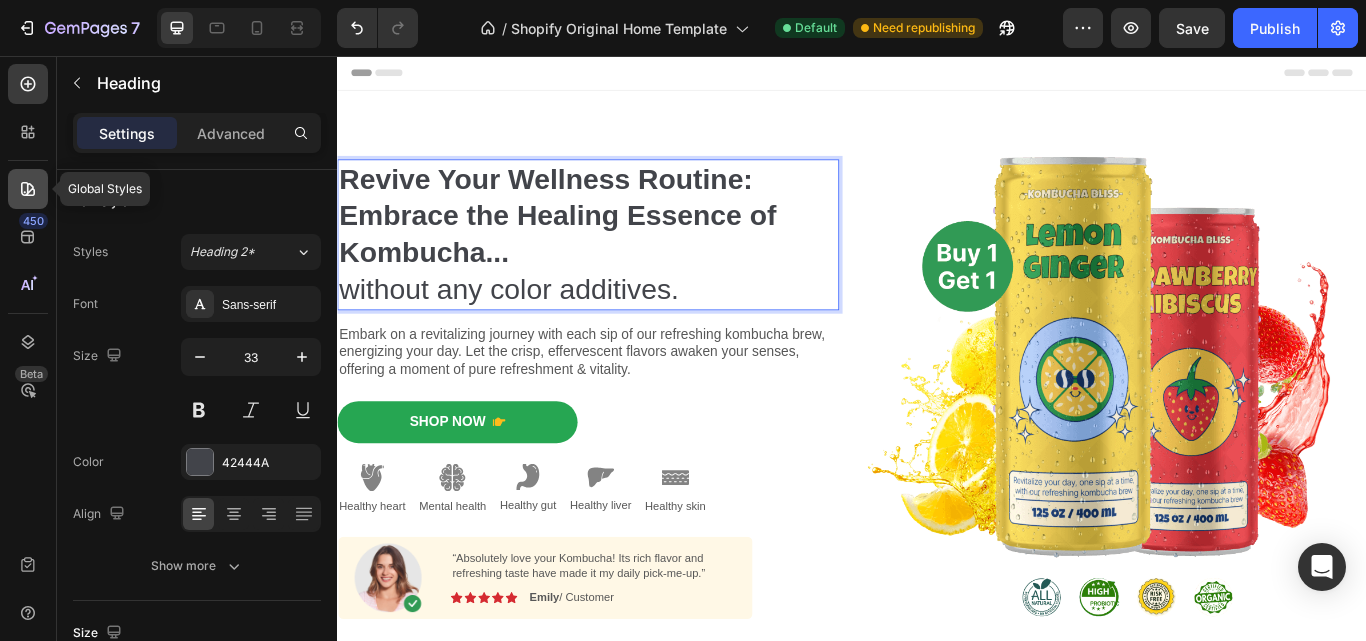click 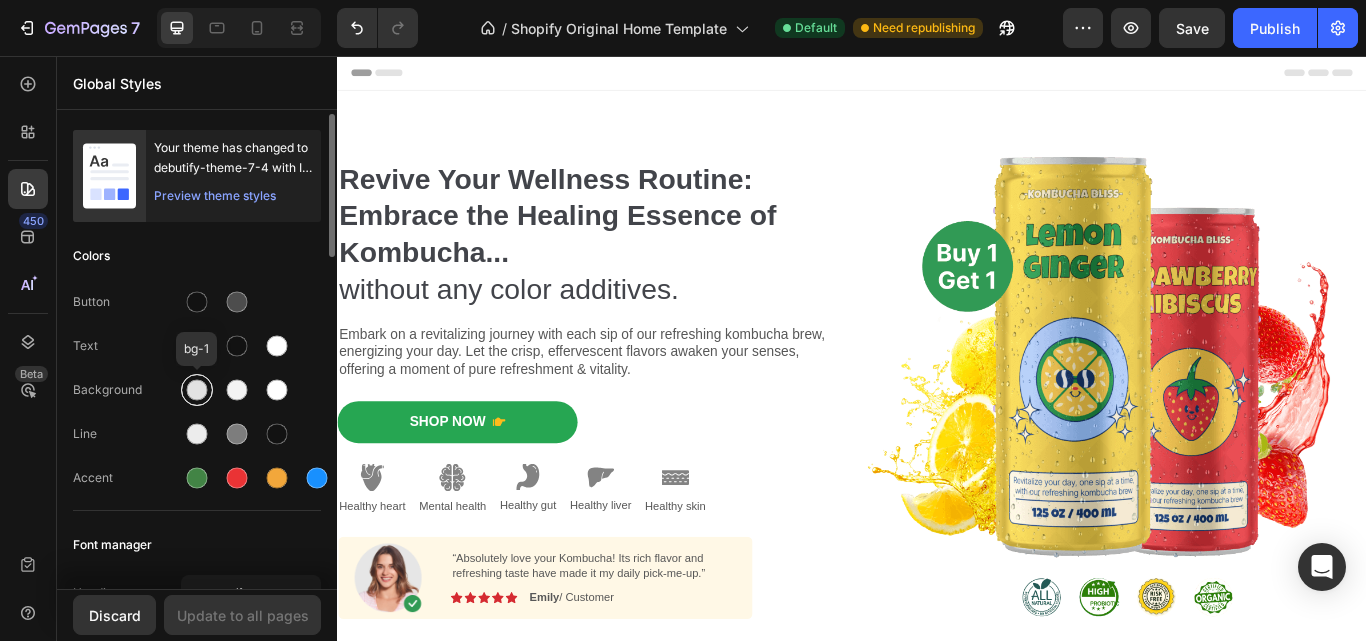 click at bounding box center (197, 390) 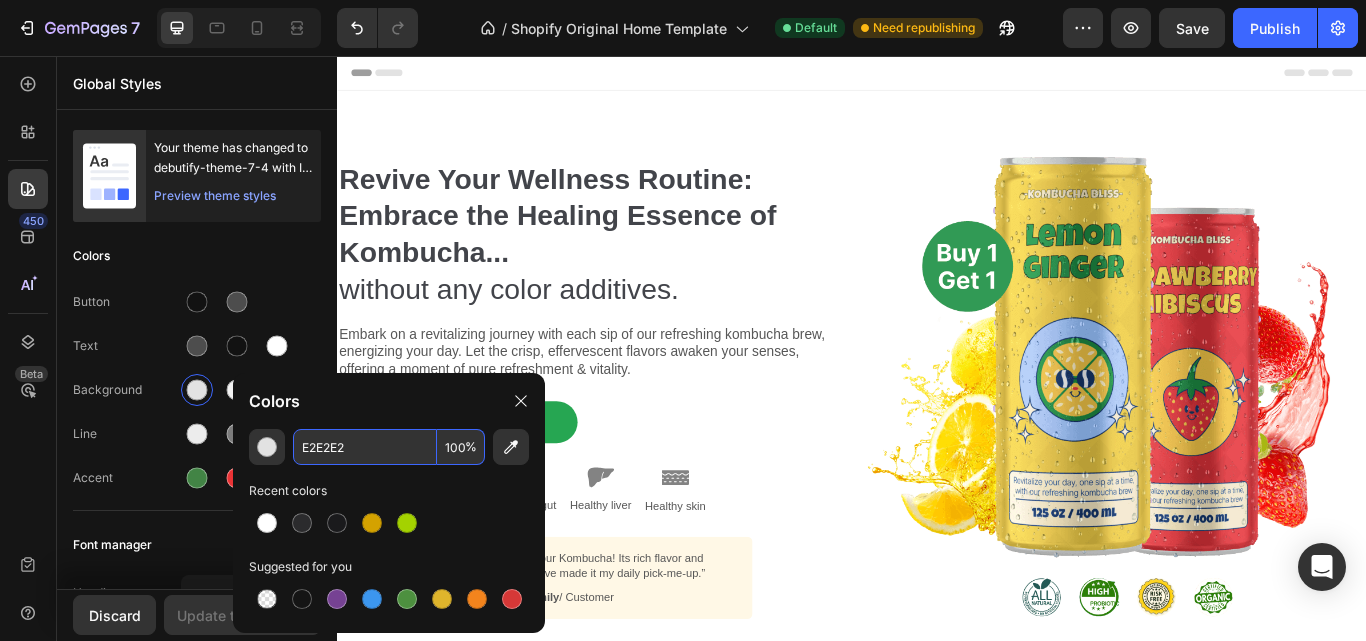 click on "E2E2E2" at bounding box center [365, 447] 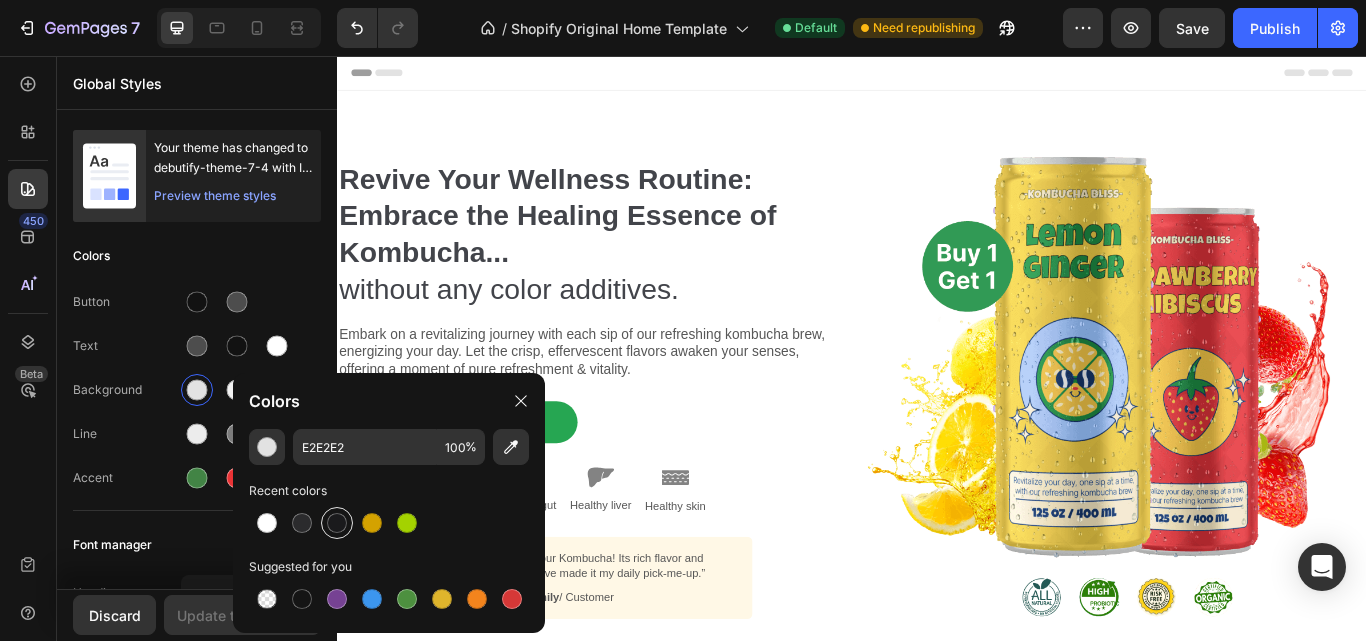 click at bounding box center (337, 523) 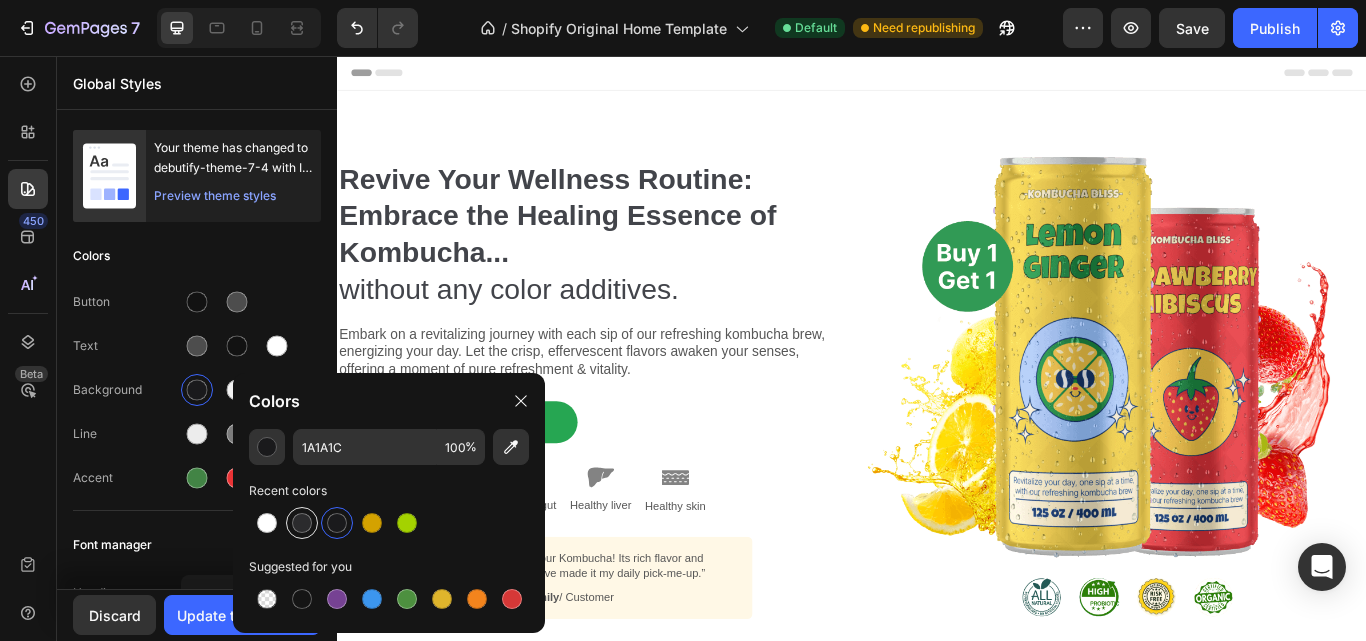 click at bounding box center (302, 523) 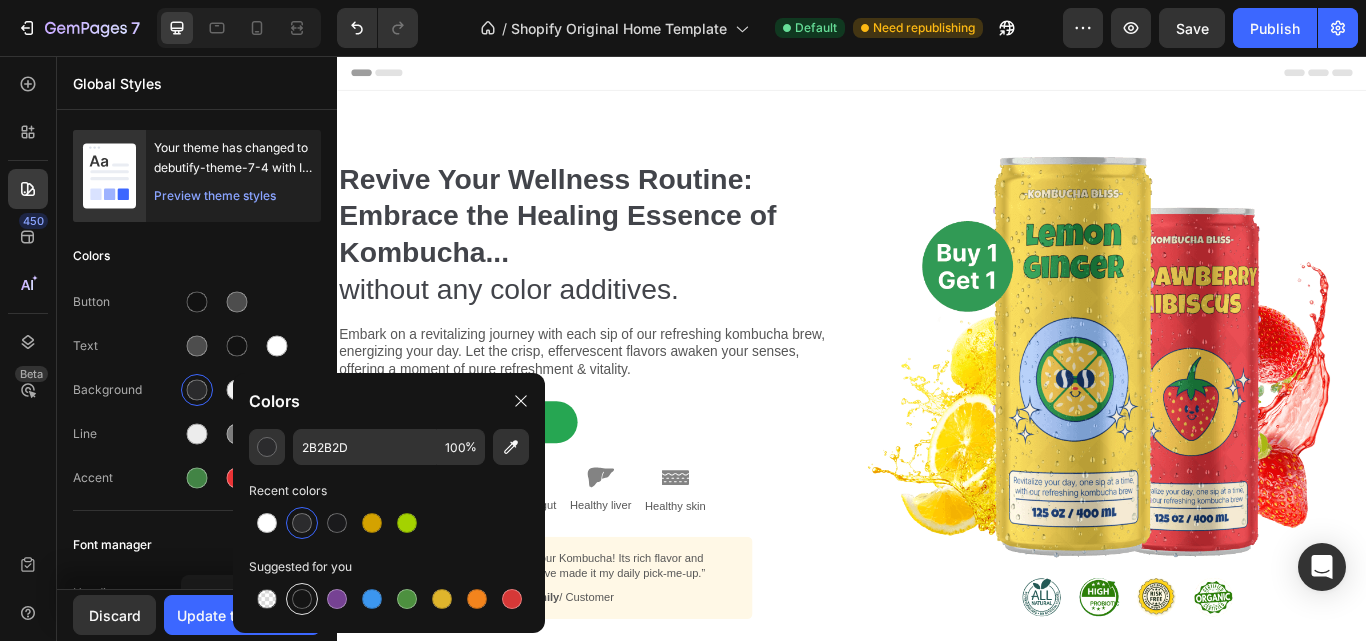 click at bounding box center (302, 599) 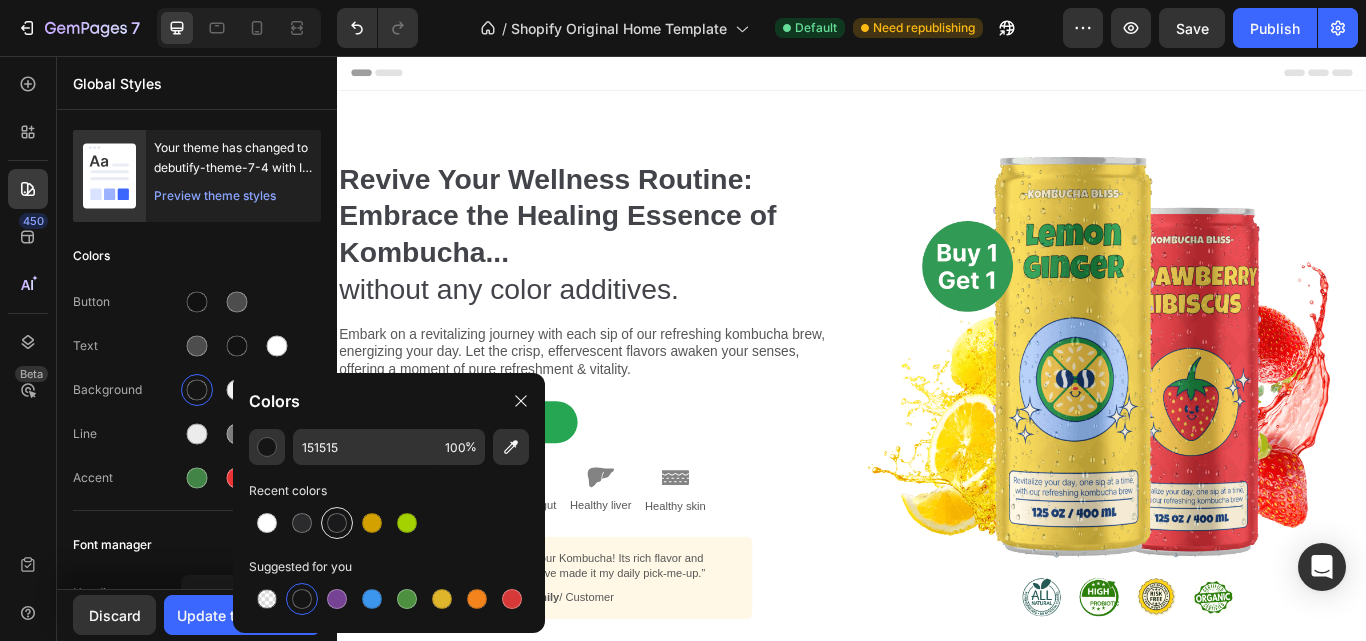 click at bounding box center (337, 523) 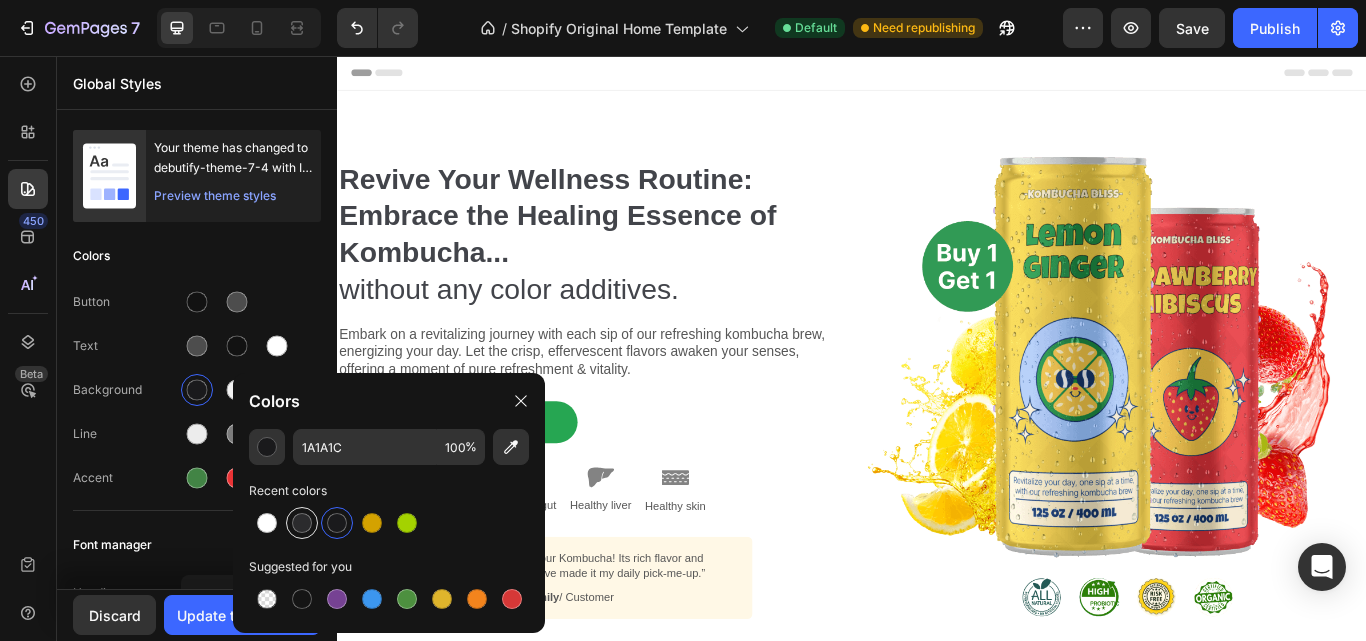 click at bounding box center (302, 523) 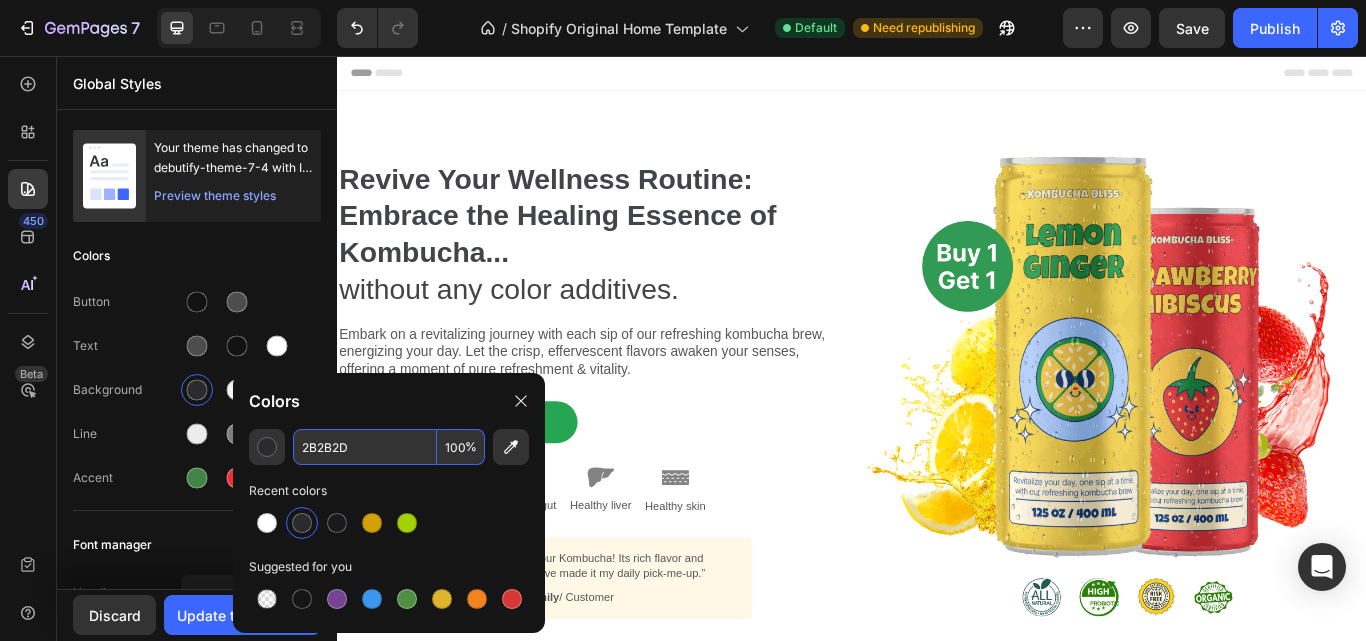 click on "2B2B2D" at bounding box center [365, 447] 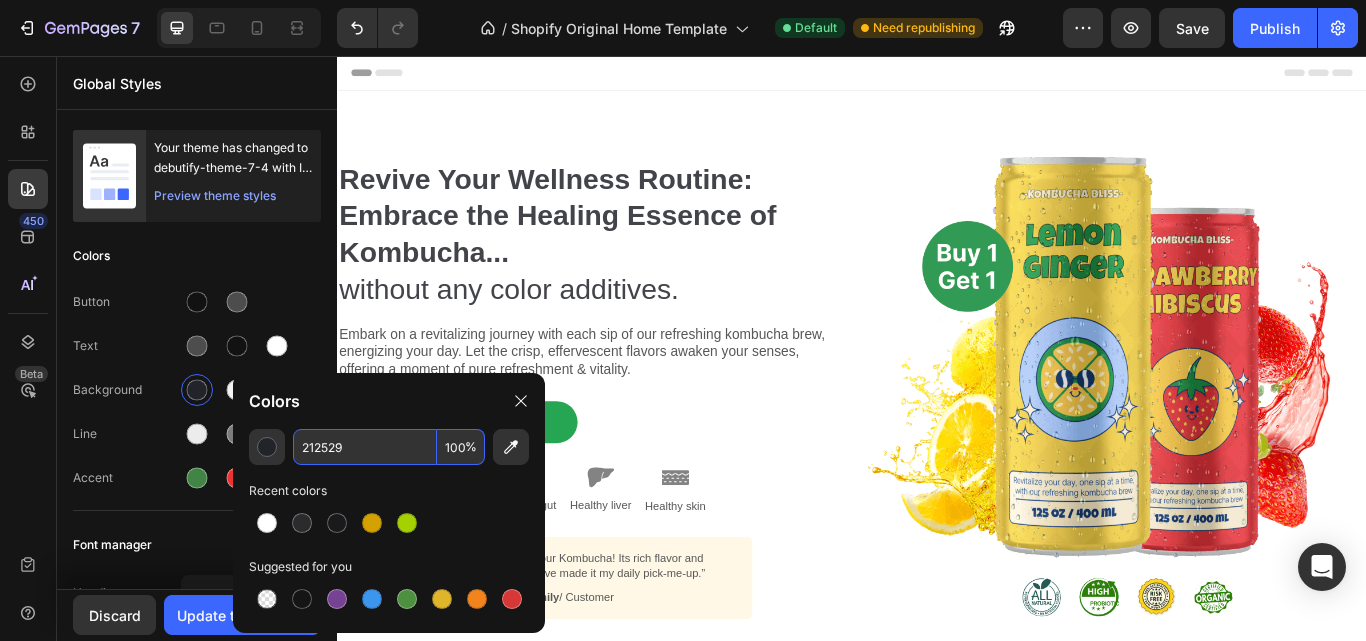 type on "212529" 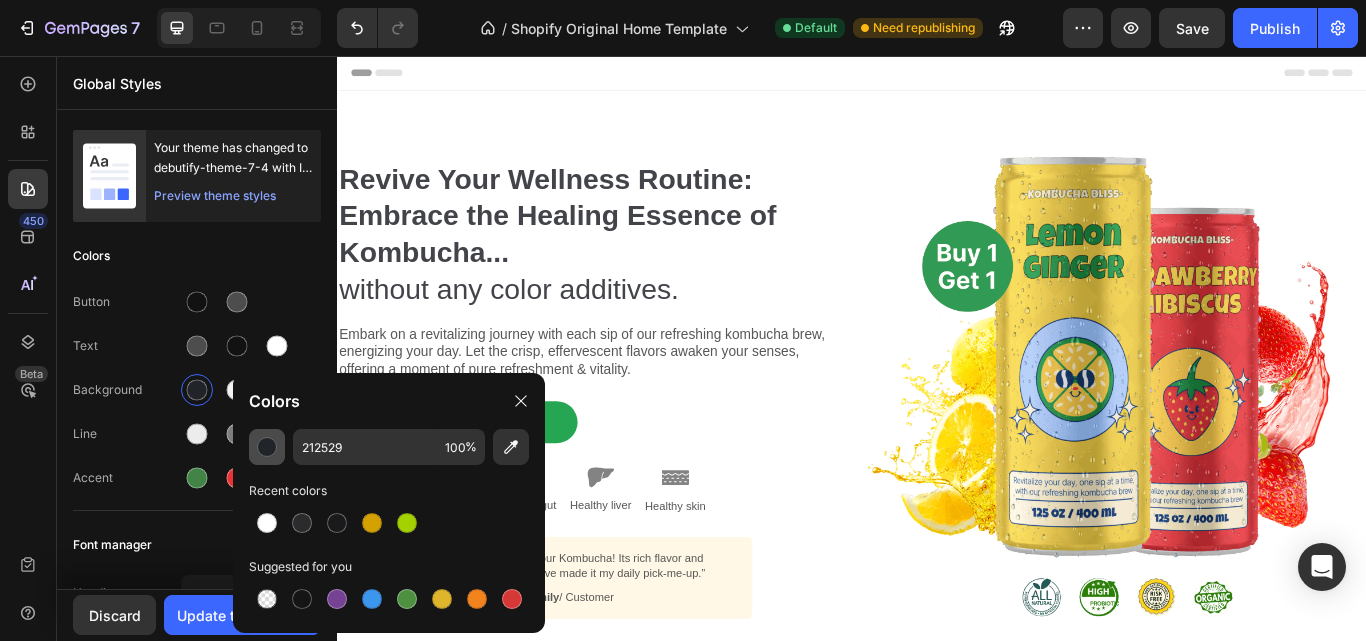 click at bounding box center [267, 447] 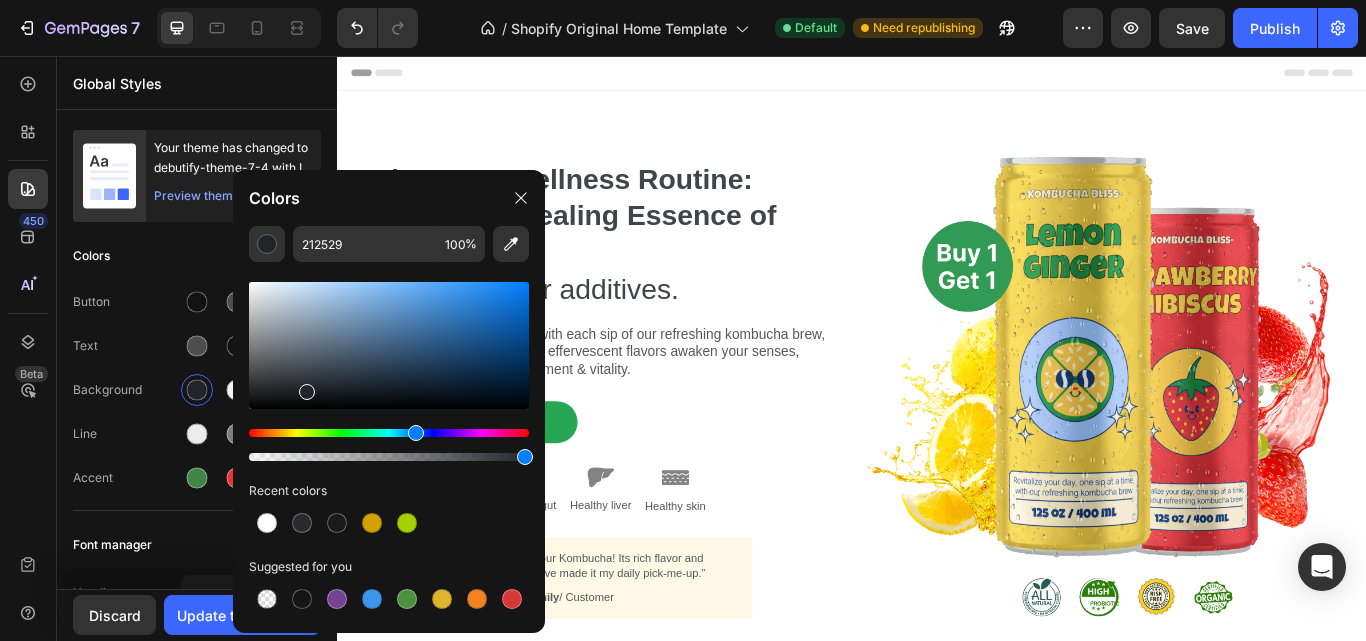 click on "450 Beta" at bounding box center (28, 348) 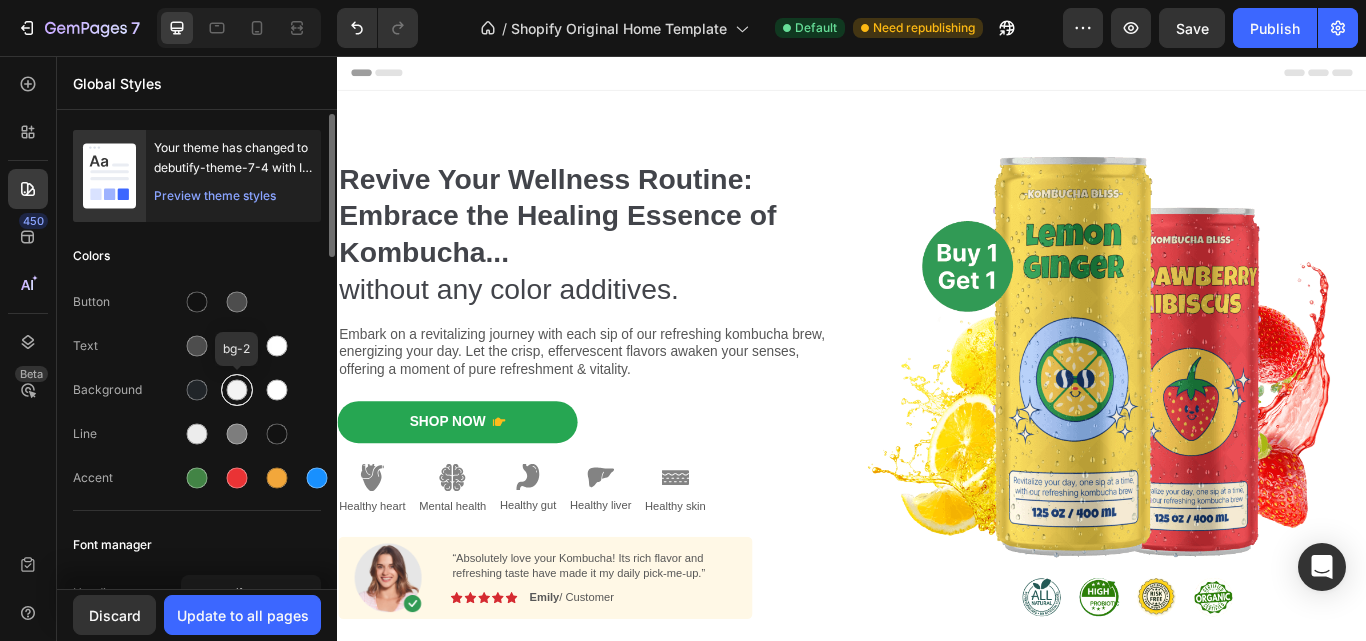 click at bounding box center (237, 390) 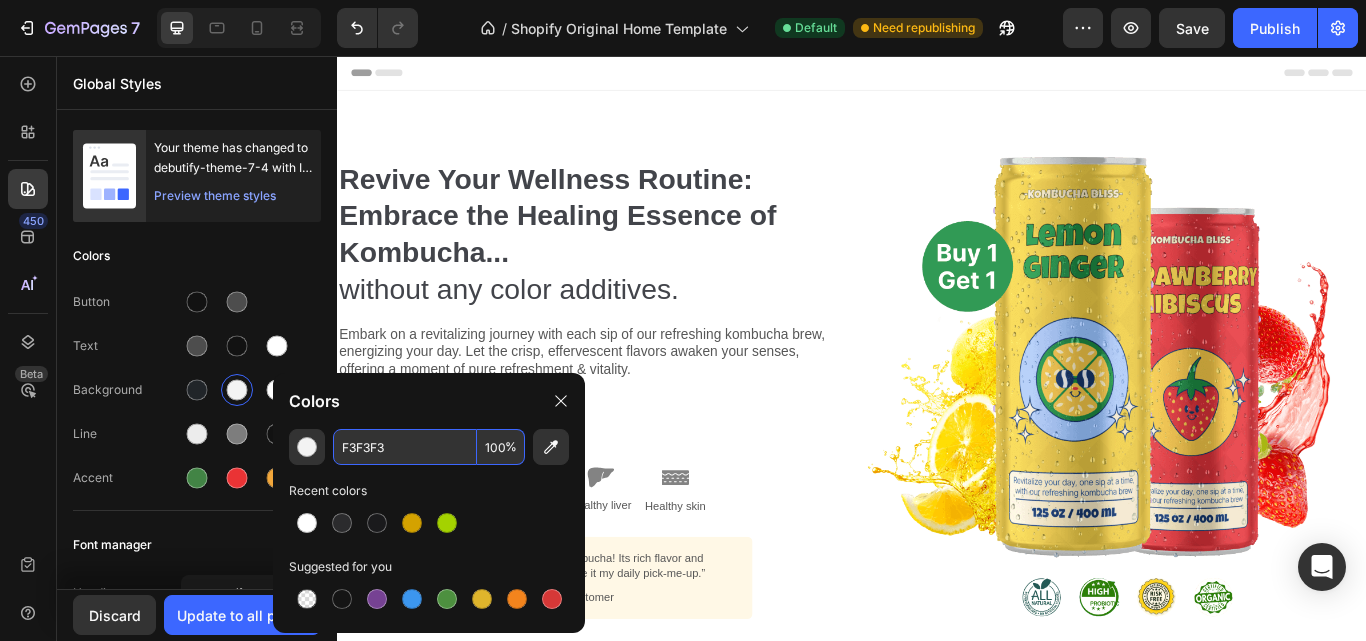 click on "F3F3F3" at bounding box center [405, 447] 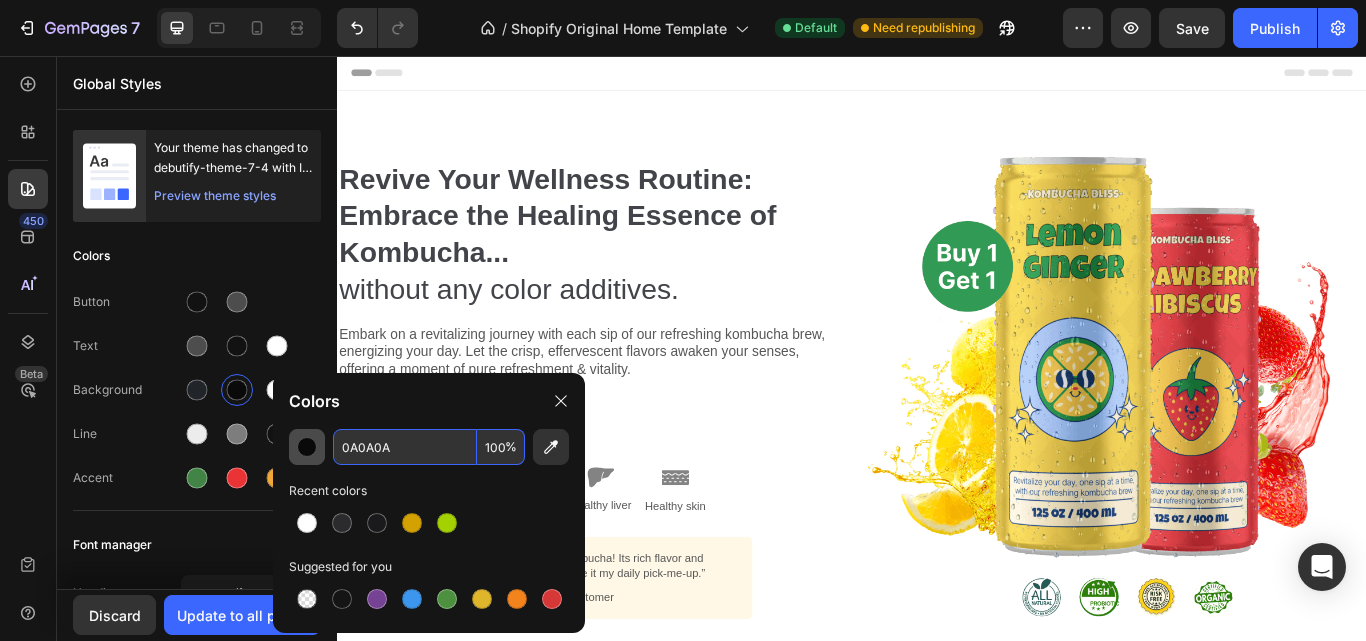 type on "0A0A0A" 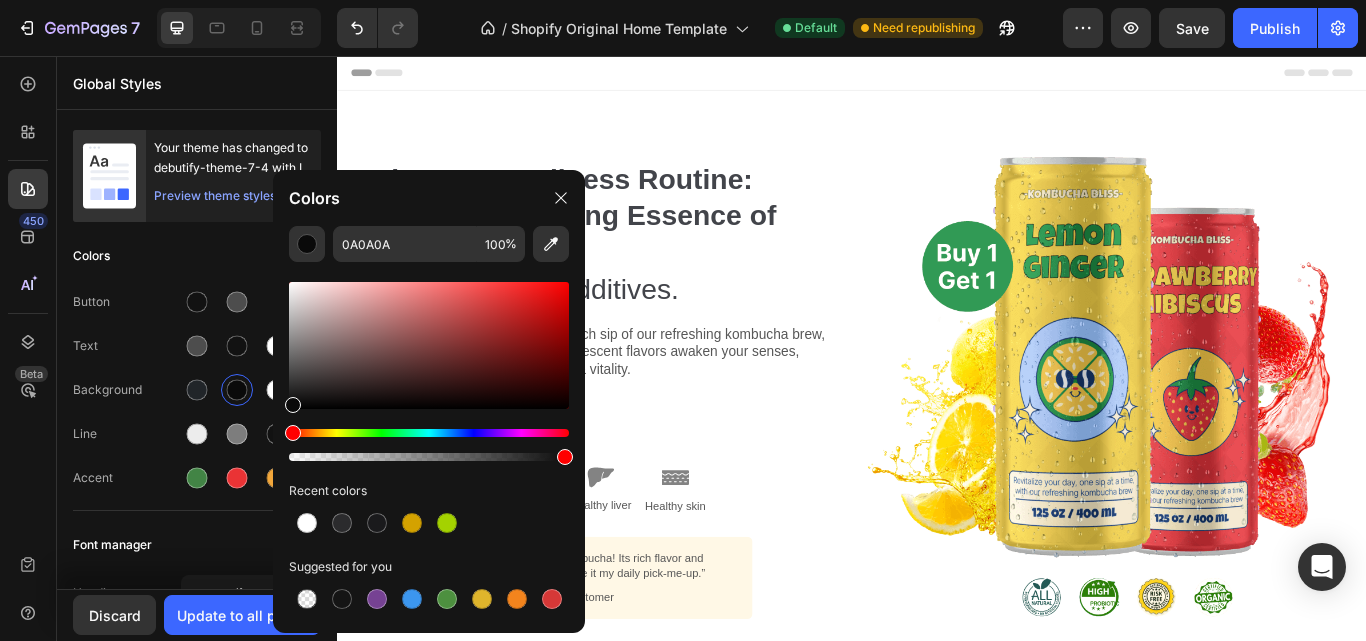 click on "450 Beta" at bounding box center [28, 348] 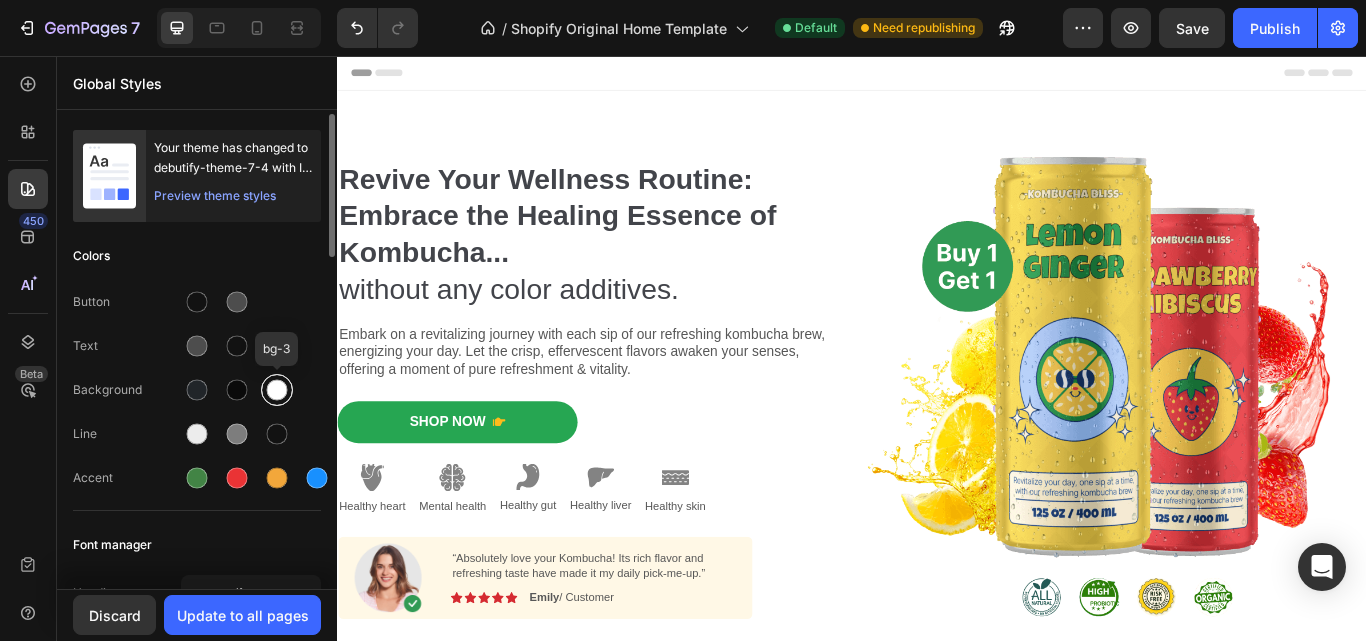 click at bounding box center (277, 390) 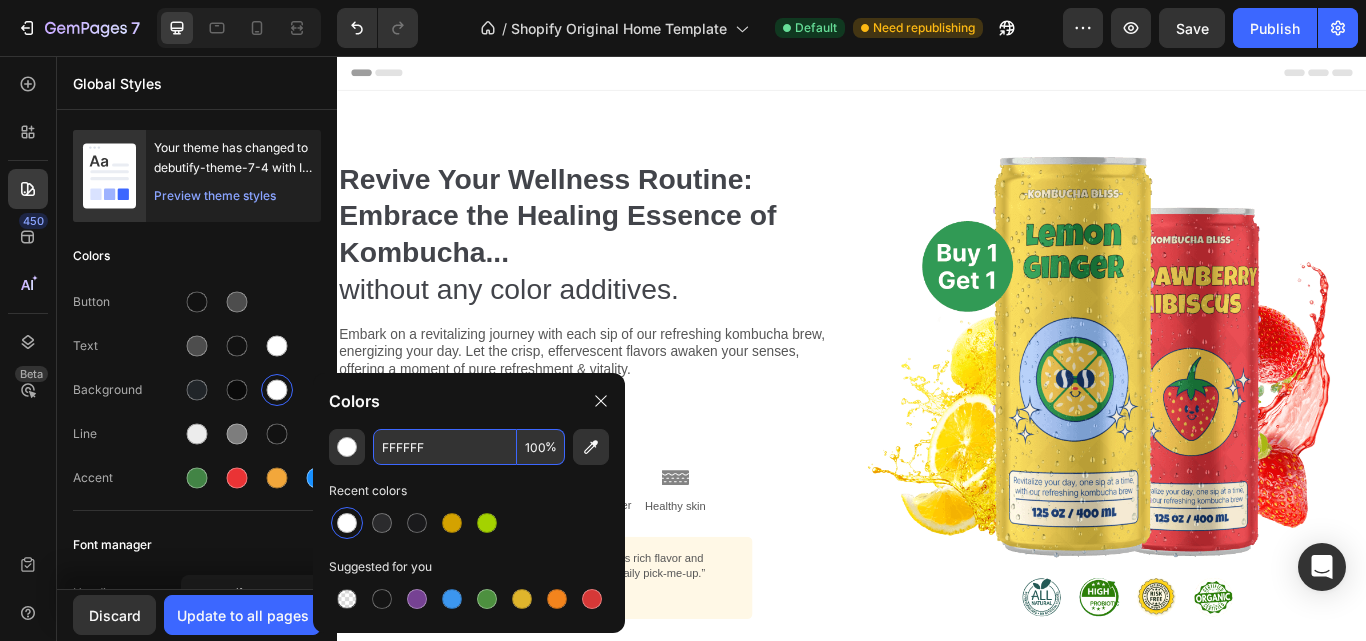 click on "FFFFFF" at bounding box center [445, 447] 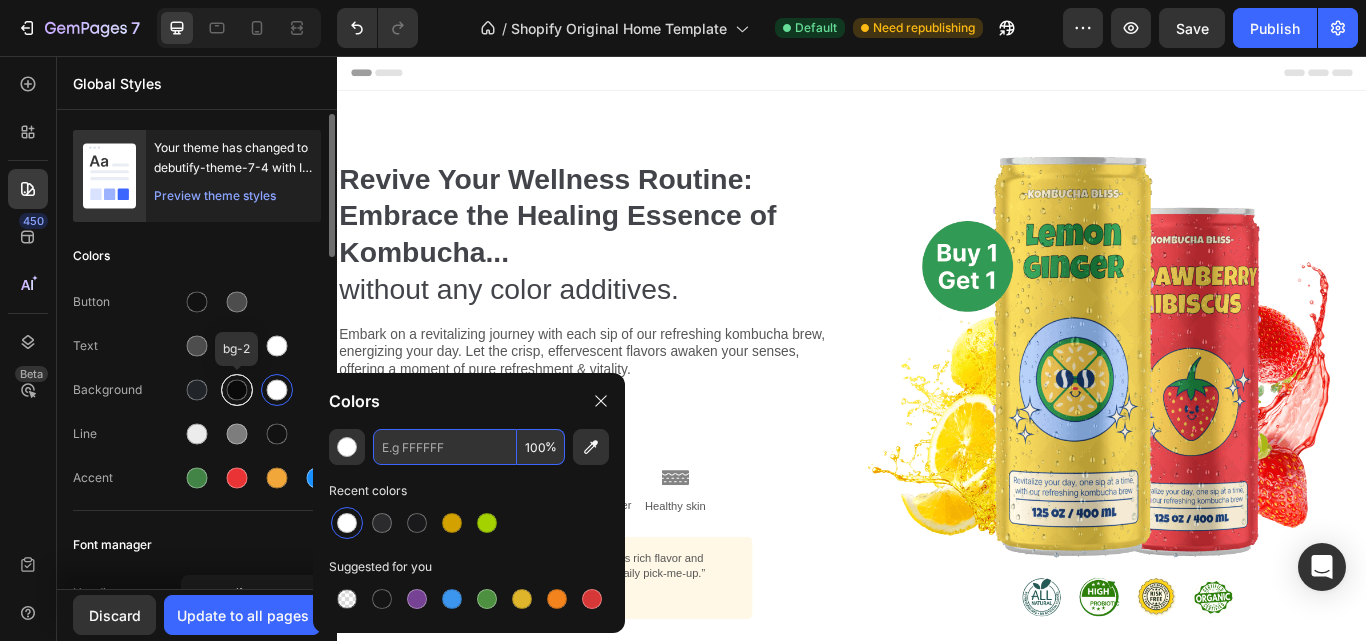 type on "FFFFFF" 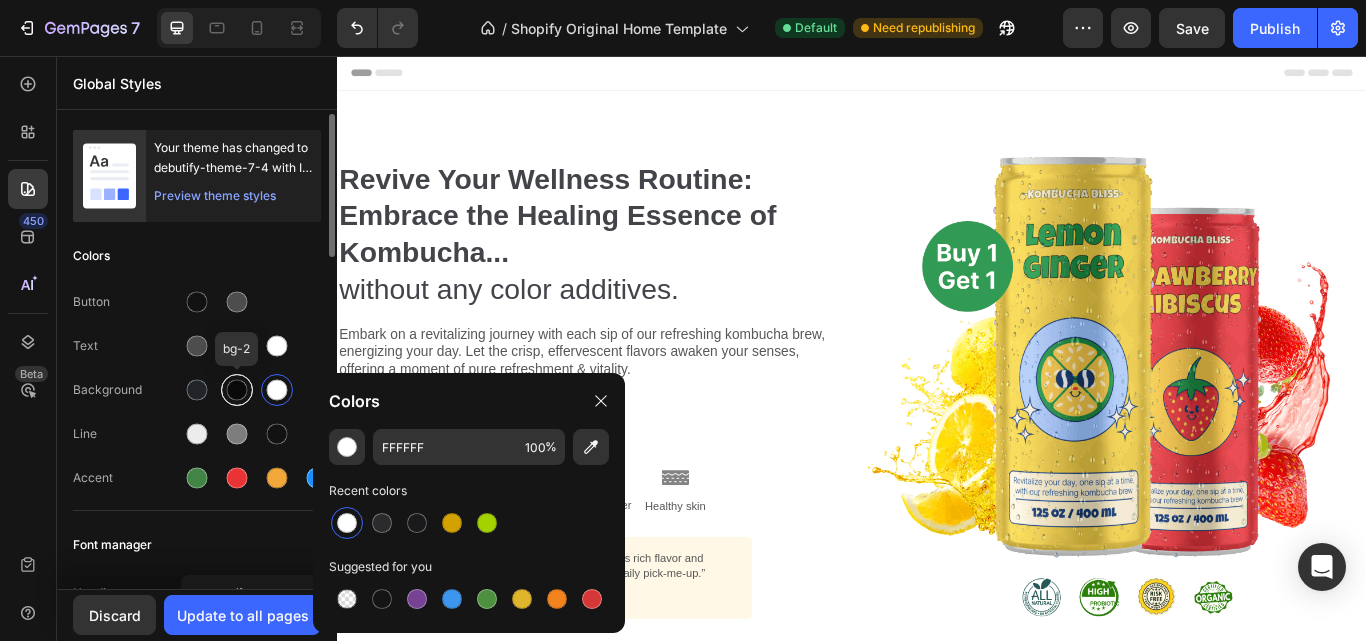 click at bounding box center (237, 390) 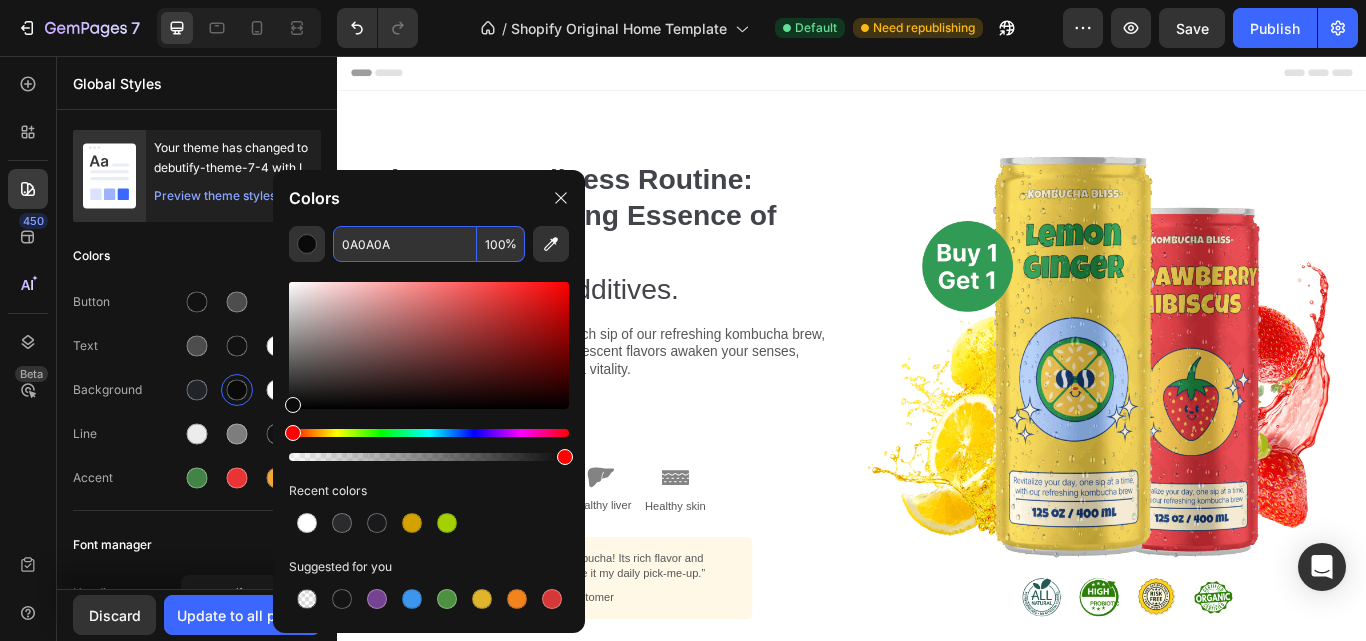 click on "0A0A0A" at bounding box center [405, 244] 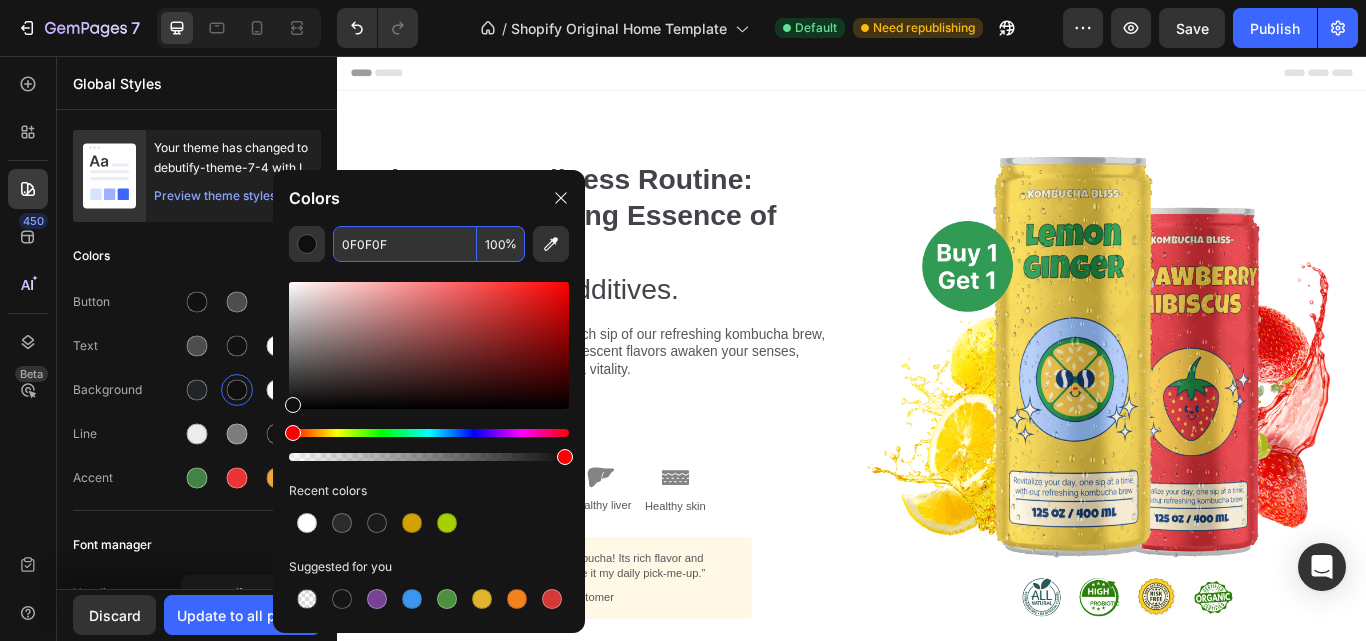 type on "0F0F0F" 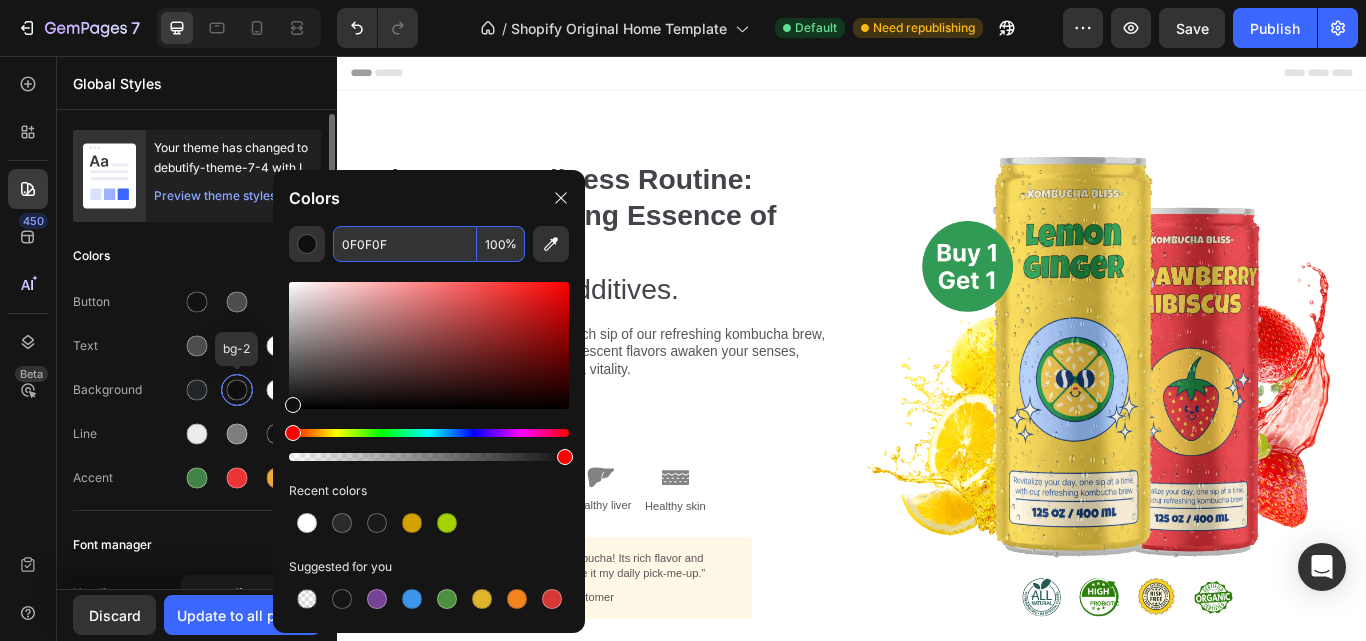 click at bounding box center (237, 390) 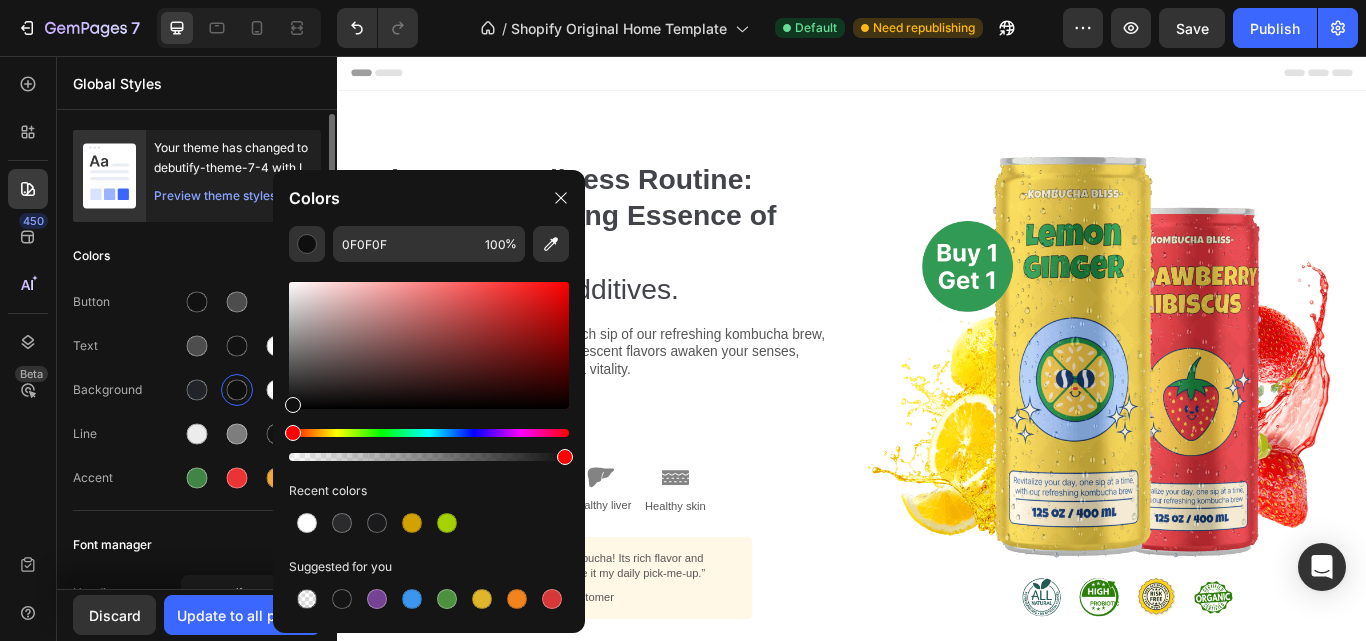 click on "Background" at bounding box center [197, 390] 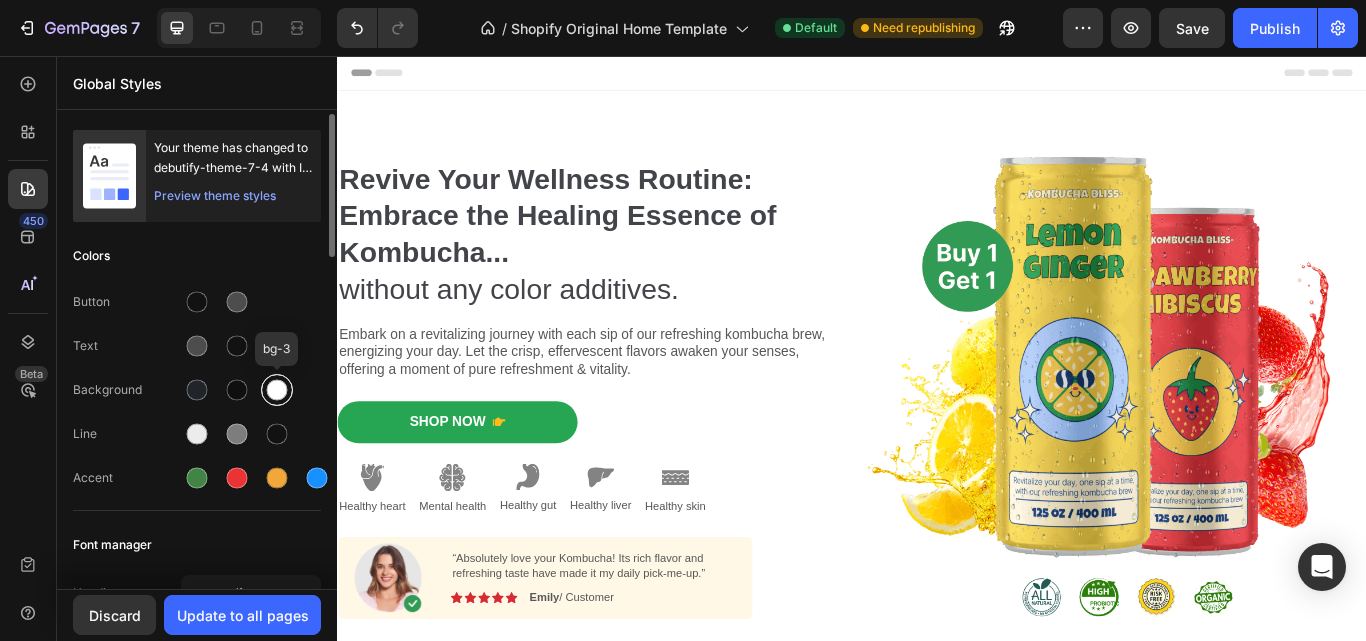 click at bounding box center (277, 390) 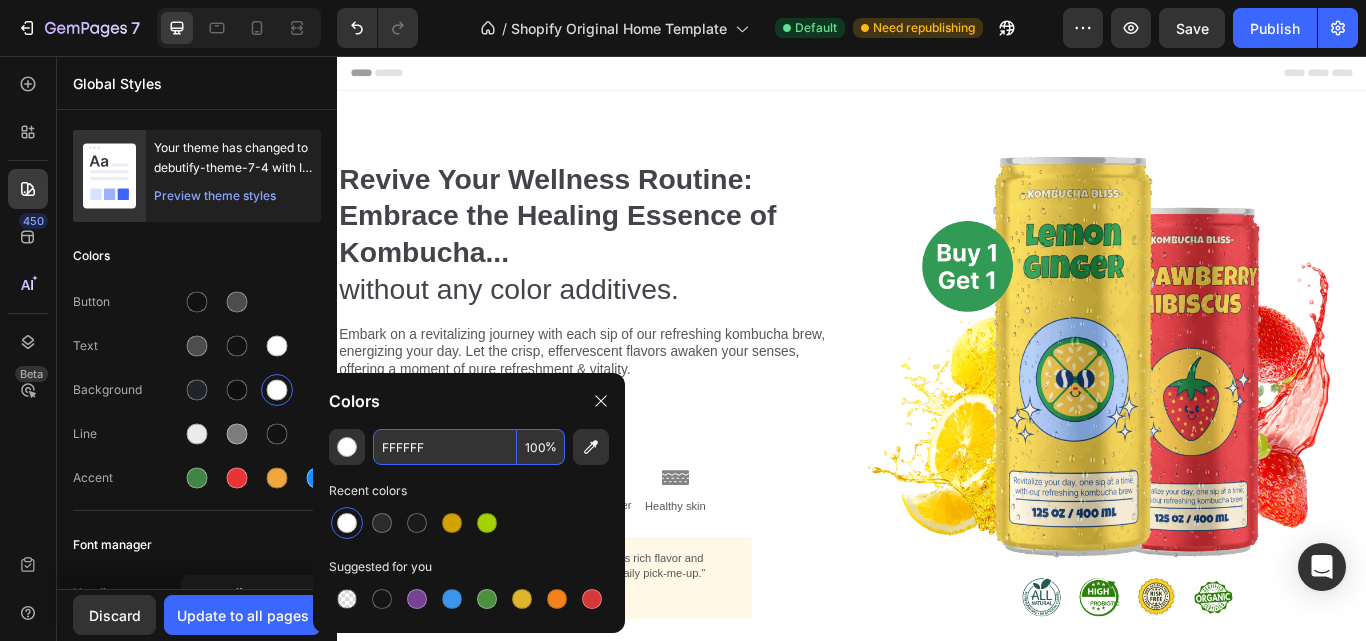 click on "FFFFFF" at bounding box center (445, 447) 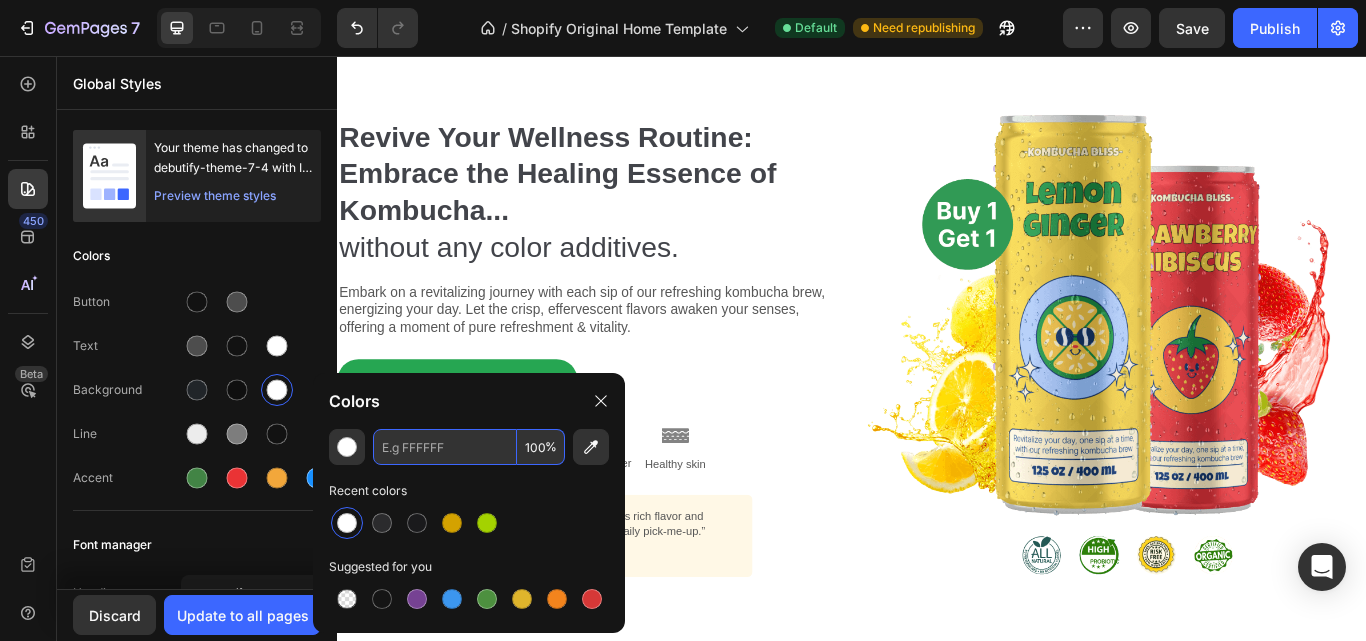 scroll, scrollTop: 0, scrollLeft: 0, axis: both 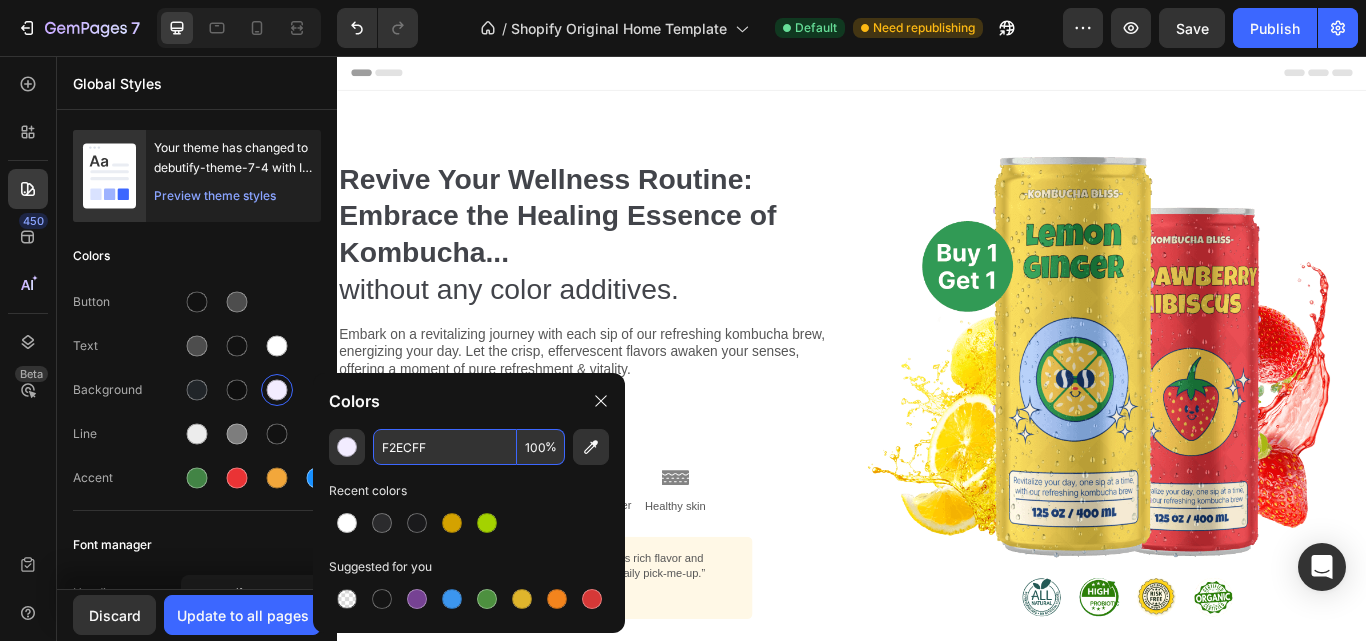 type on "F2ECFF" 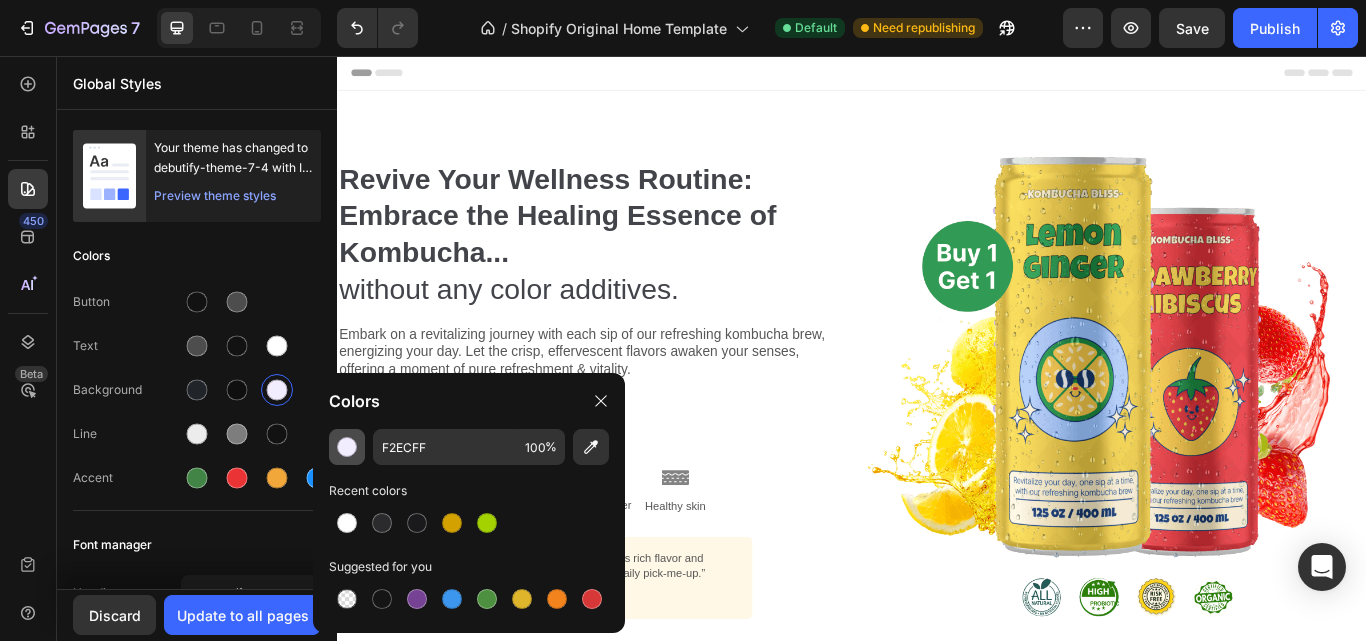 click at bounding box center [347, 447] 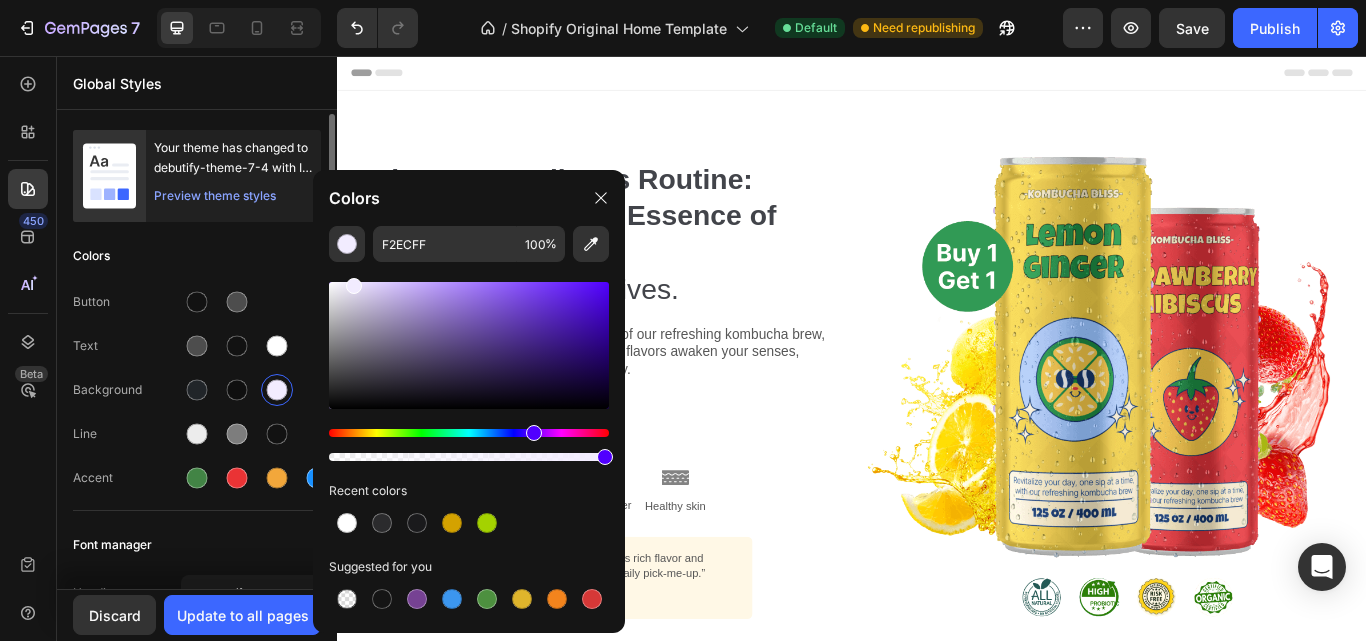 click on "Button Text Background Line Accent" 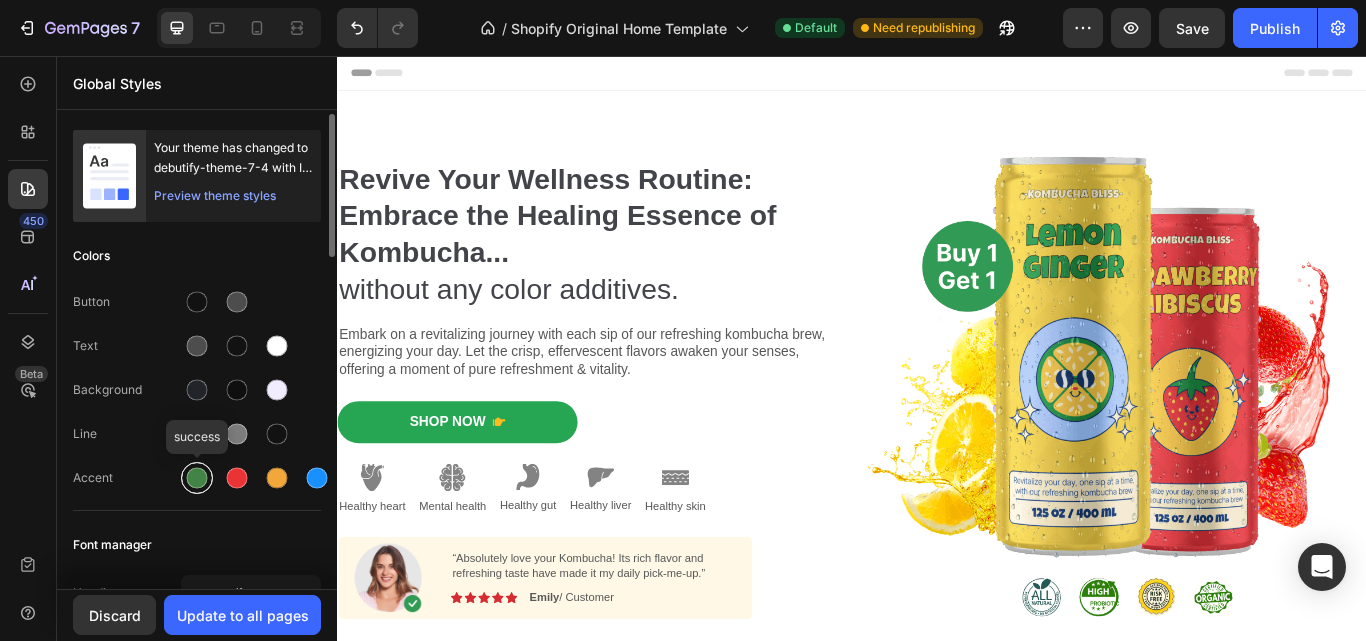 click at bounding box center [197, 478] 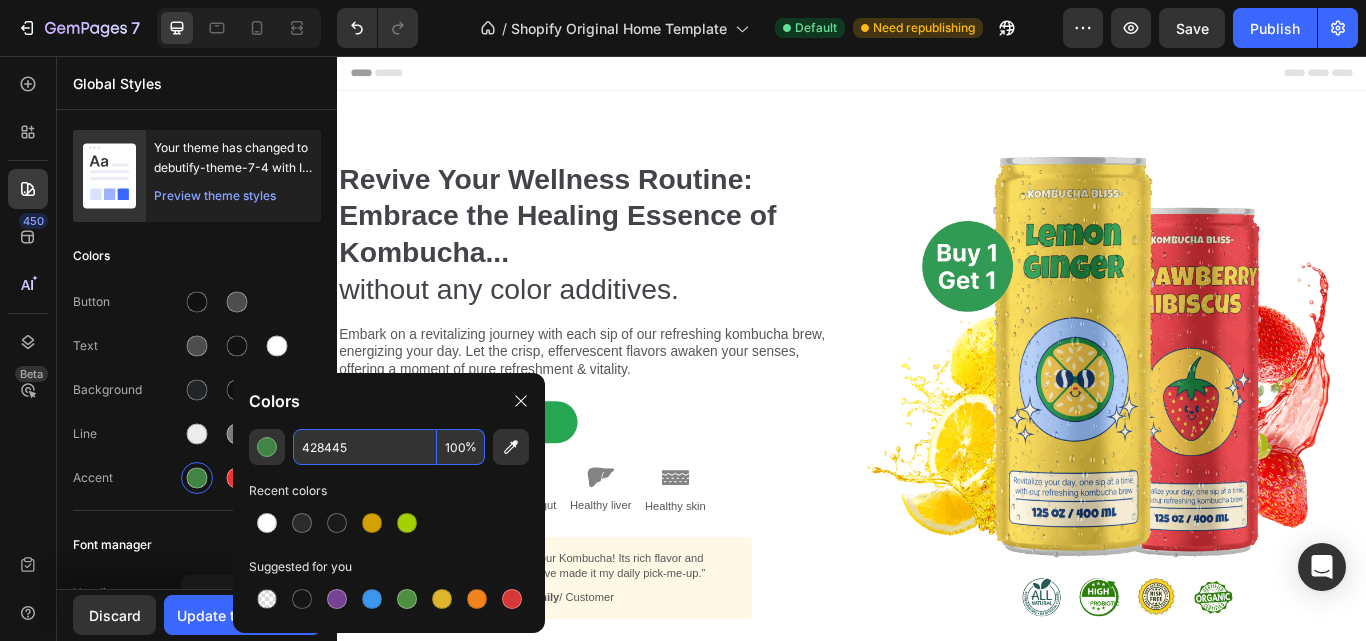 click on "428445" at bounding box center (365, 447) 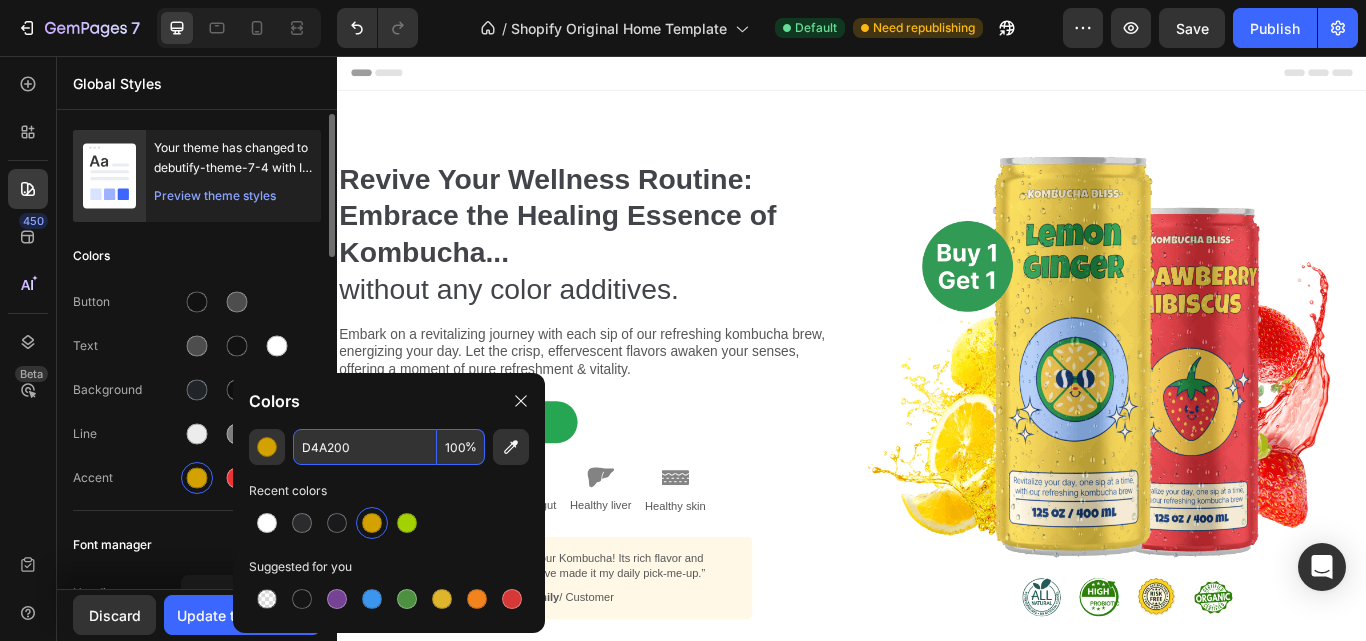 type on "D4A200" 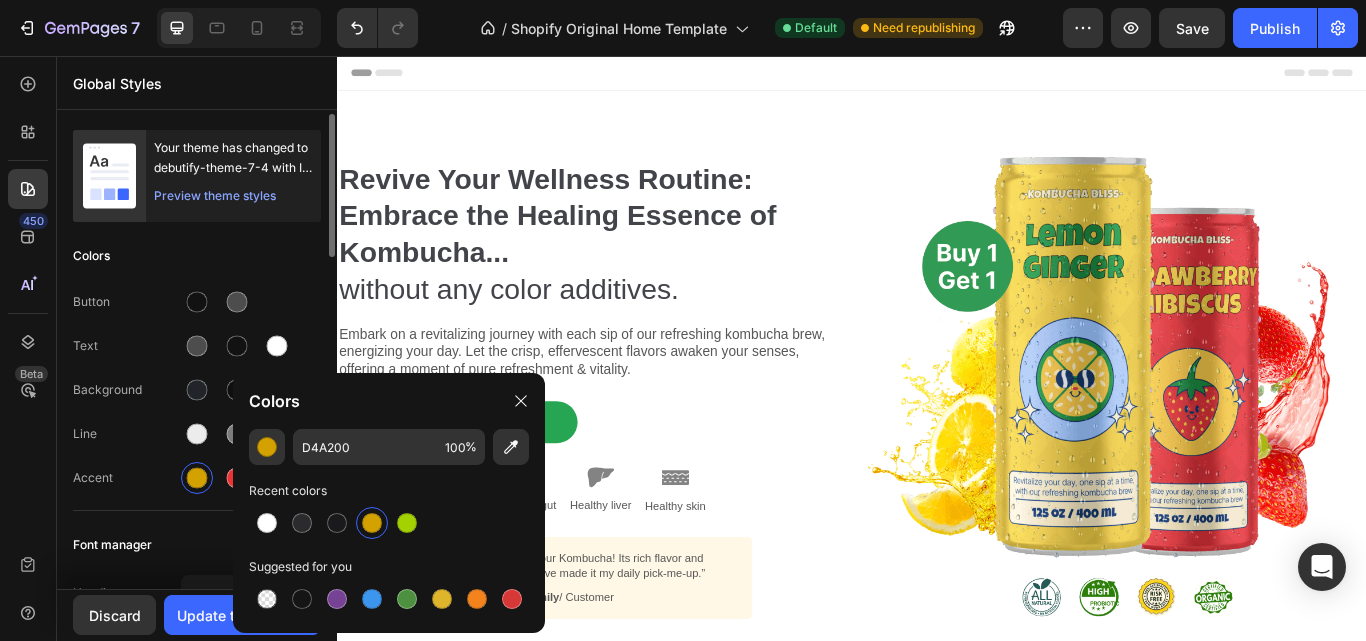 click on "Accent" at bounding box center (127, 478) 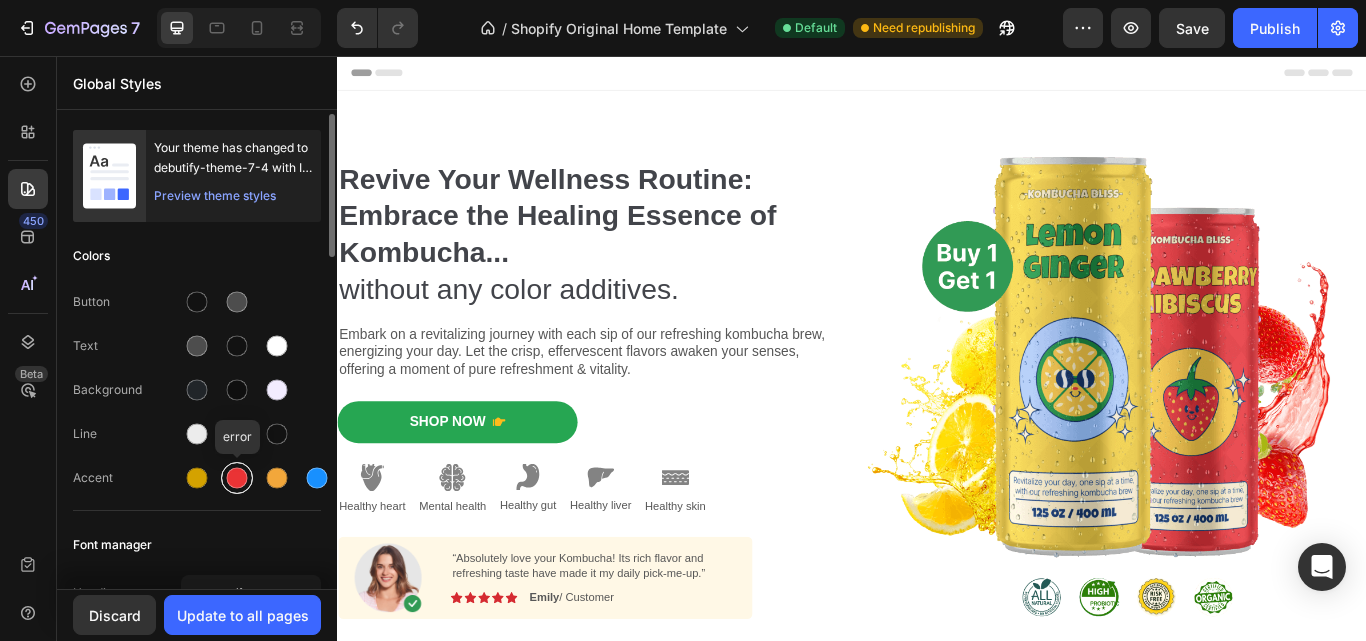 click at bounding box center (237, 478) 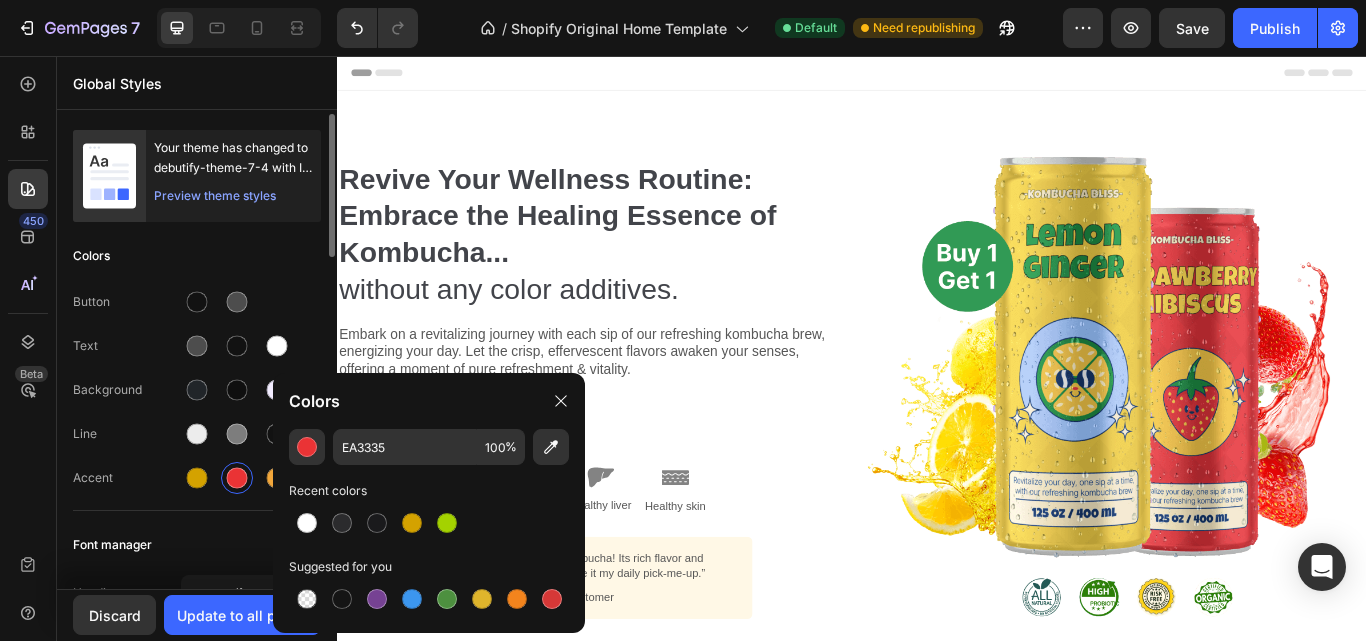 click on "Accent" at bounding box center (127, 478) 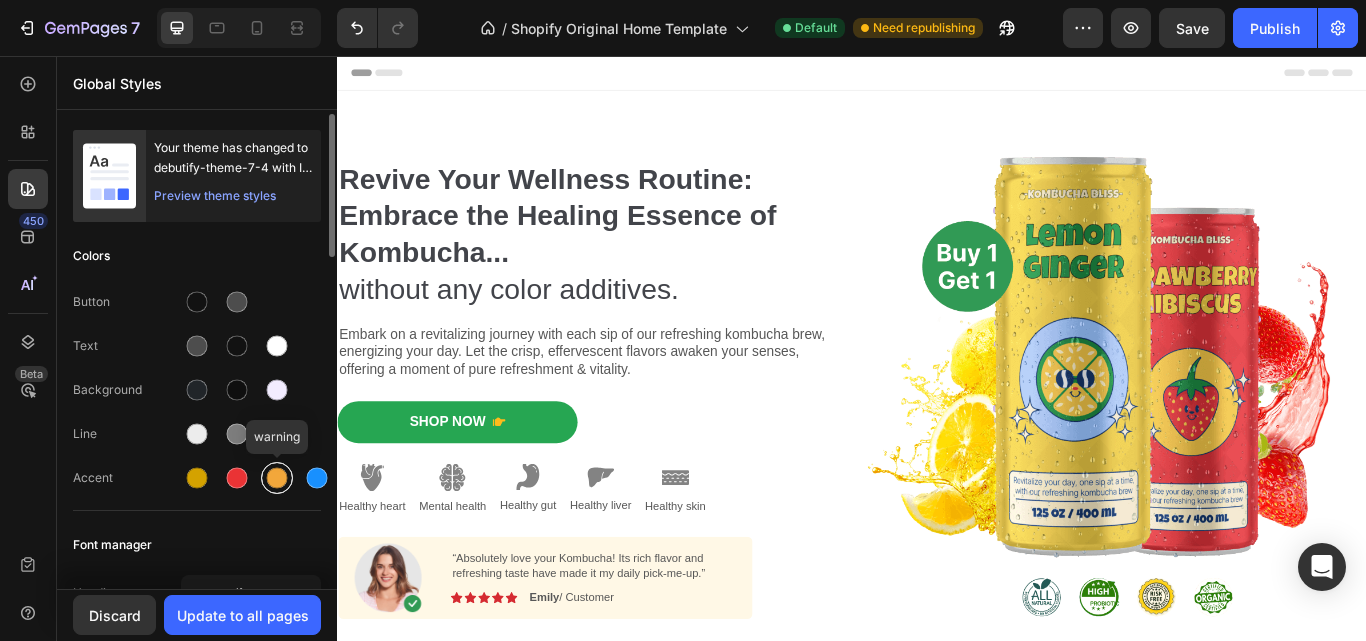 click at bounding box center [277, 478] 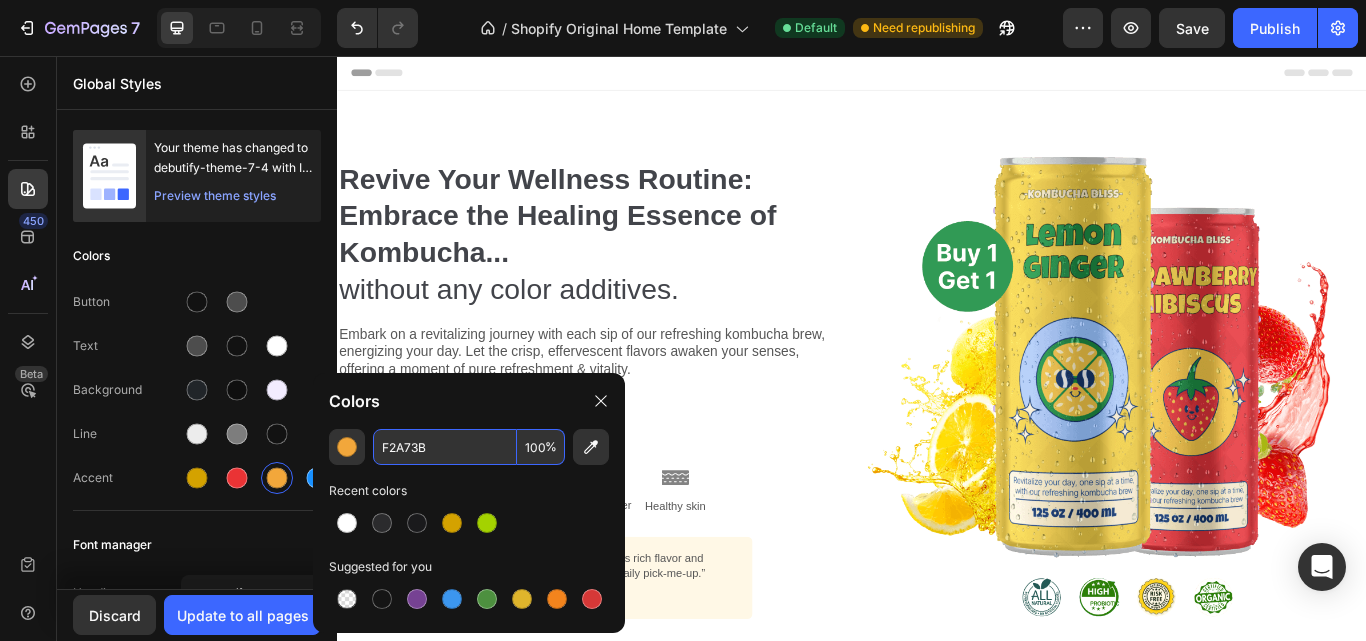 click on "F2A73B" at bounding box center [445, 447] 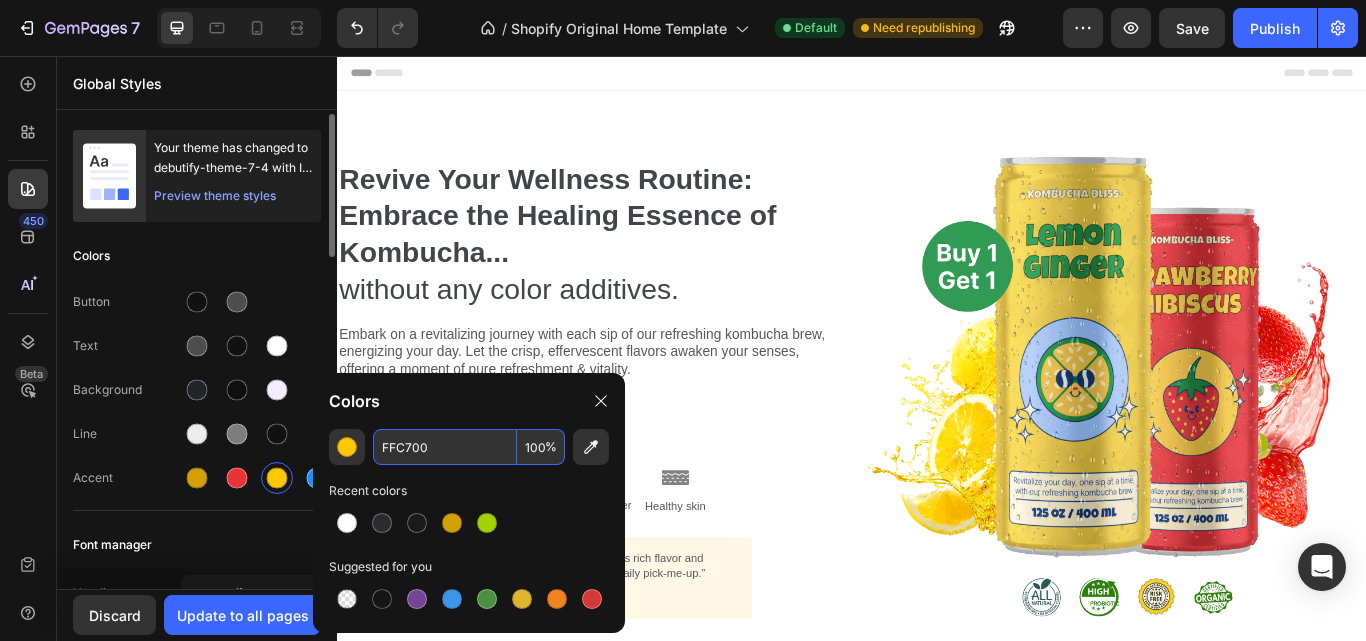 type on "FFC700" 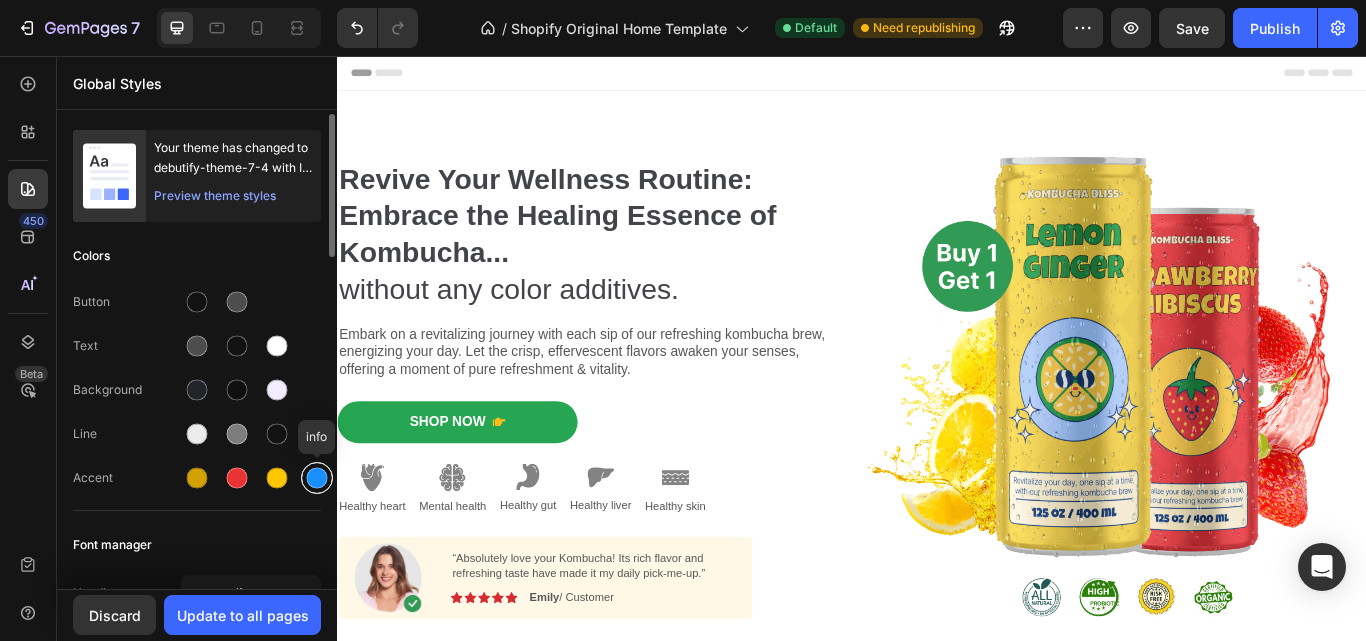click at bounding box center (317, 478) 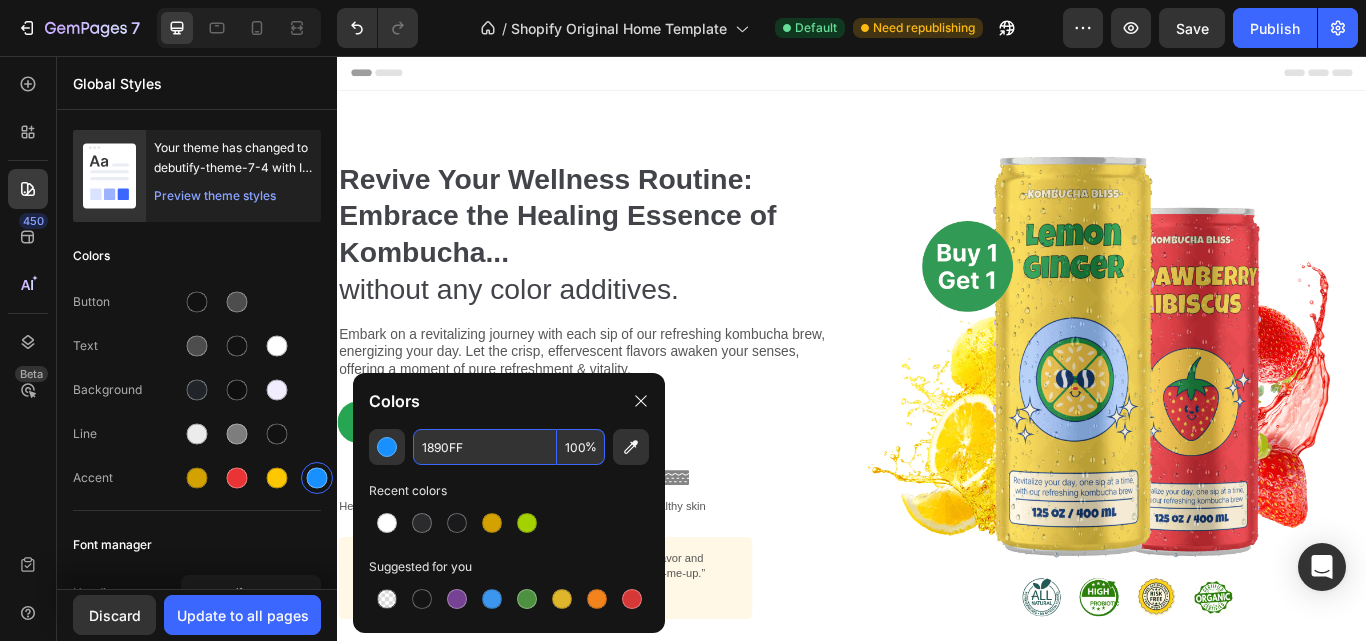 click on "1890FF" at bounding box center (485, 447) 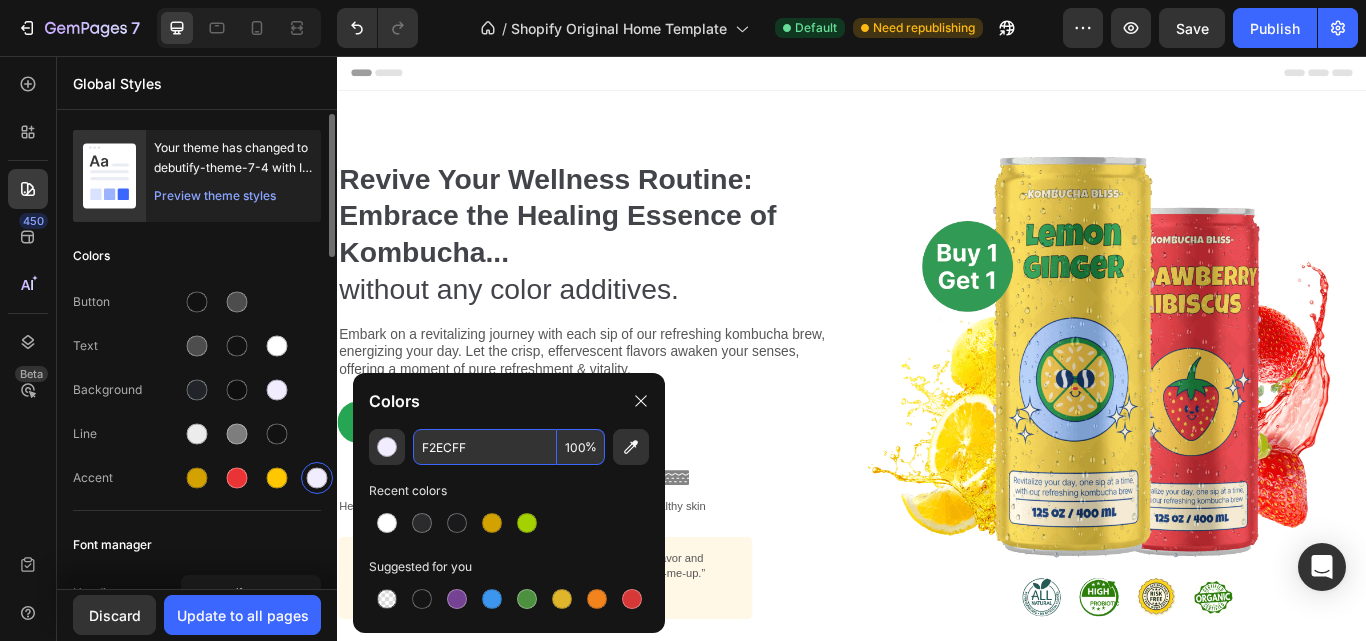 type on "F2ECFF" 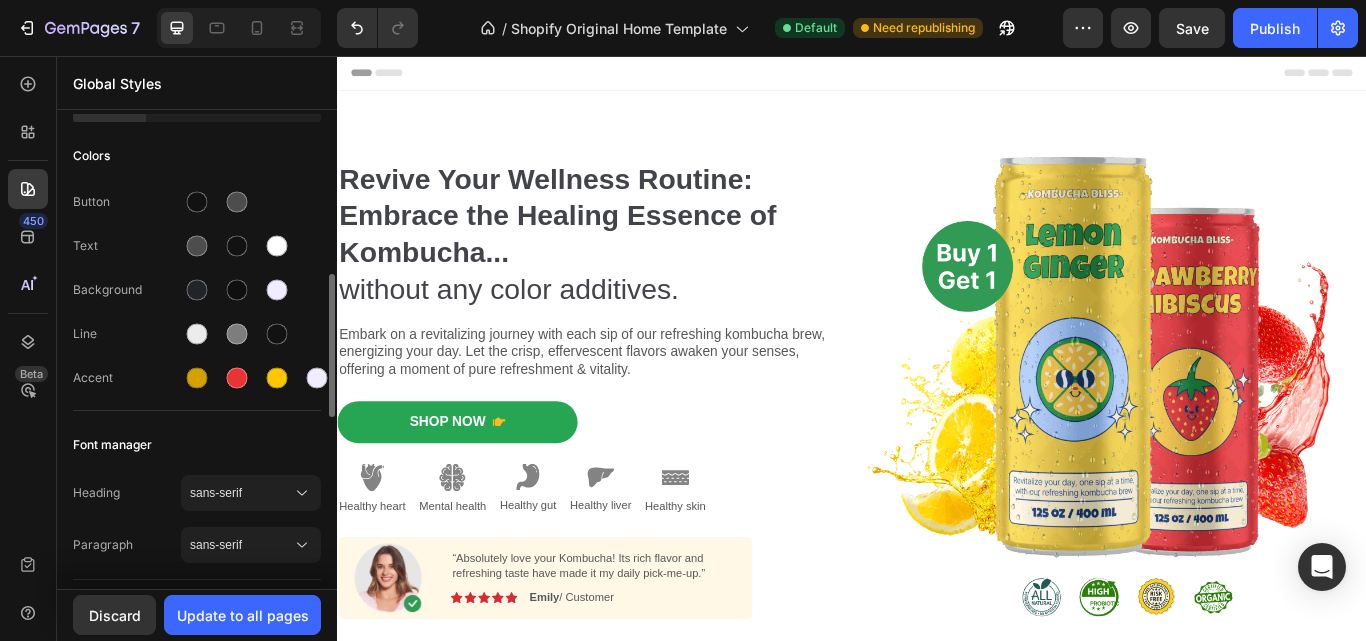 scroll, scrollTop: 200, scrollLeft: 0, axis: vertical 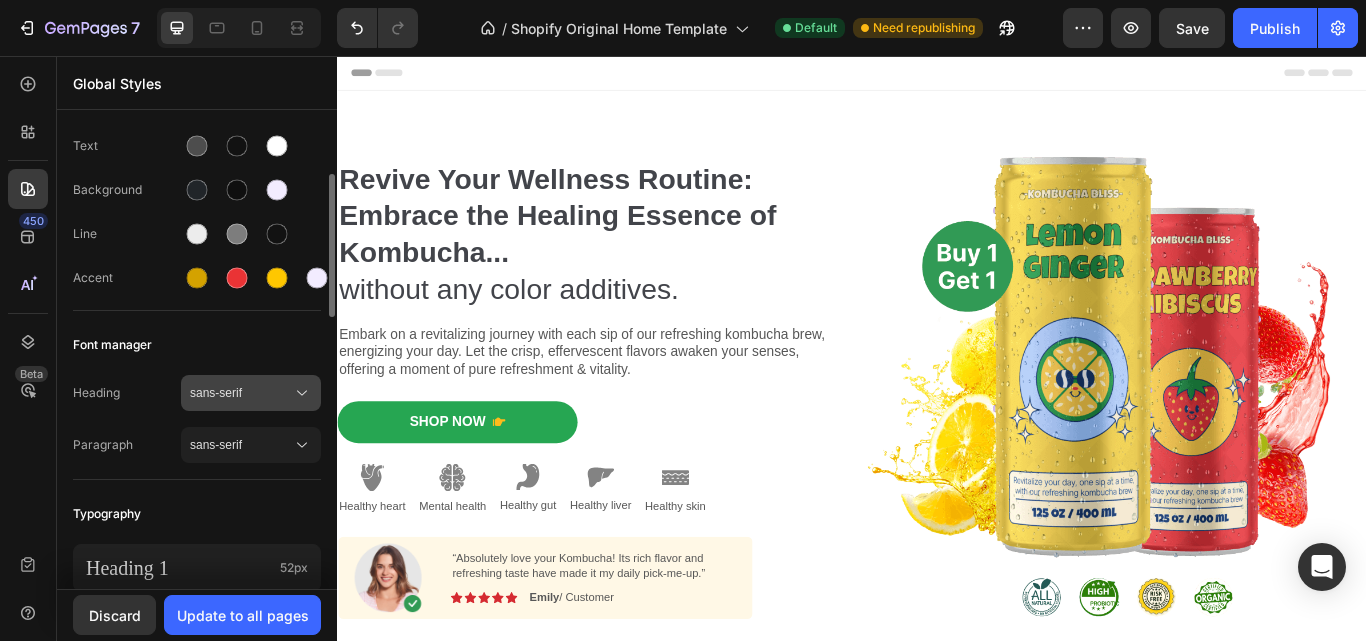 click on "sans-serif" at bounding box center [241, 393] 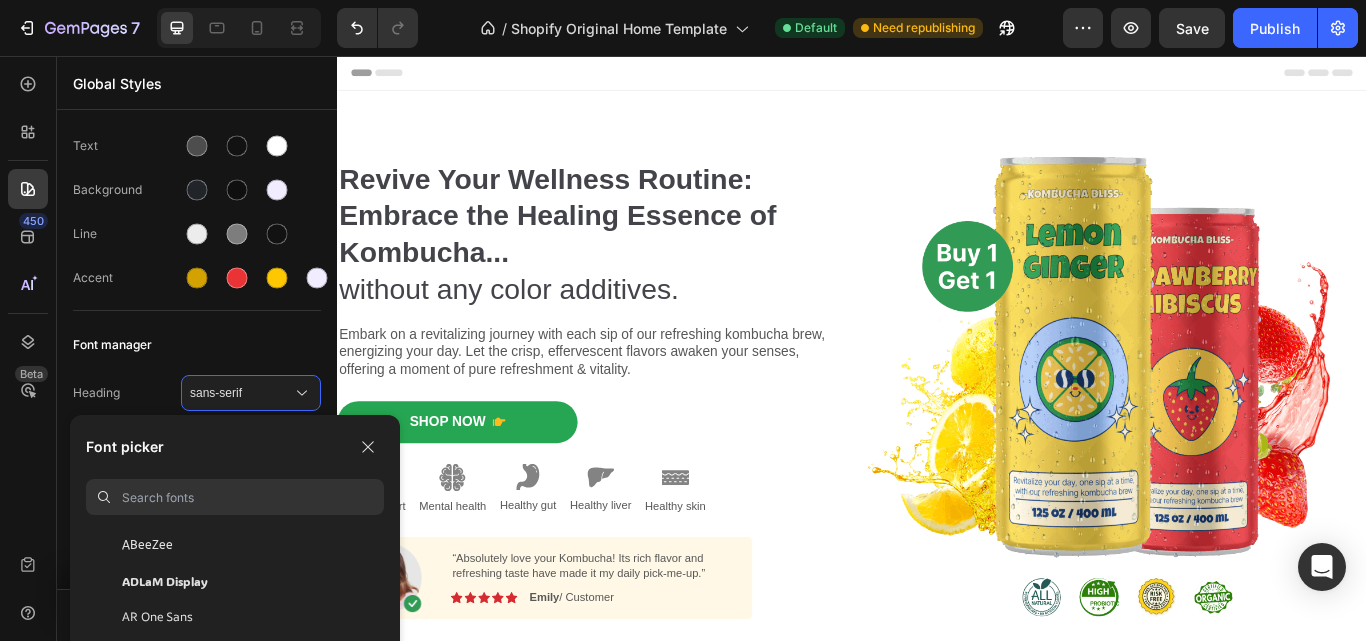 scroll, scrollTop: 100, scrollLeft: 0, axis: vertical 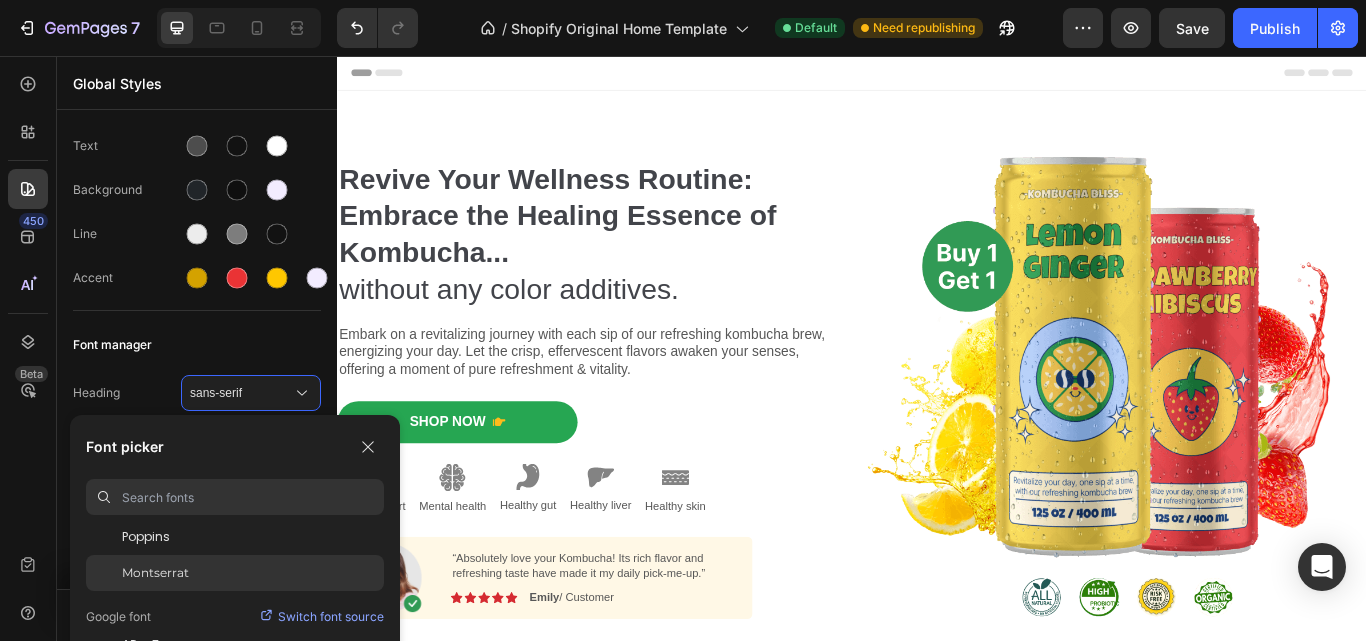 click on "Montserrat" at bounding box center (155, 573) 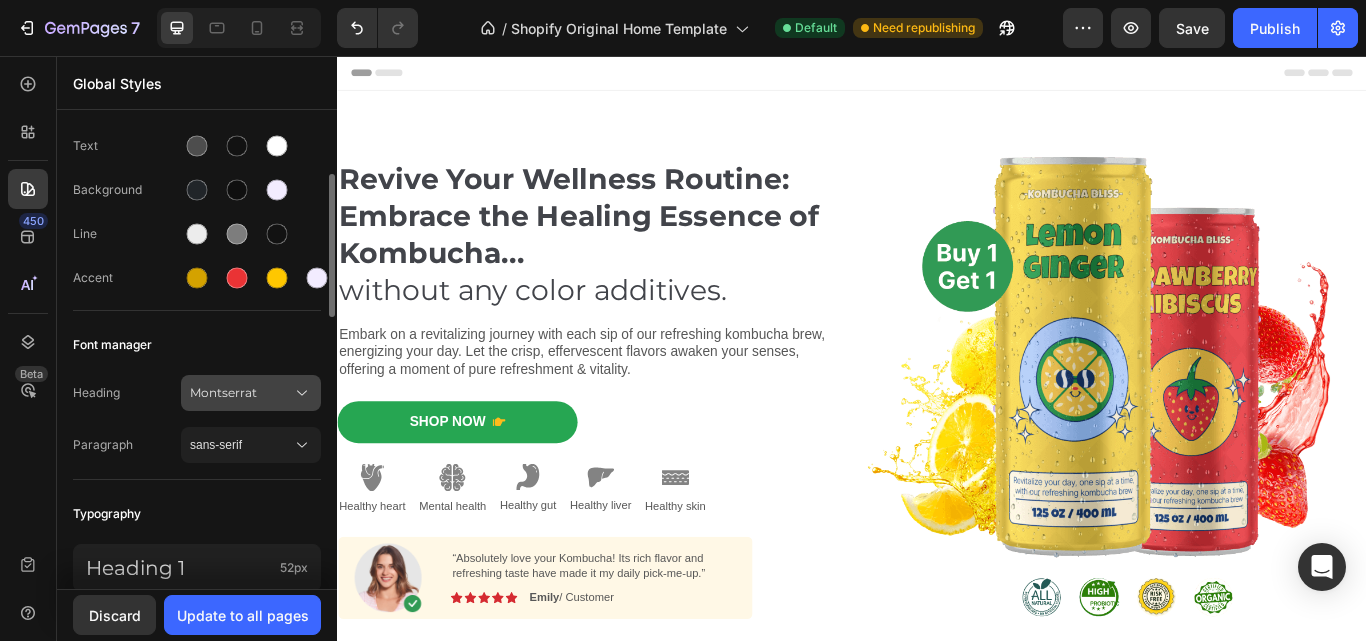 click on "Montserrat" at bounding box center [241, 393] 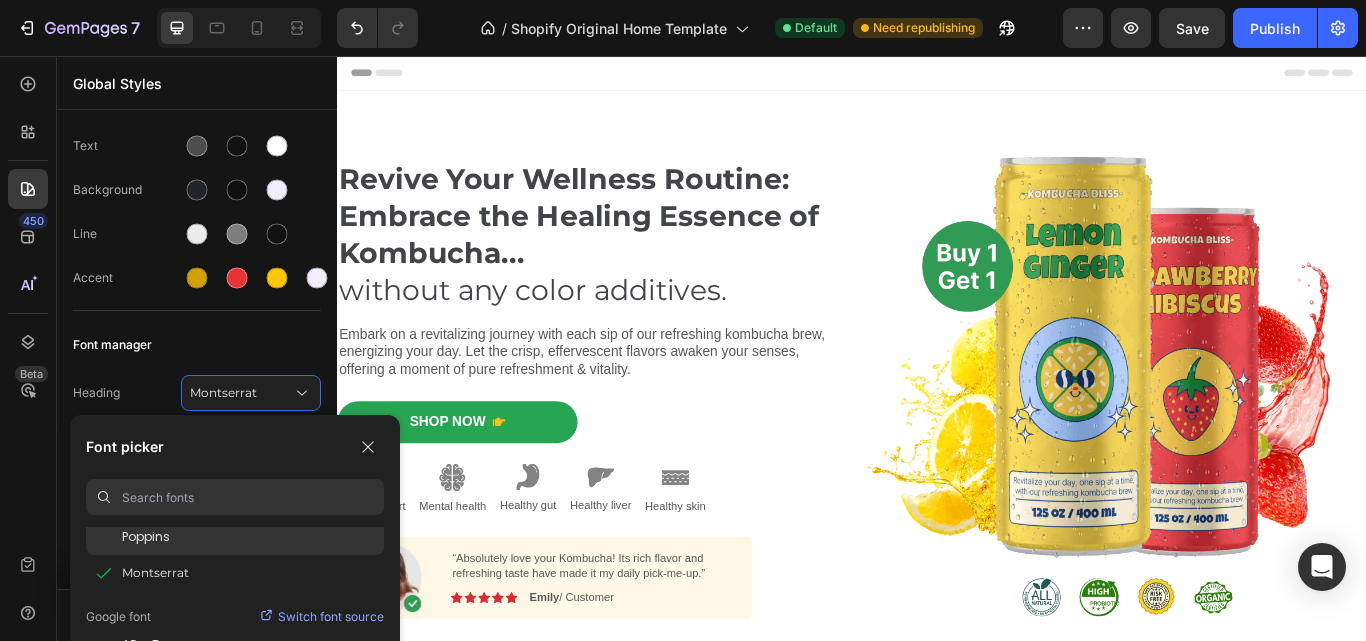 click on "Poppins" at bounding box center (146, 537) 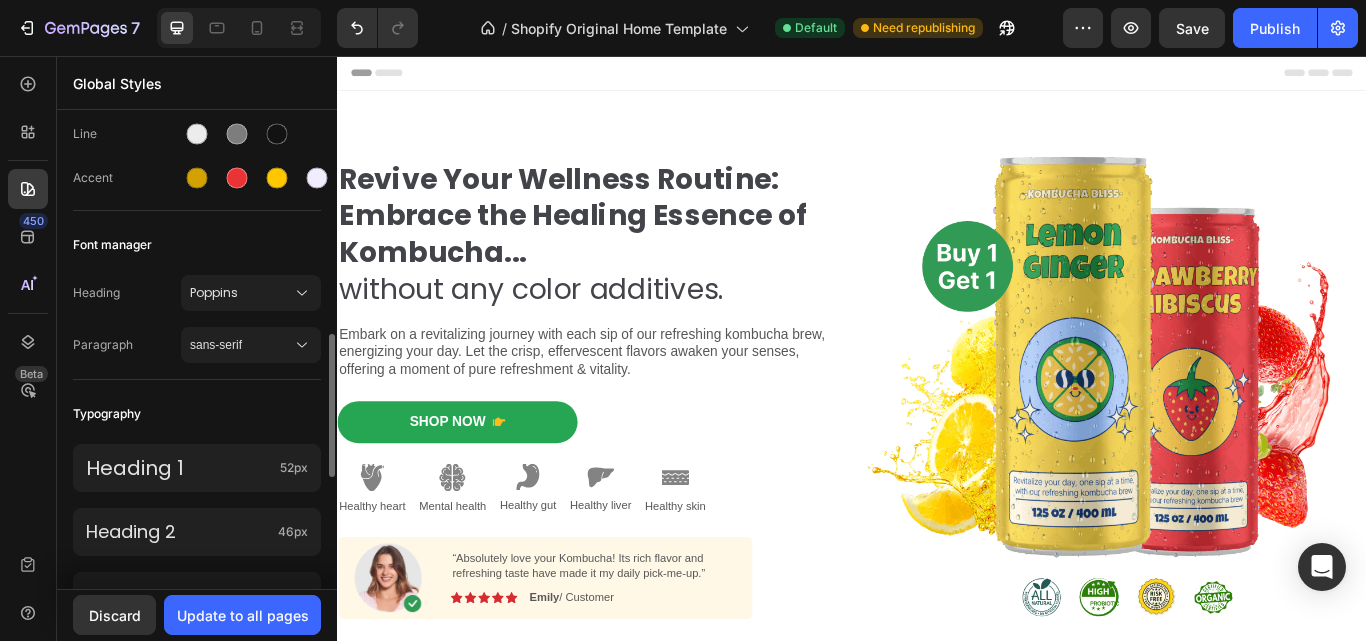 scroll, scrollTop: 400, scrollLeft: 0, axis: vertical 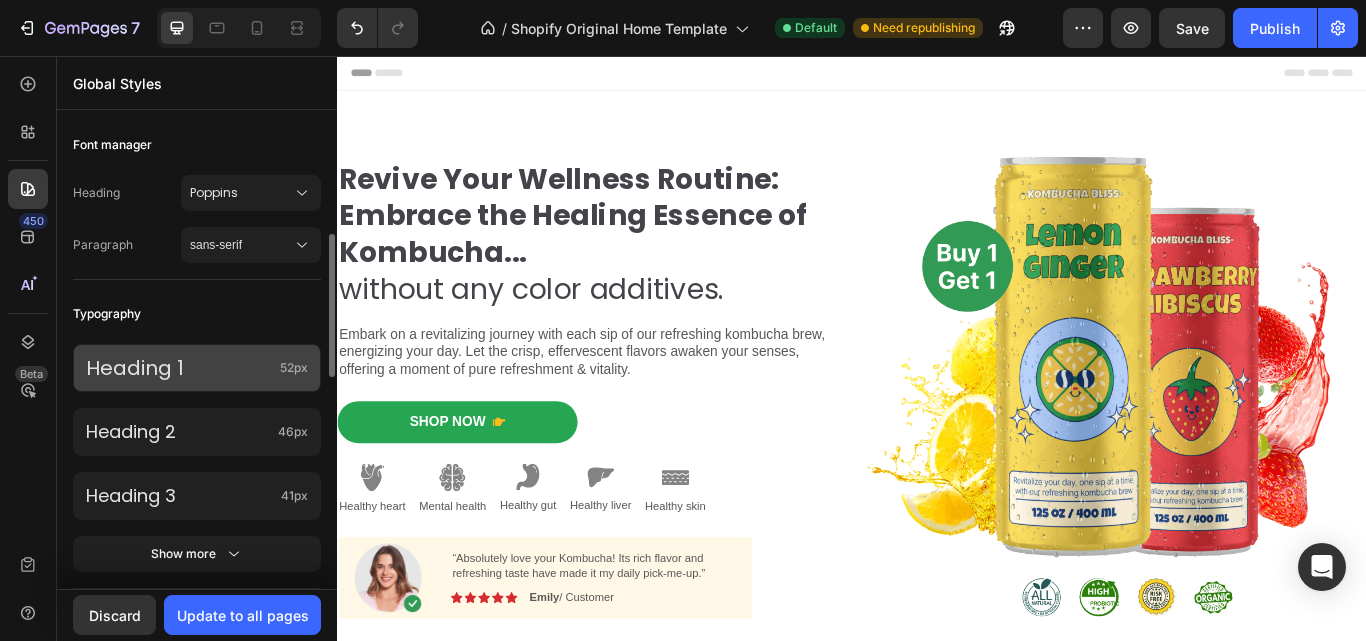 click on "Heading 1" at bounding box center (179, 368) 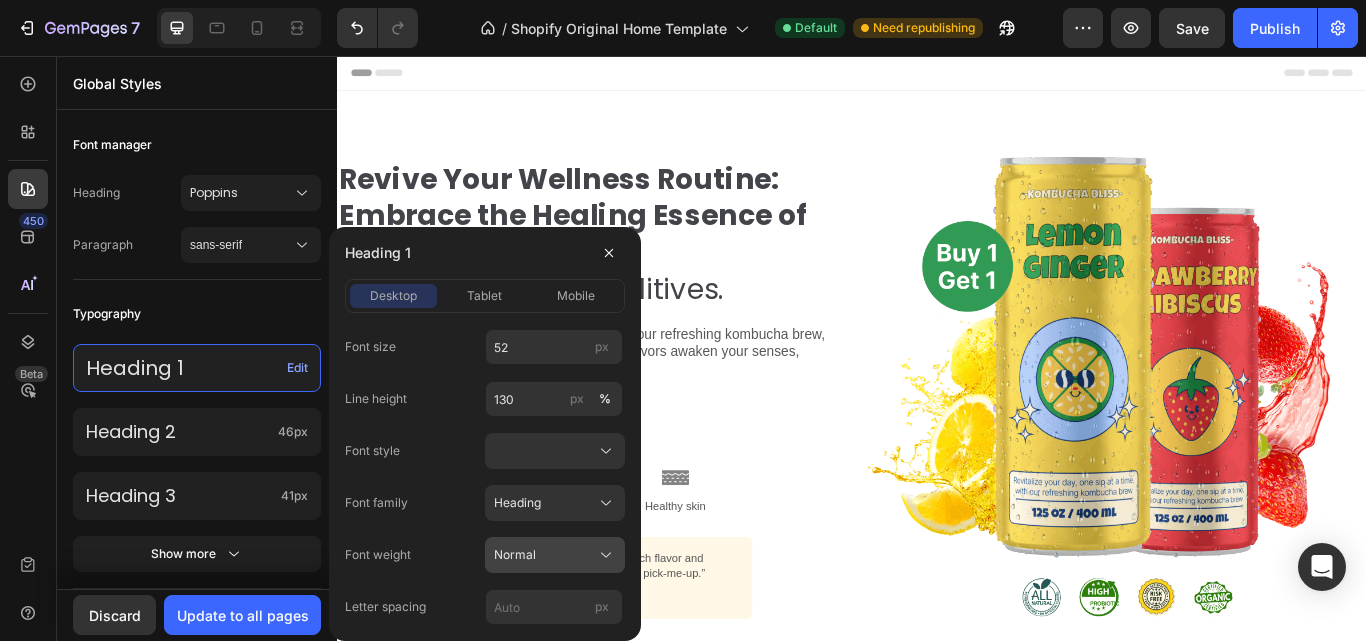 click on "Normal" 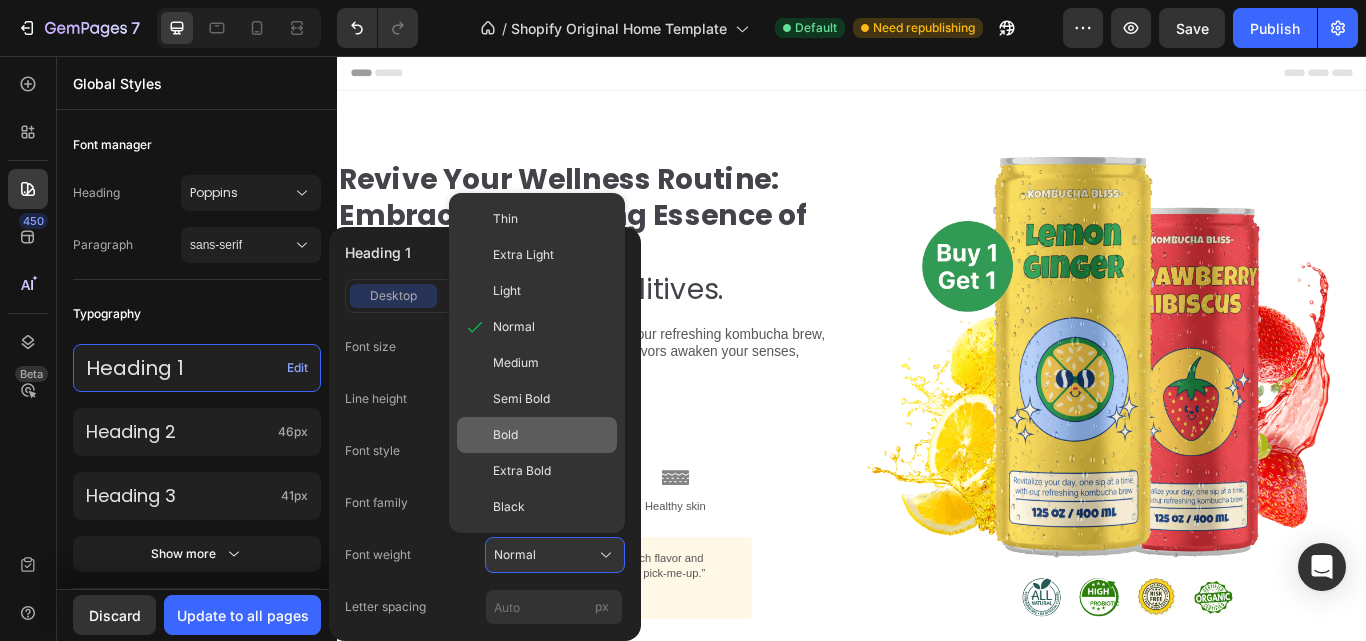 click on "Bold" at bounding box center (551, 435) 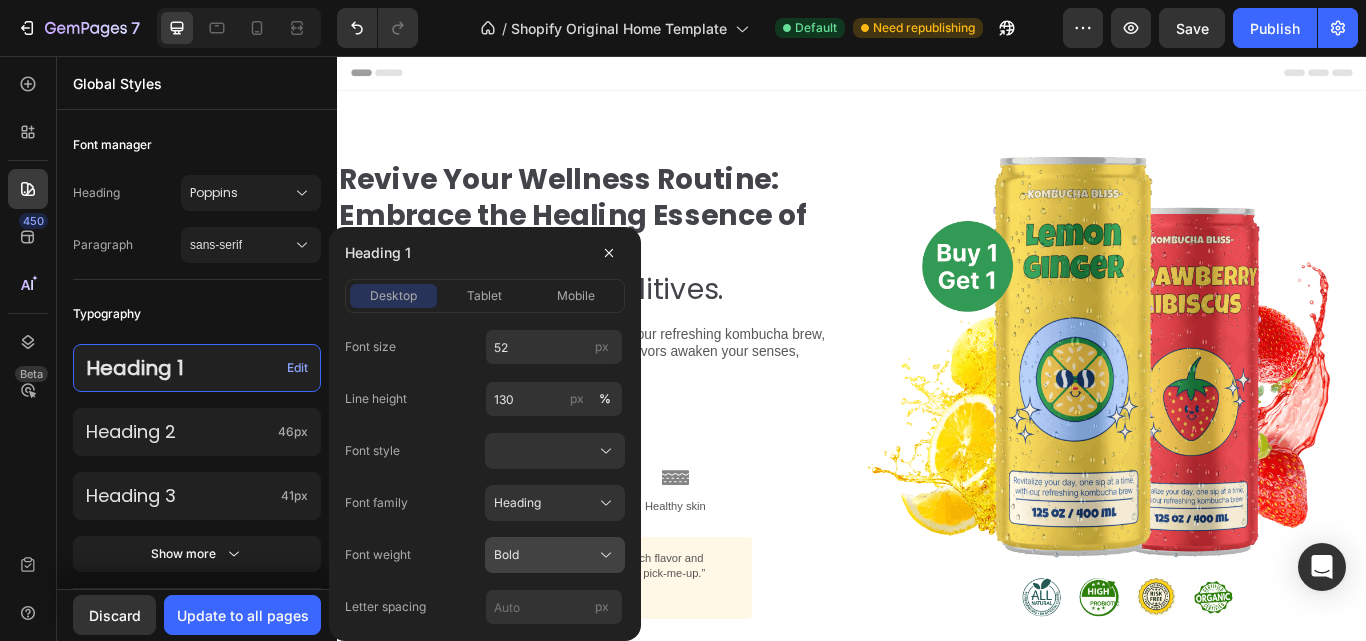 click on "Bold" 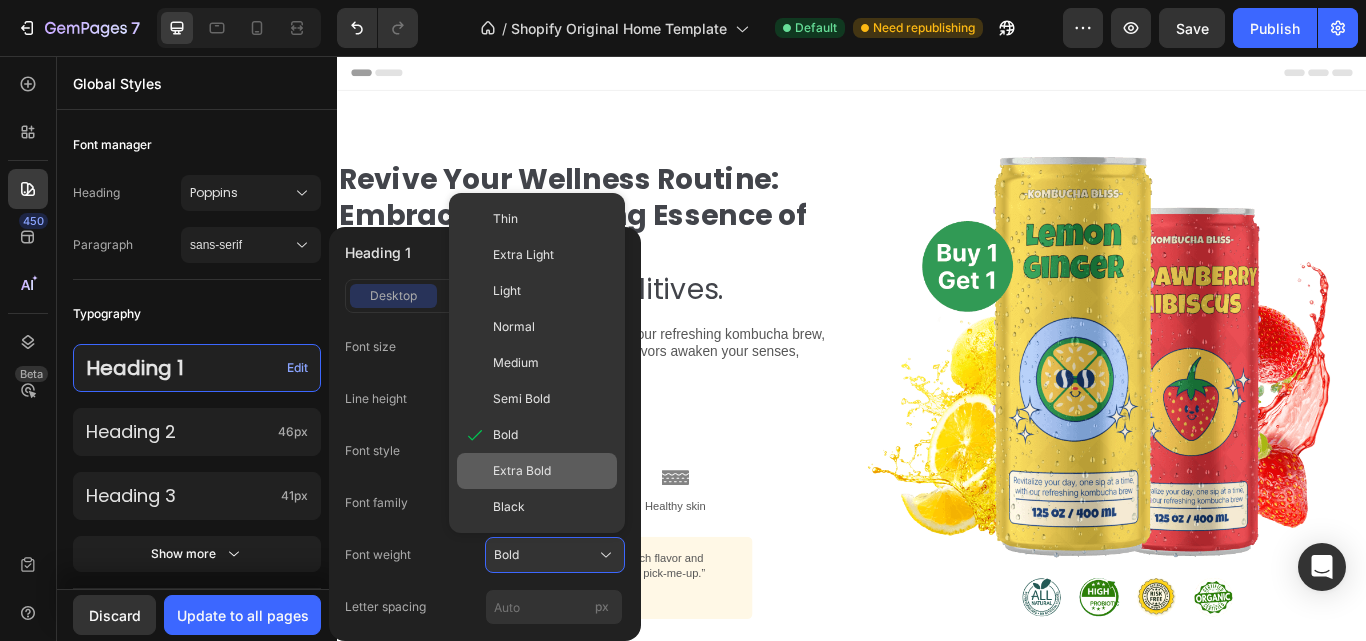 click on "Extra Bold" at bounding box center [522, 471] 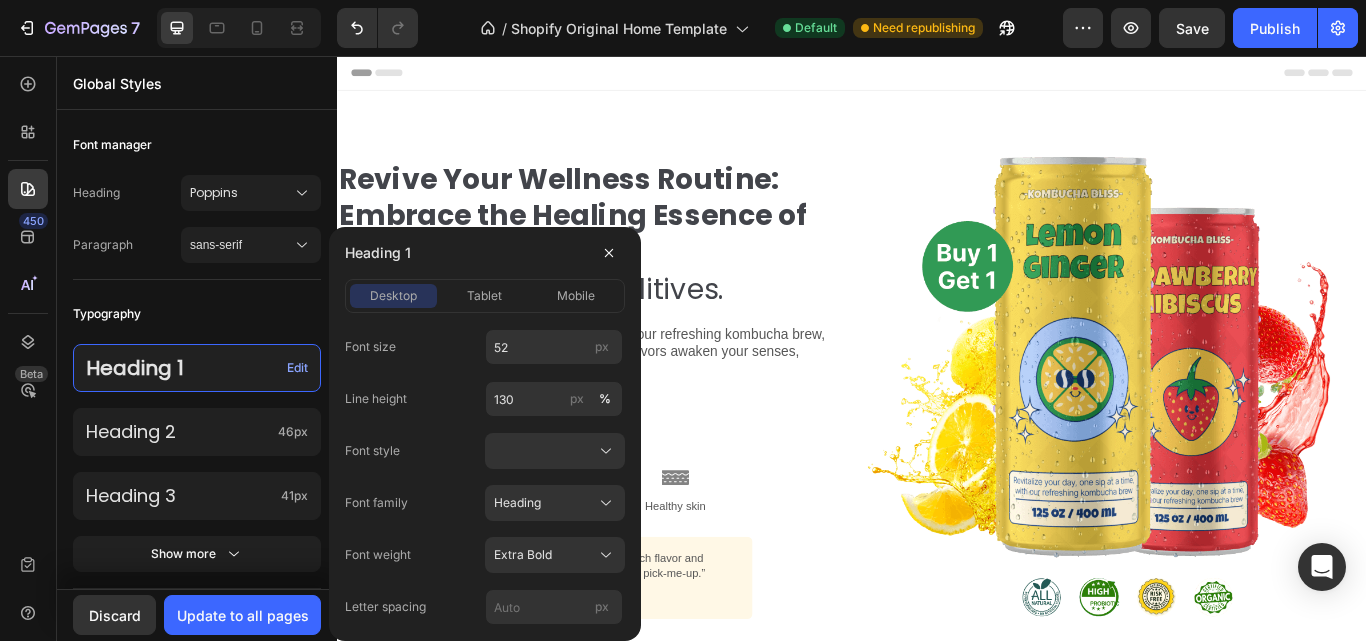 click on "450 Beta" at bounding box center (28, 304) 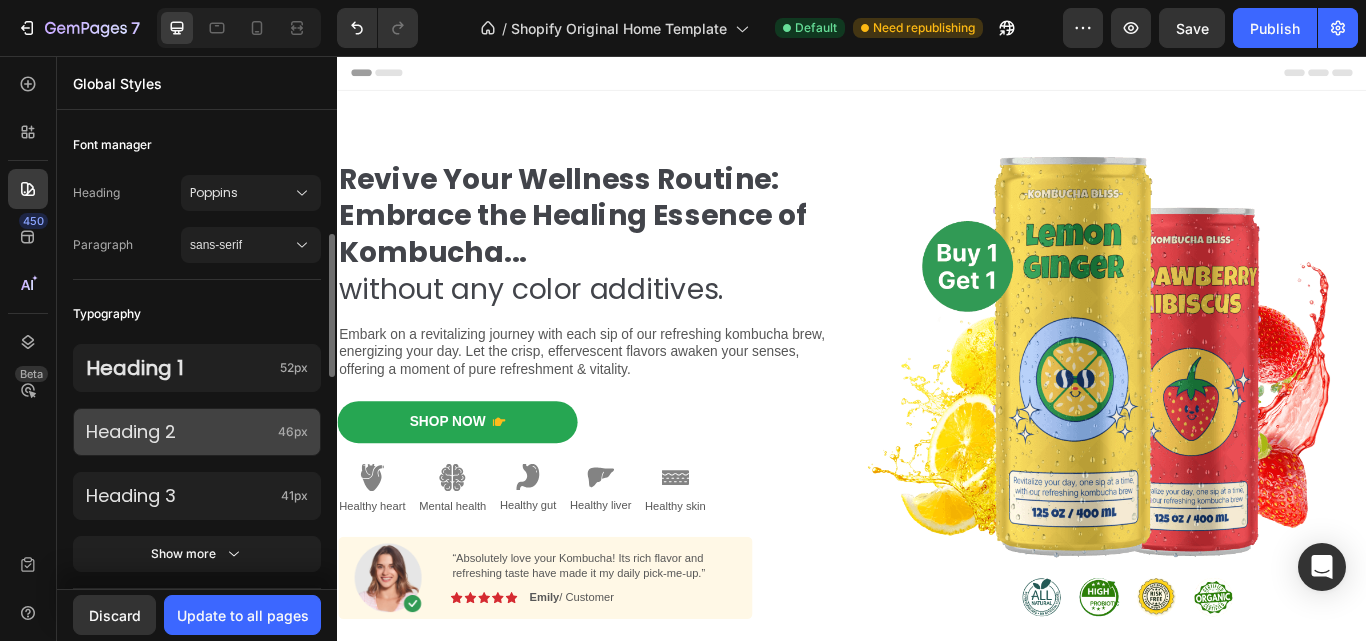 click on "Heading 2 46px" 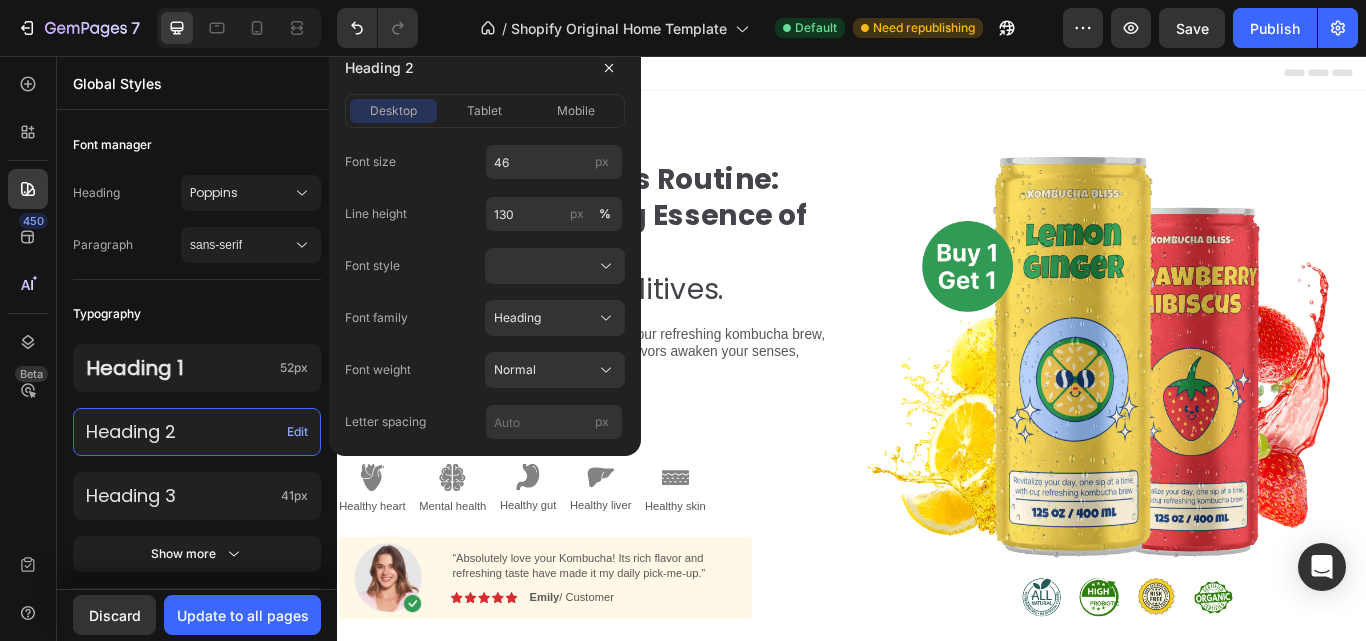 click on "Heading 2 Edit" 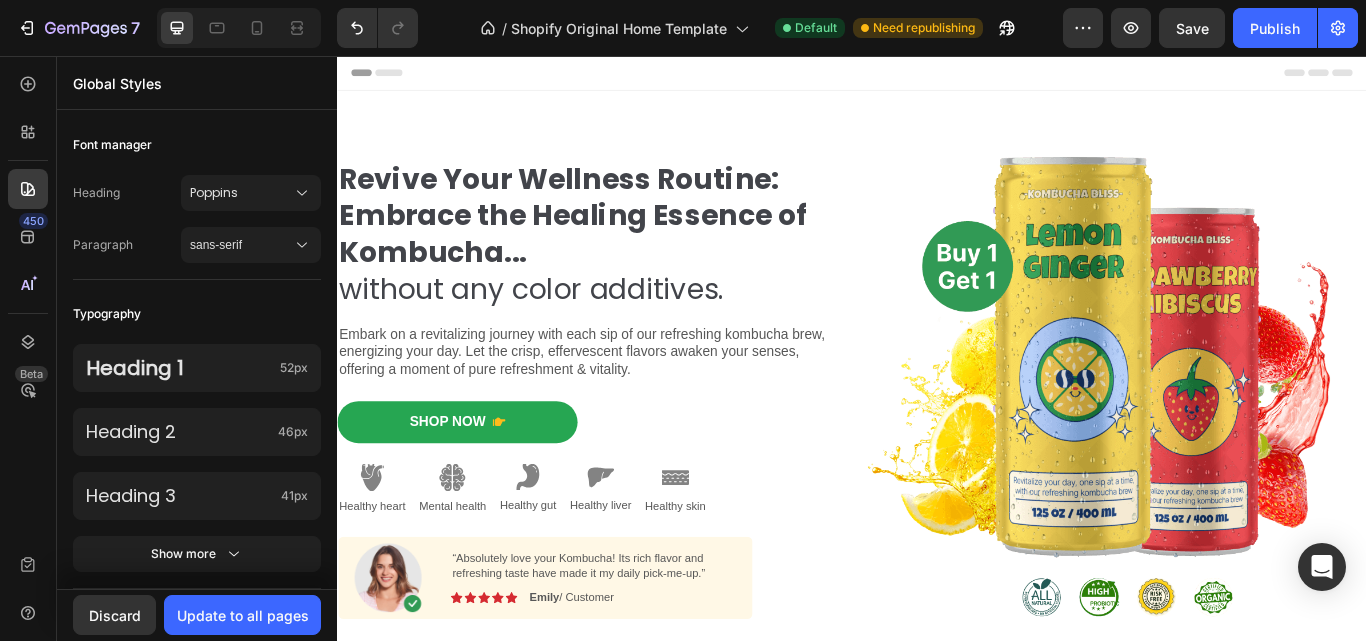 click on "450 Beta" at bounding box center [28, 304] 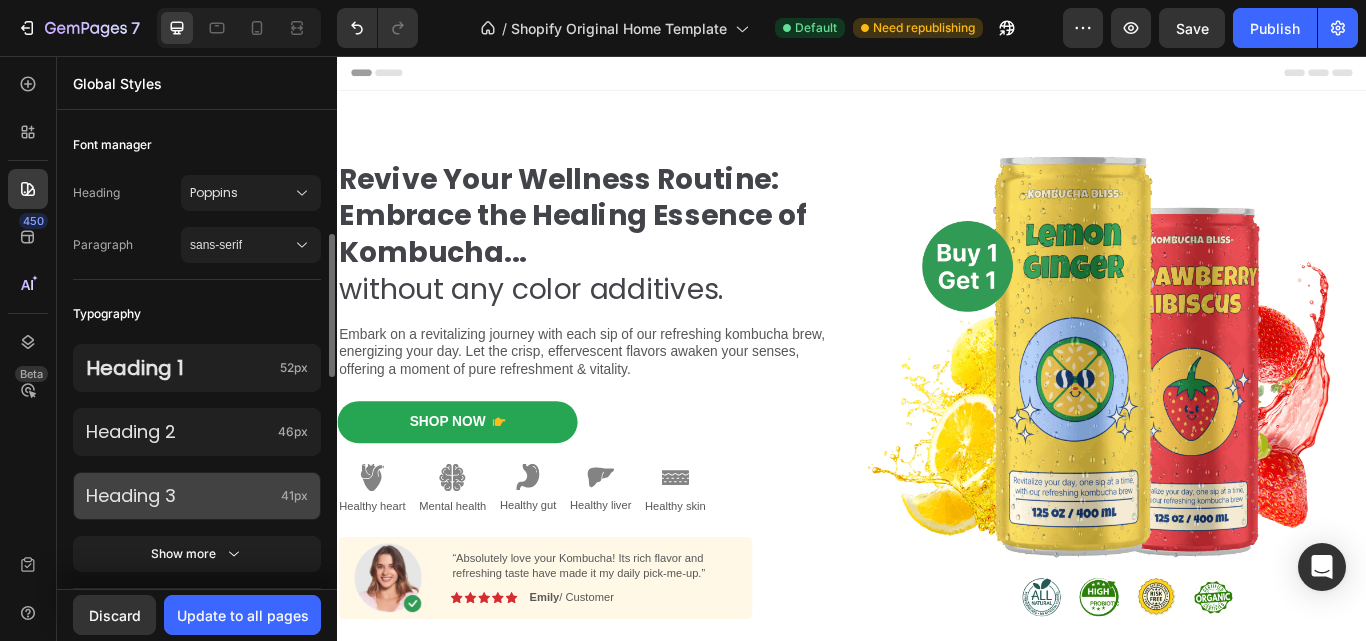 click on "Heading 3" at bounding box center (179, 495) 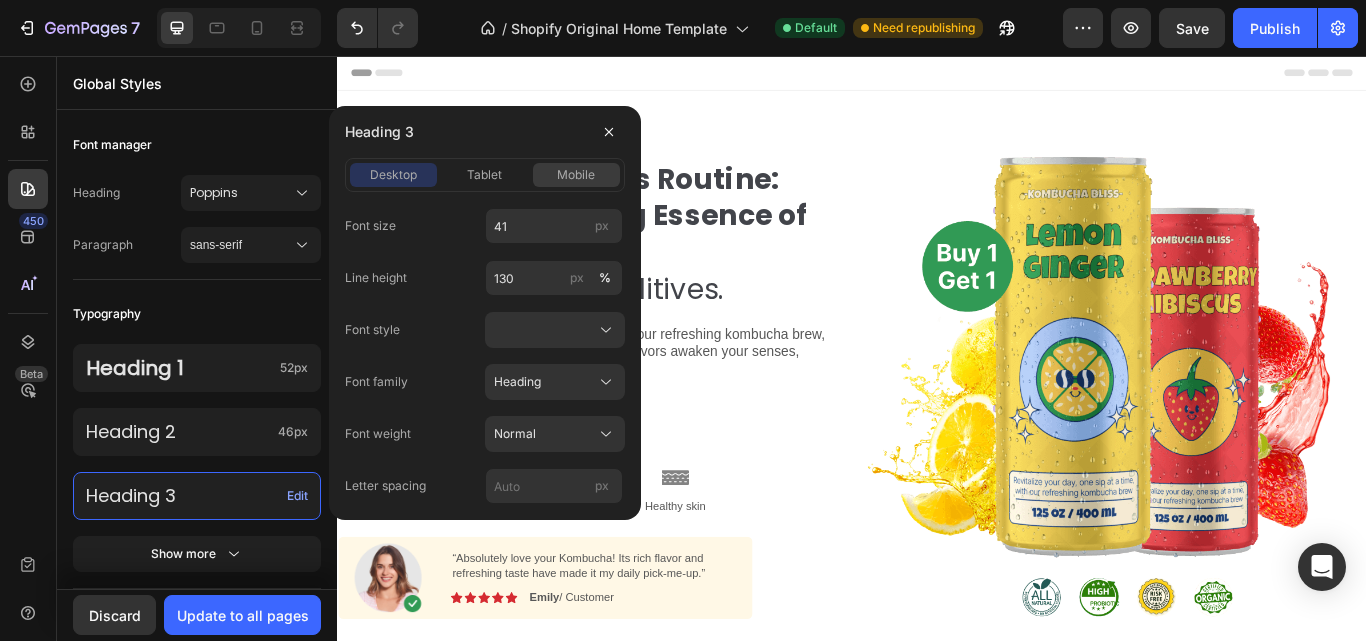click on "mobile" at bounding box center [576, 175] 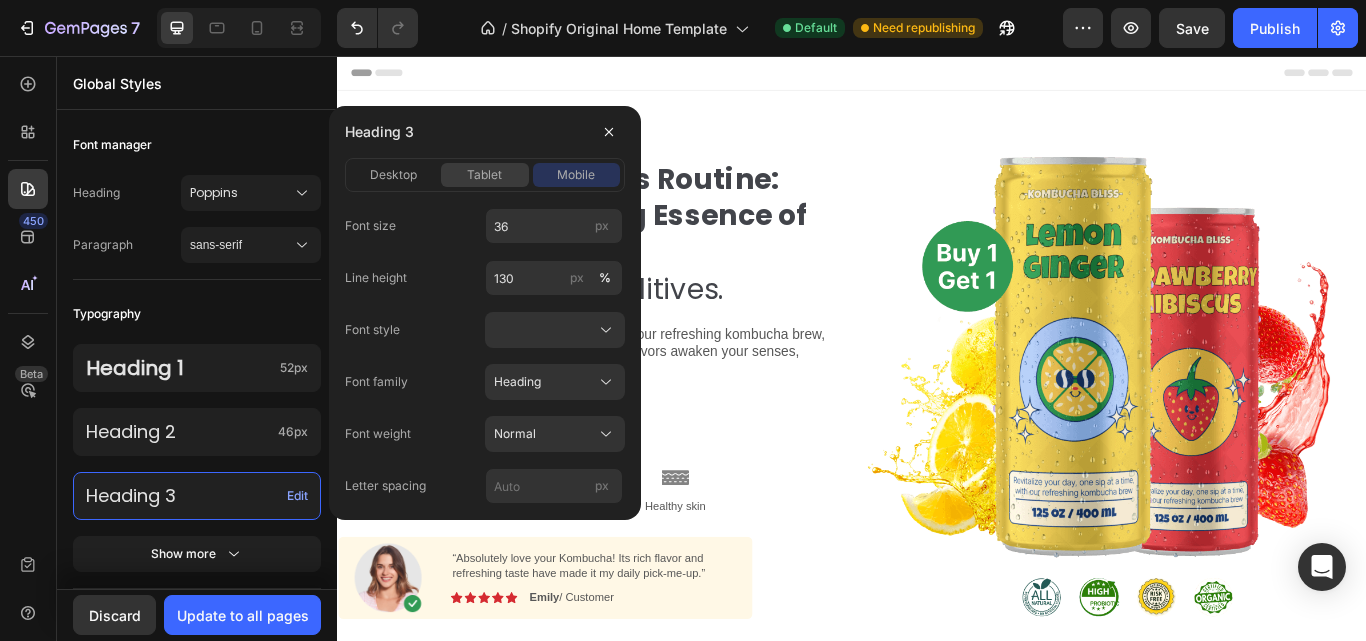 click on "tablet" at bounding box center (484, 175) 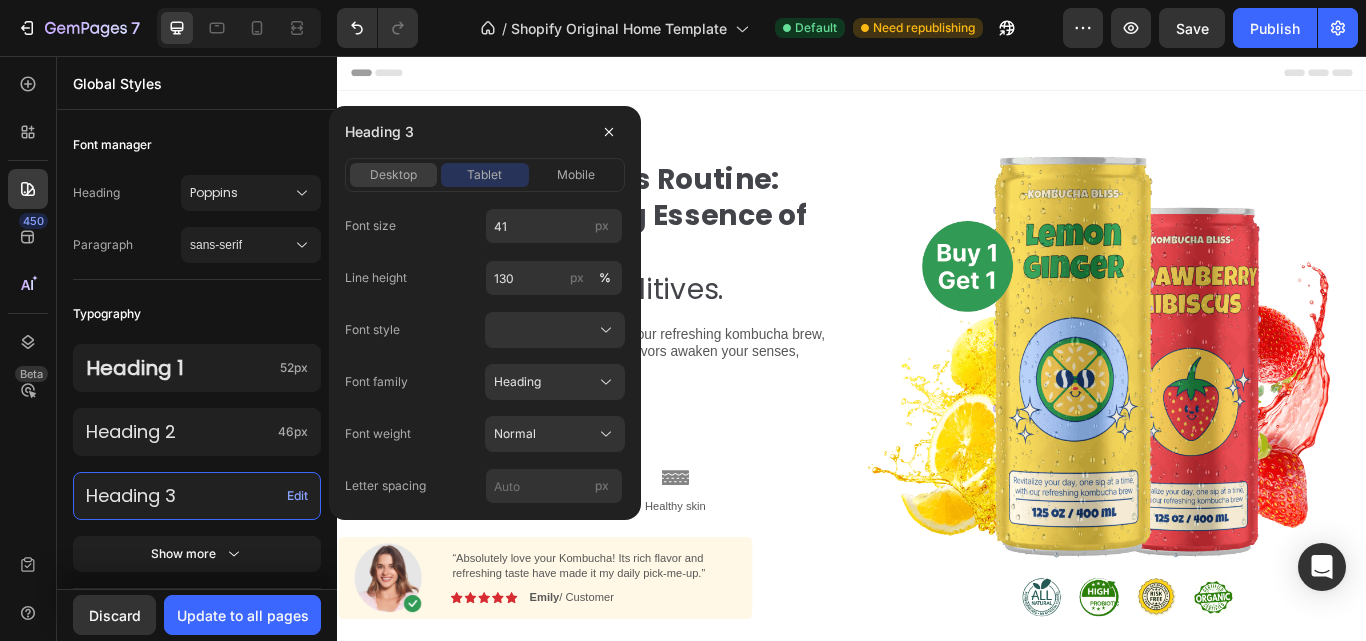click on "desktop" at bounding box center [393, 175] 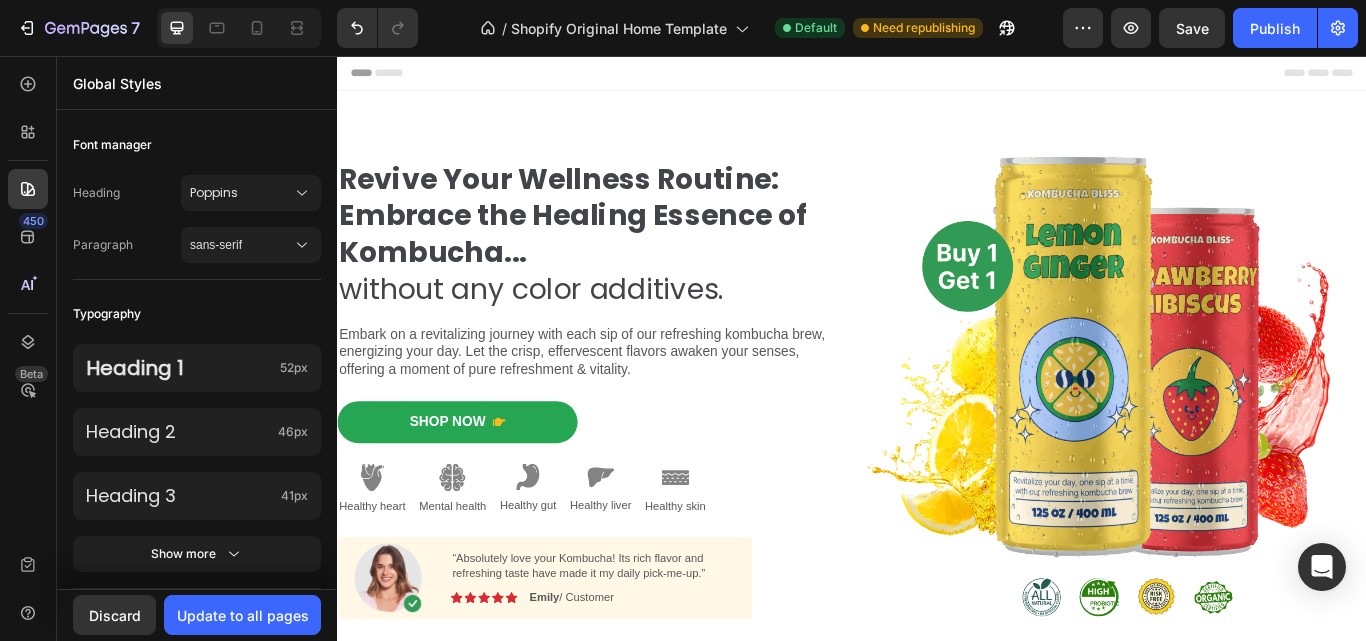 click on "450 Beta" at bounding box center [28, 304] 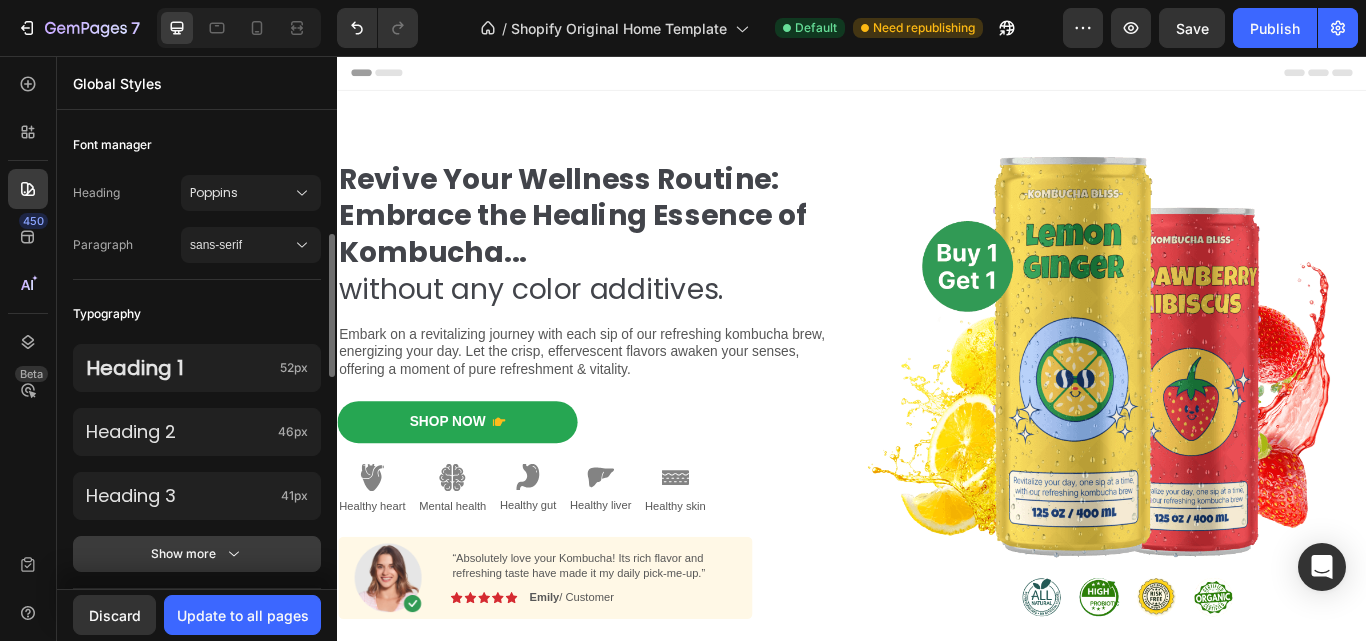 click 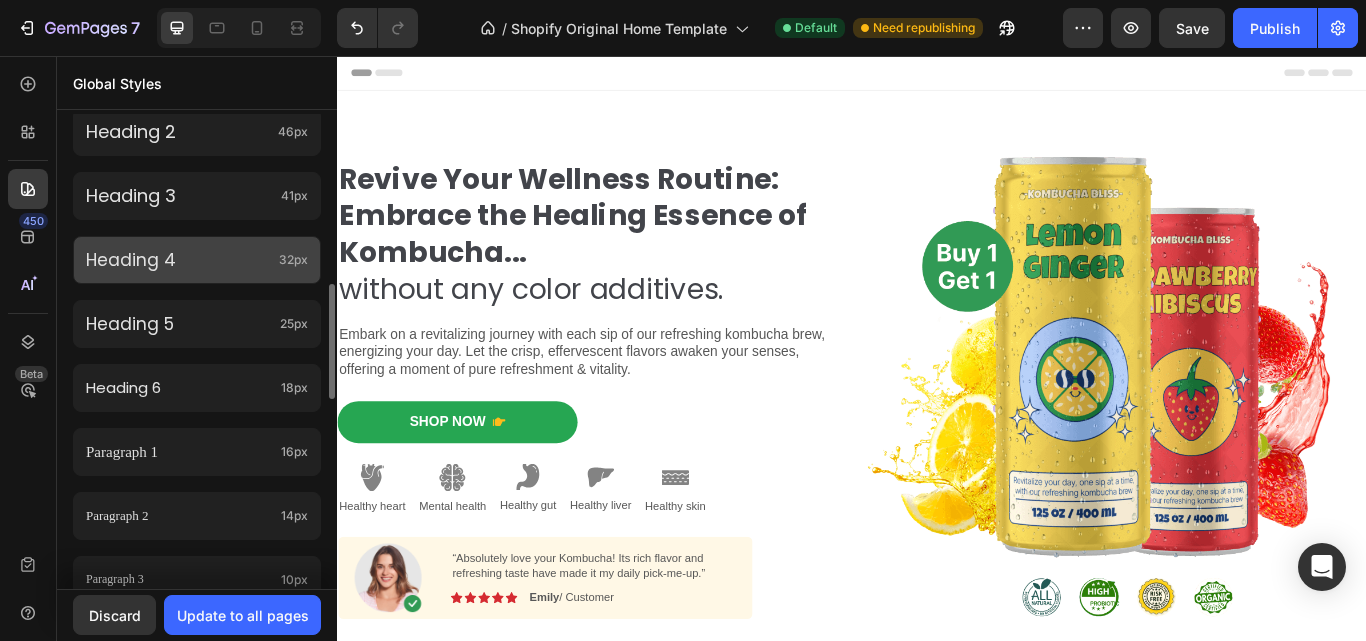 scroll, scrollTop: 800, scrollLeft: 0, axis: vertical 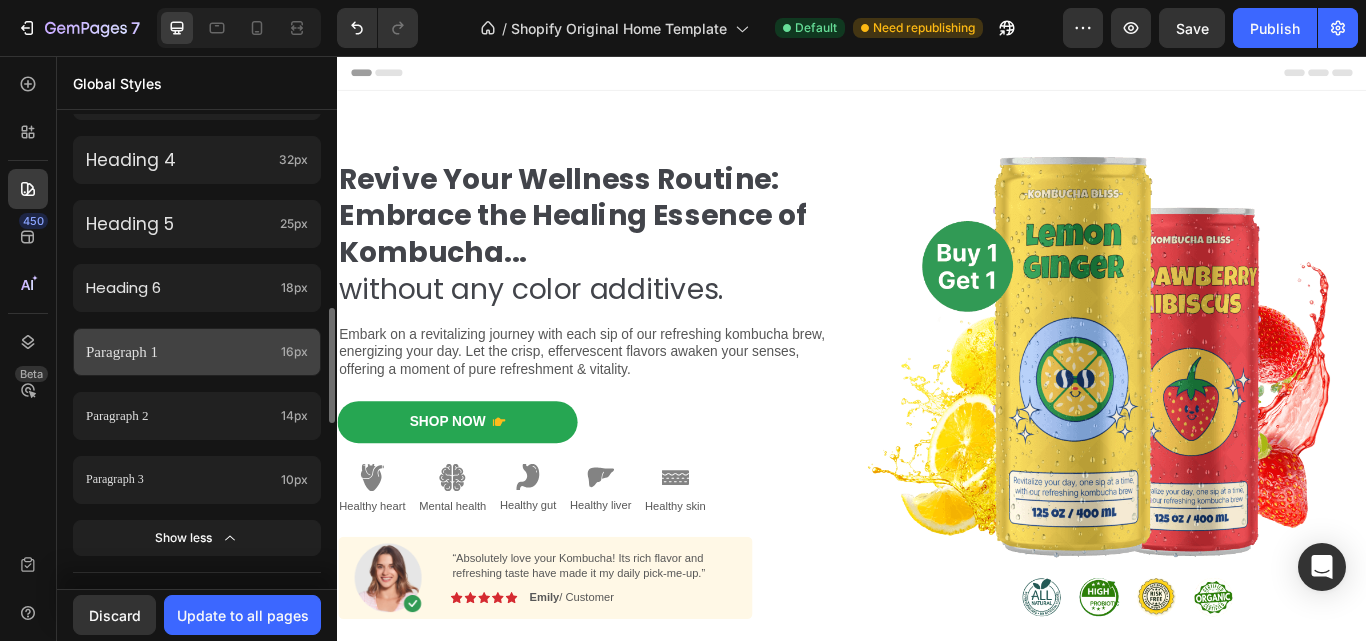 click on "Paragraph 1" at bounding box center (179, 352) 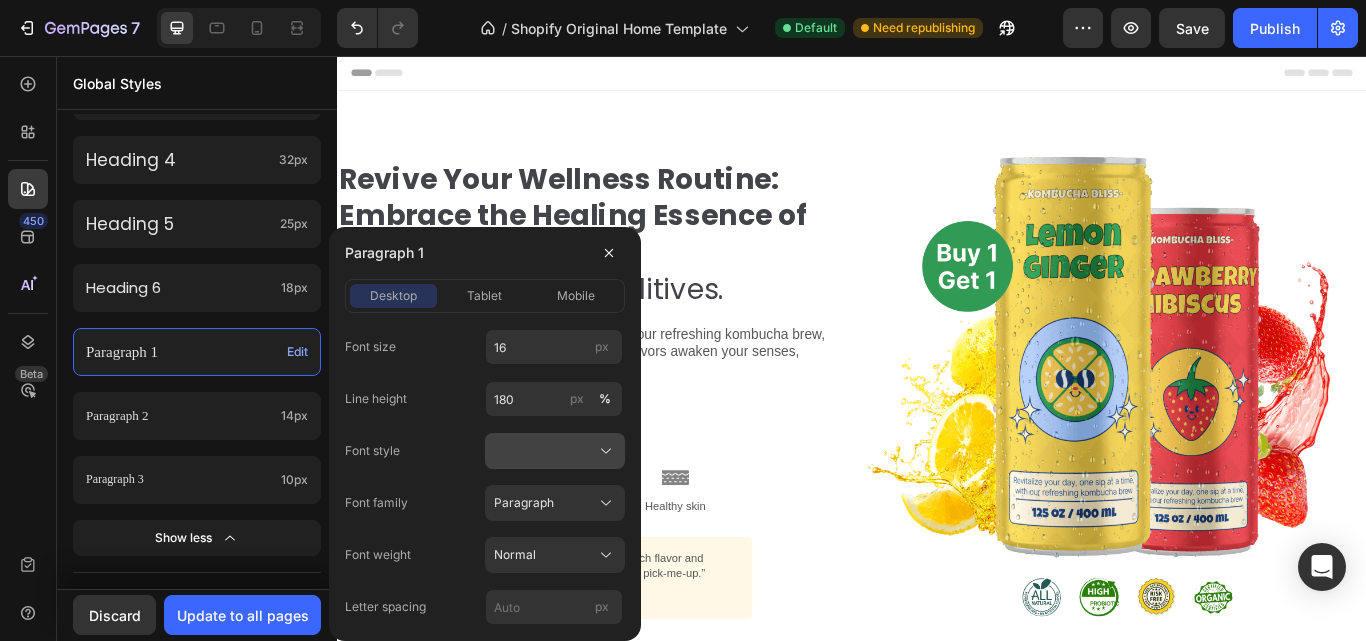 click at bounding box center [555, 451] 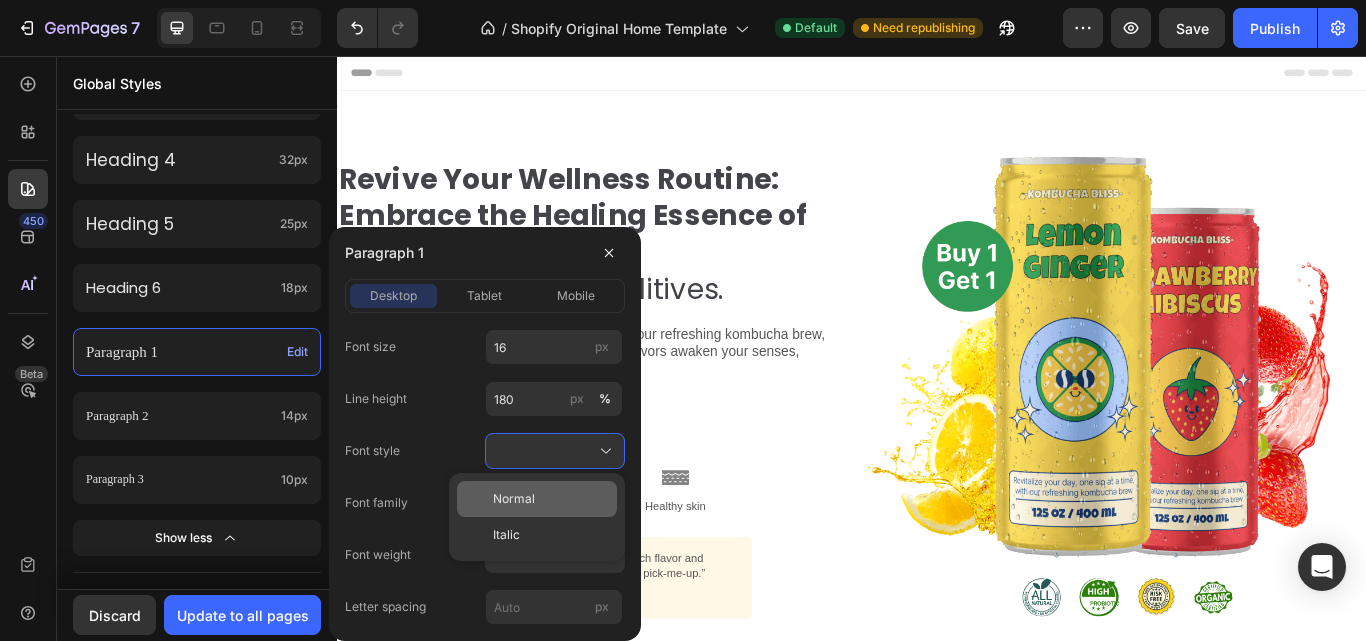 click on "Normal" at bounding box center [514, 499] 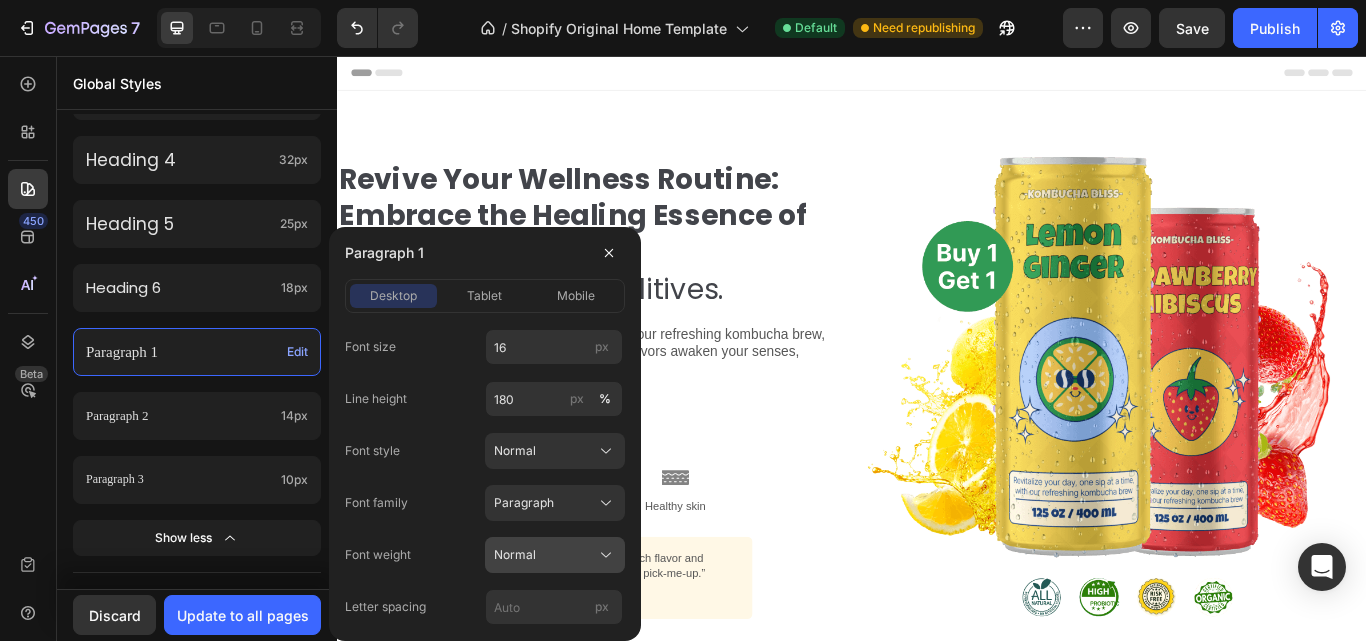 click on "Normal" 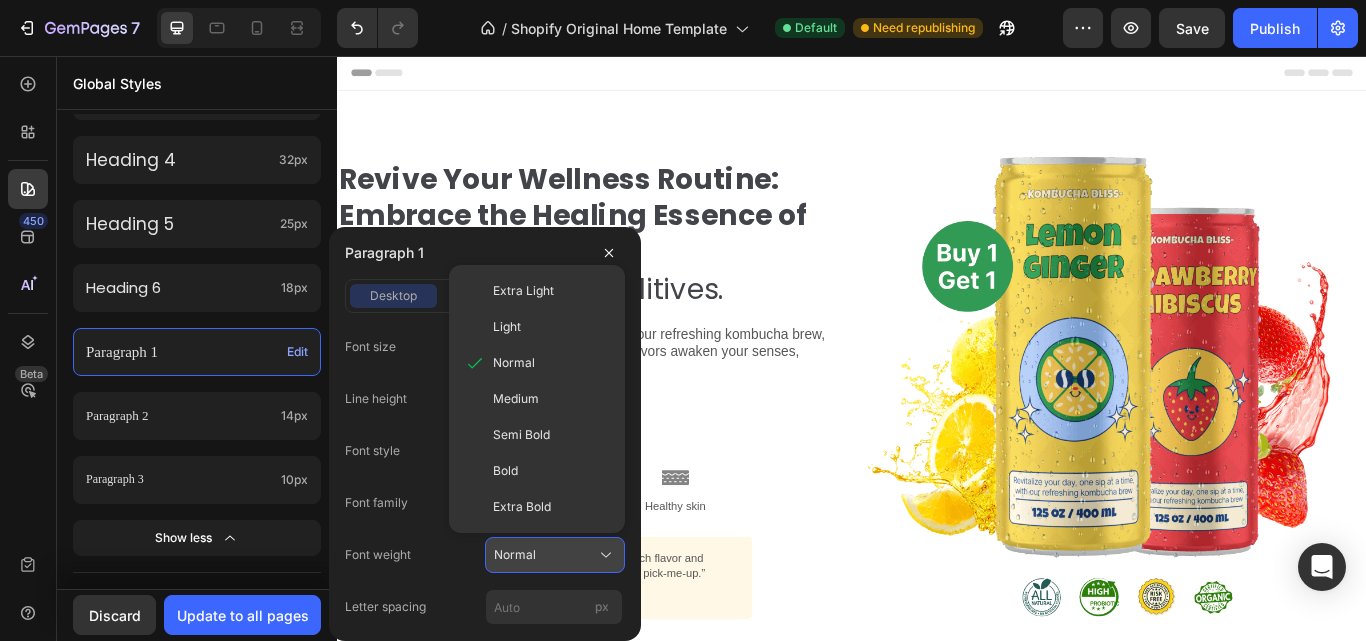click on "Normal" 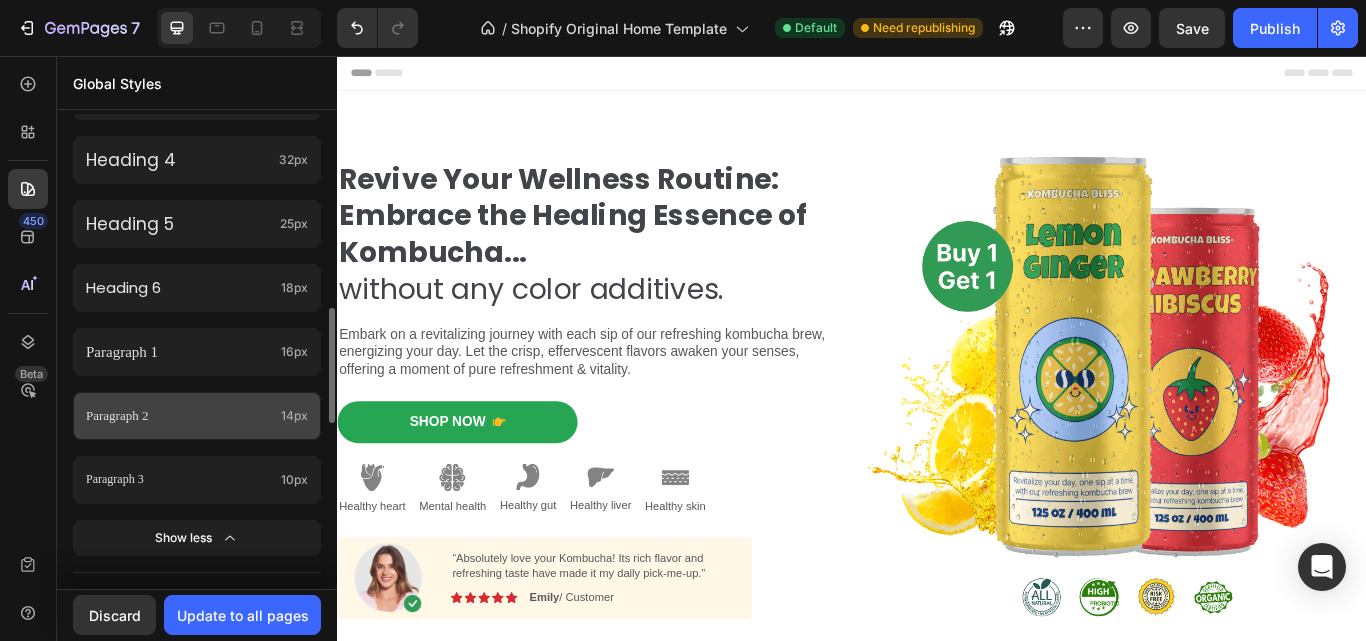 click on "Paragraph 2 14px" 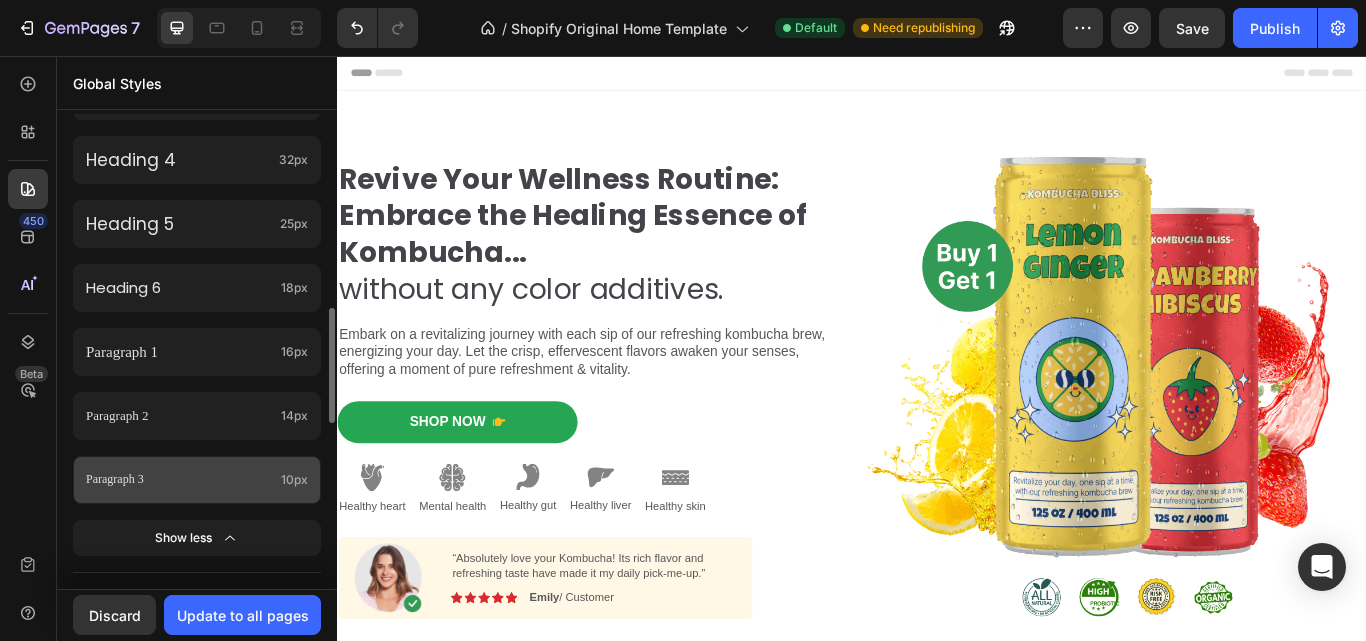 click on "Paragraph 3" at bounding box center [179, 480] 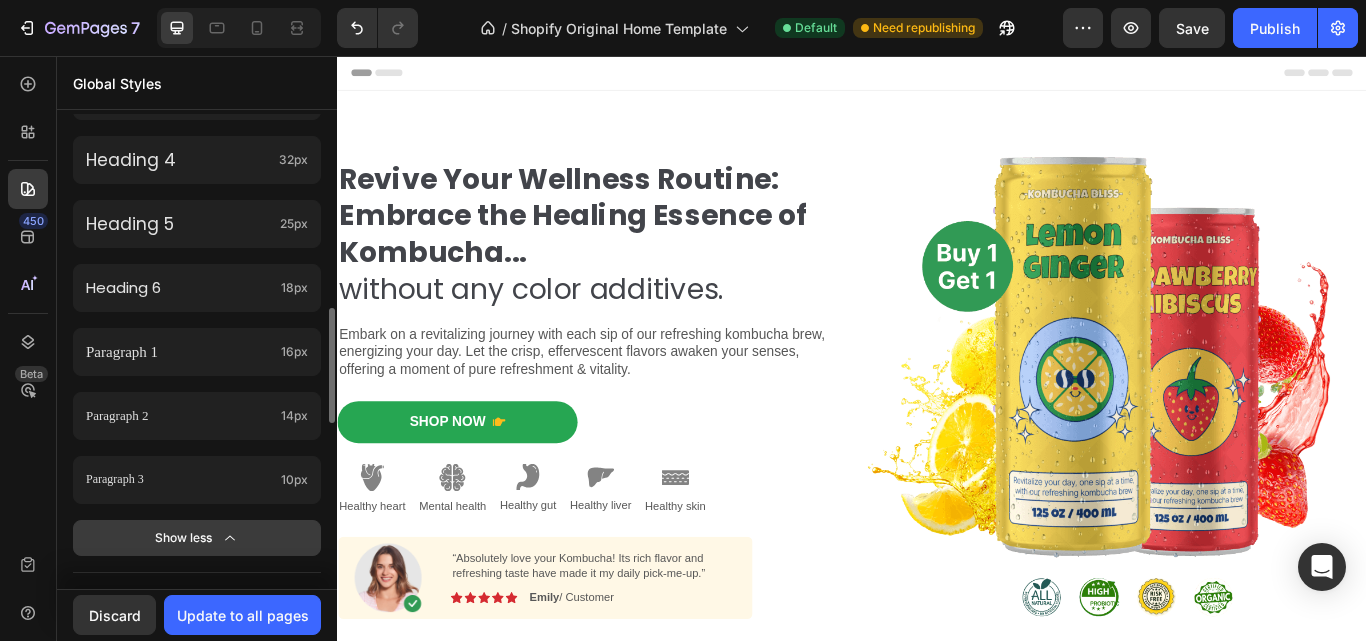 click on "Show less" at bounding box center (197, 538) 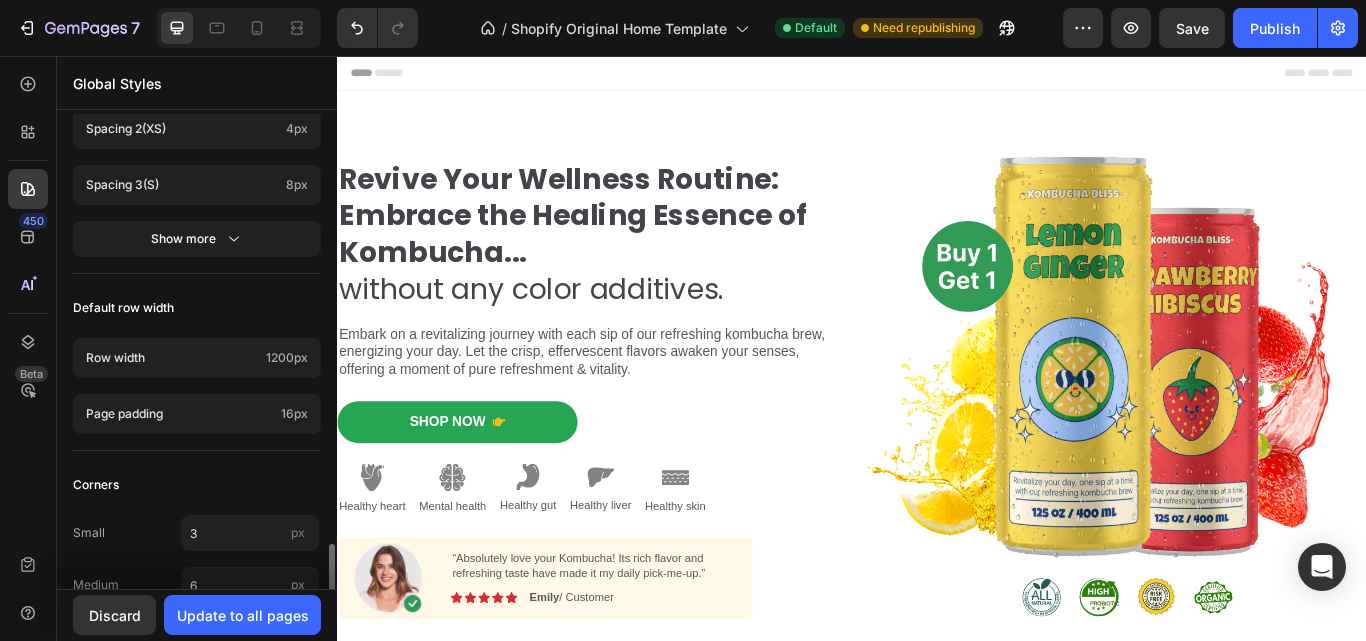 scroll, scrollTop: 1098, scrollLeft: 0, axis: vertical 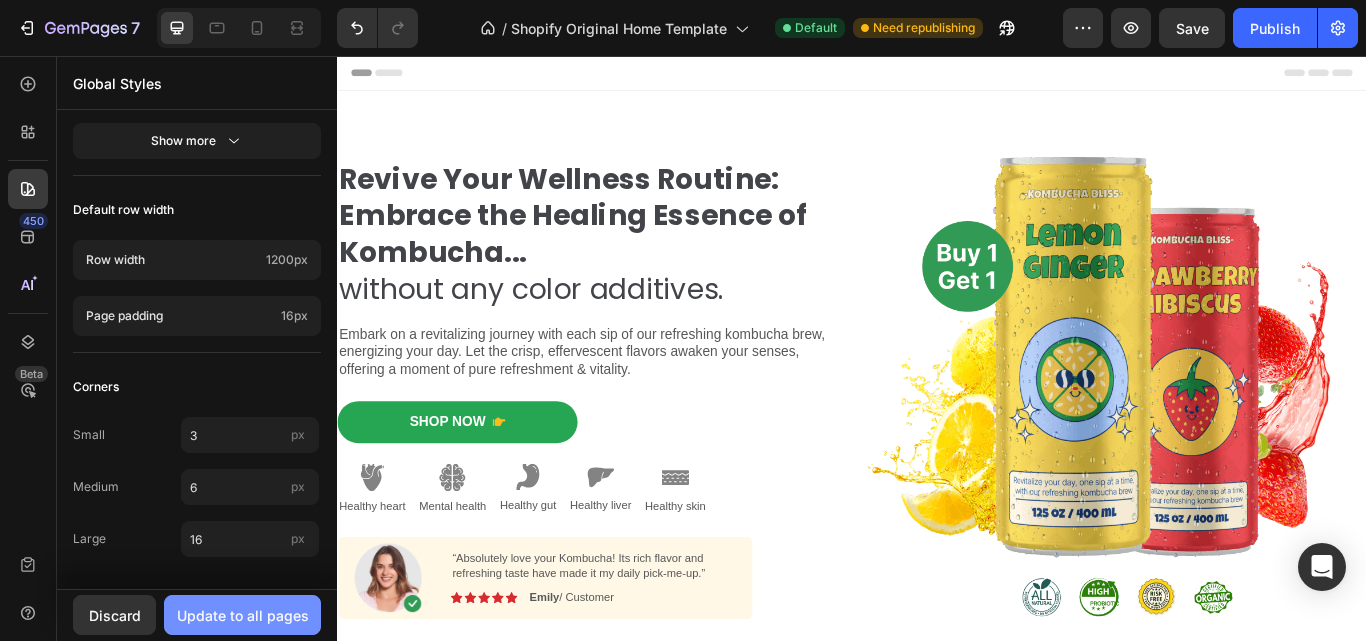 click on "Update to all pages" at bounding box center (243, 615) 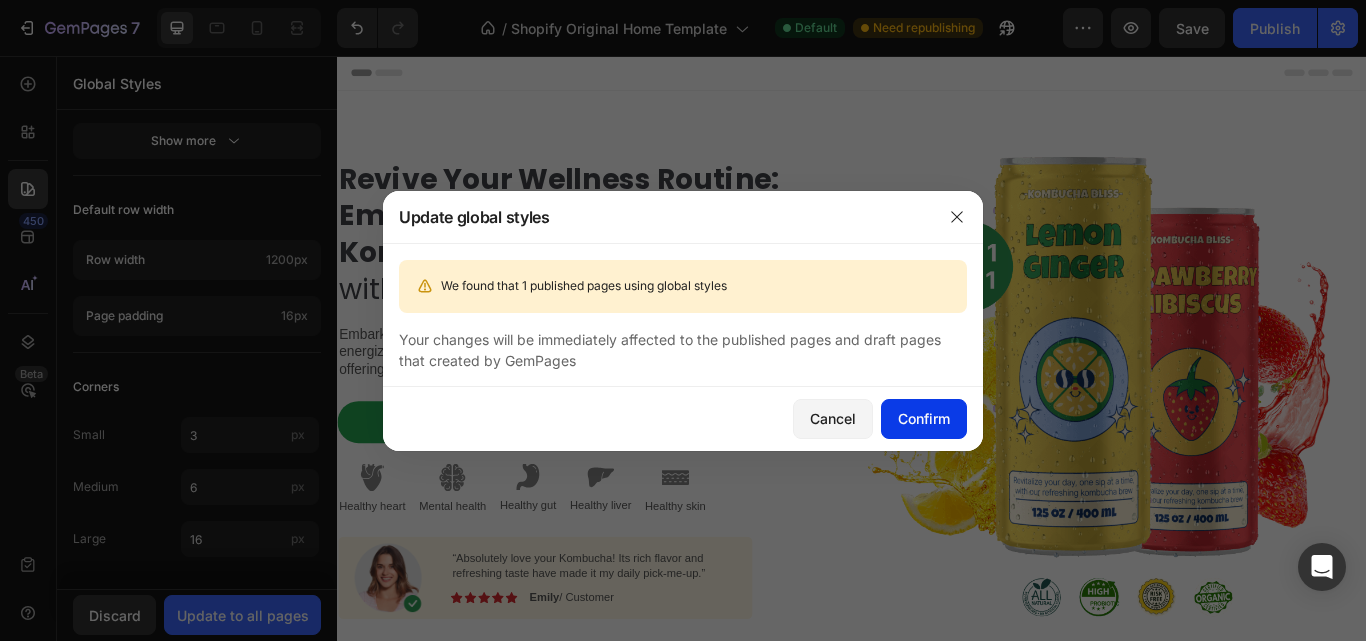 click on "Confirm" at bounding box center [924, 418] 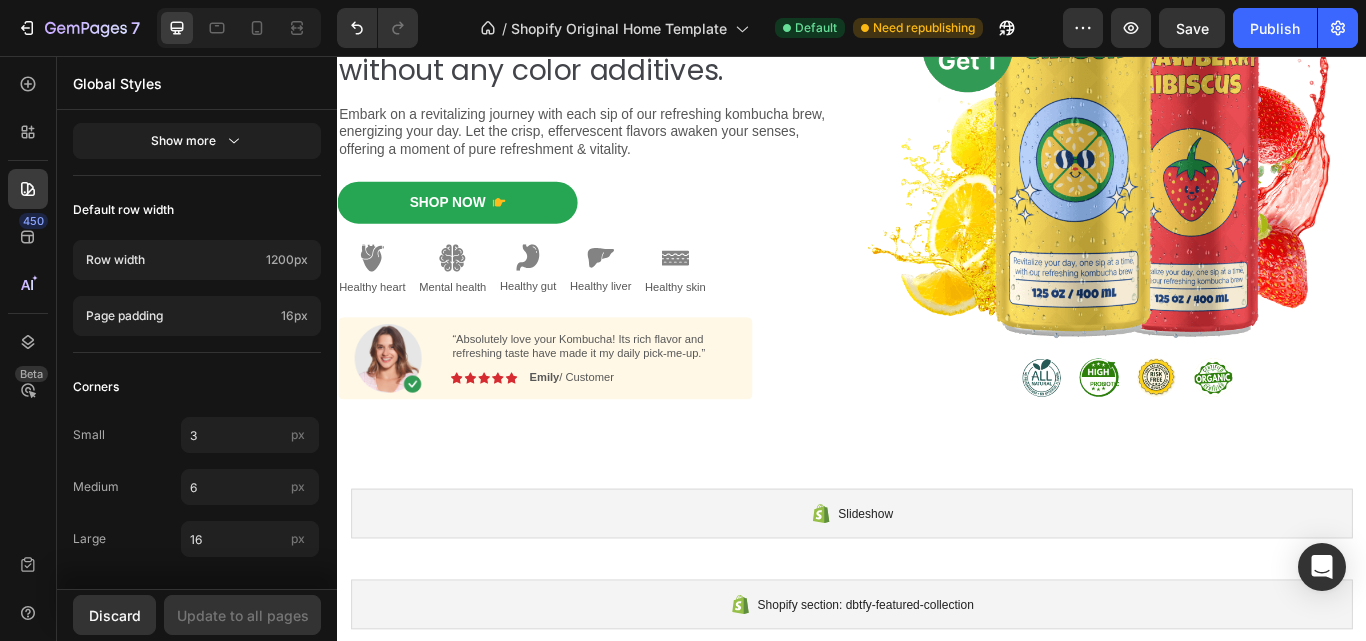 scroll, scrollTop: 0, scrollLeft: 0, axis: both 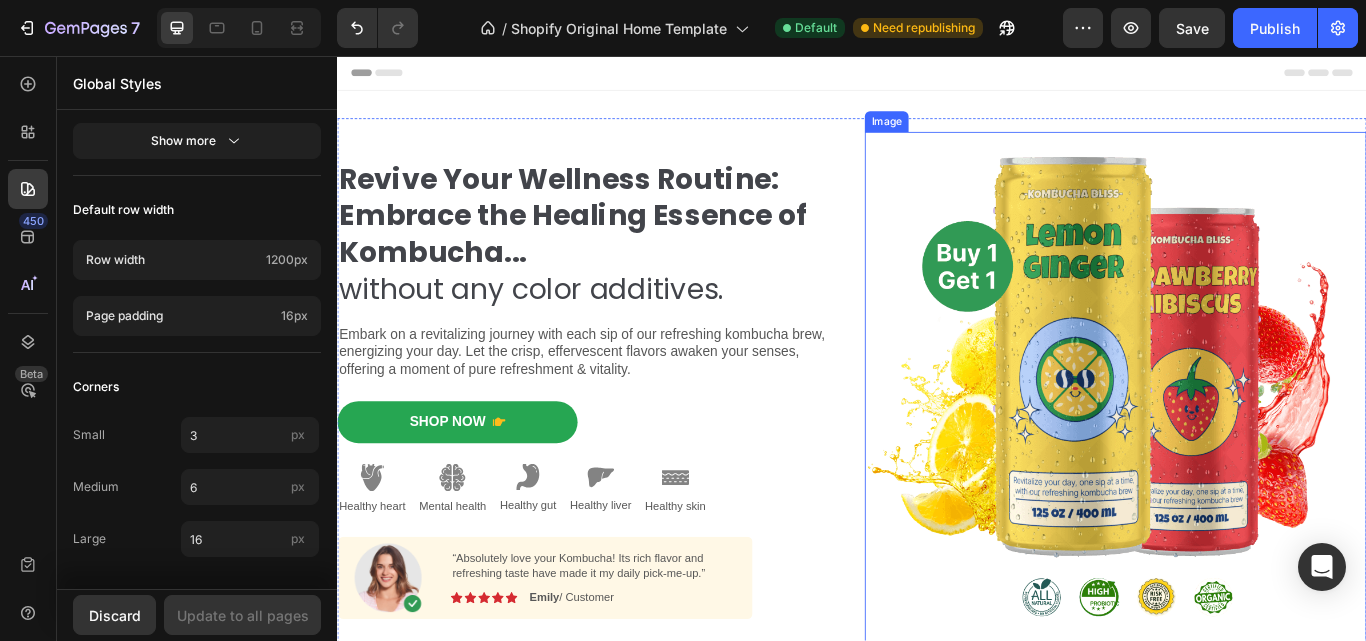 click at bounding box center [1244, 445] 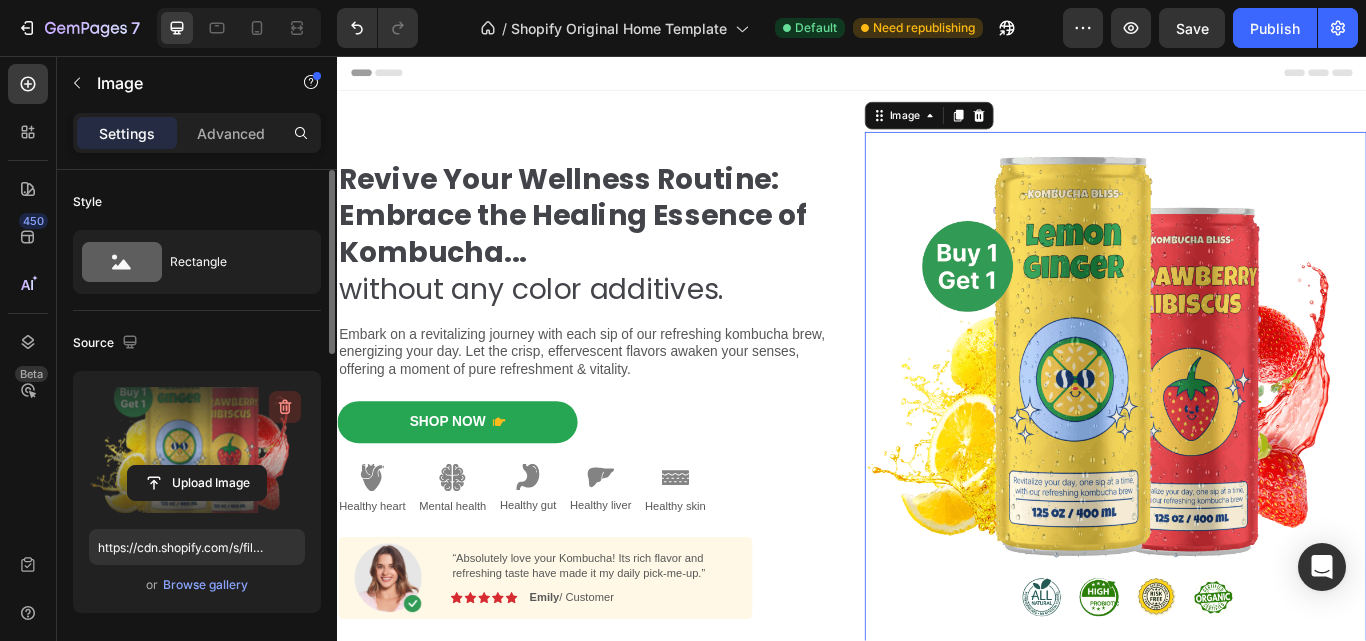 click 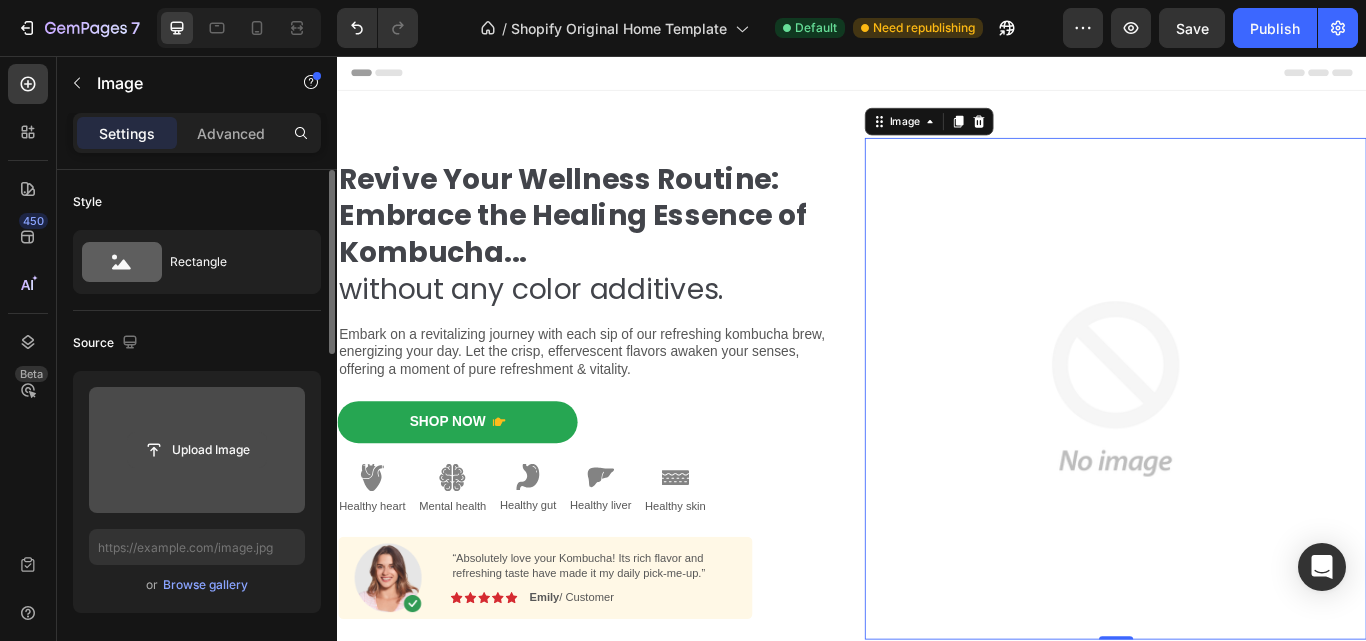 click 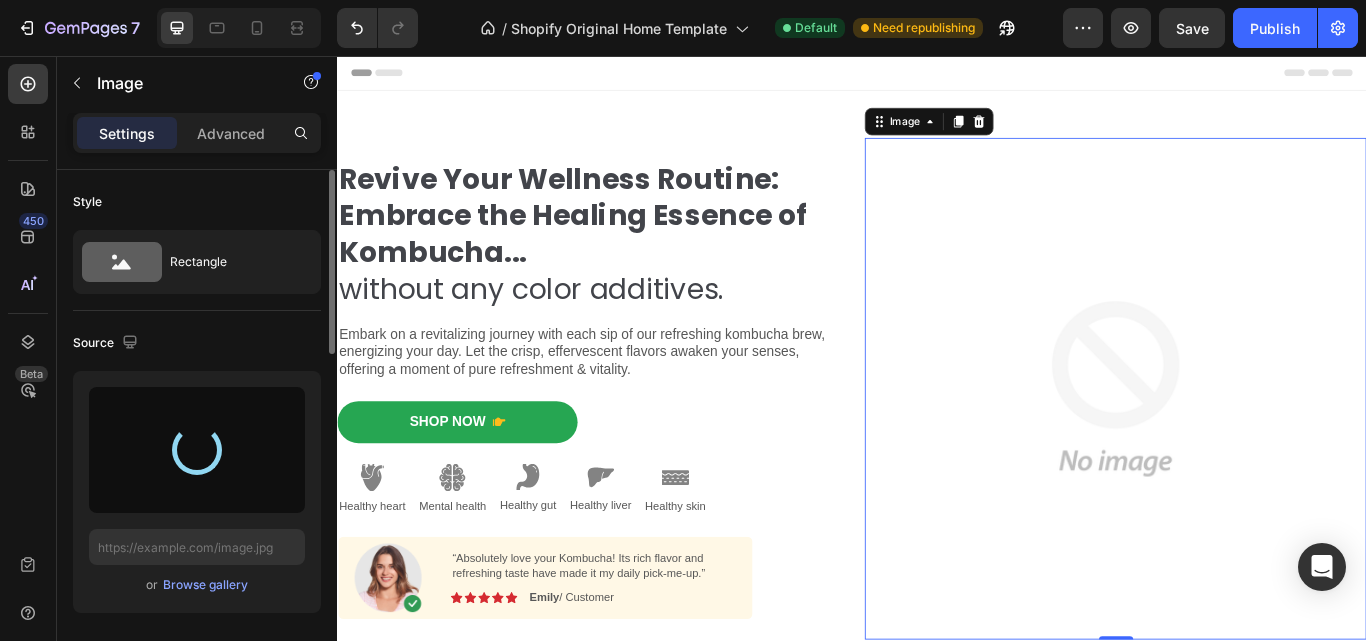 type on "https://cdn.shopify.com/s/files/1/0896/4931/6209/files/gempages_577019725788218259-3c59b445-0597-46ea-ba26-a46de3258de8.png" 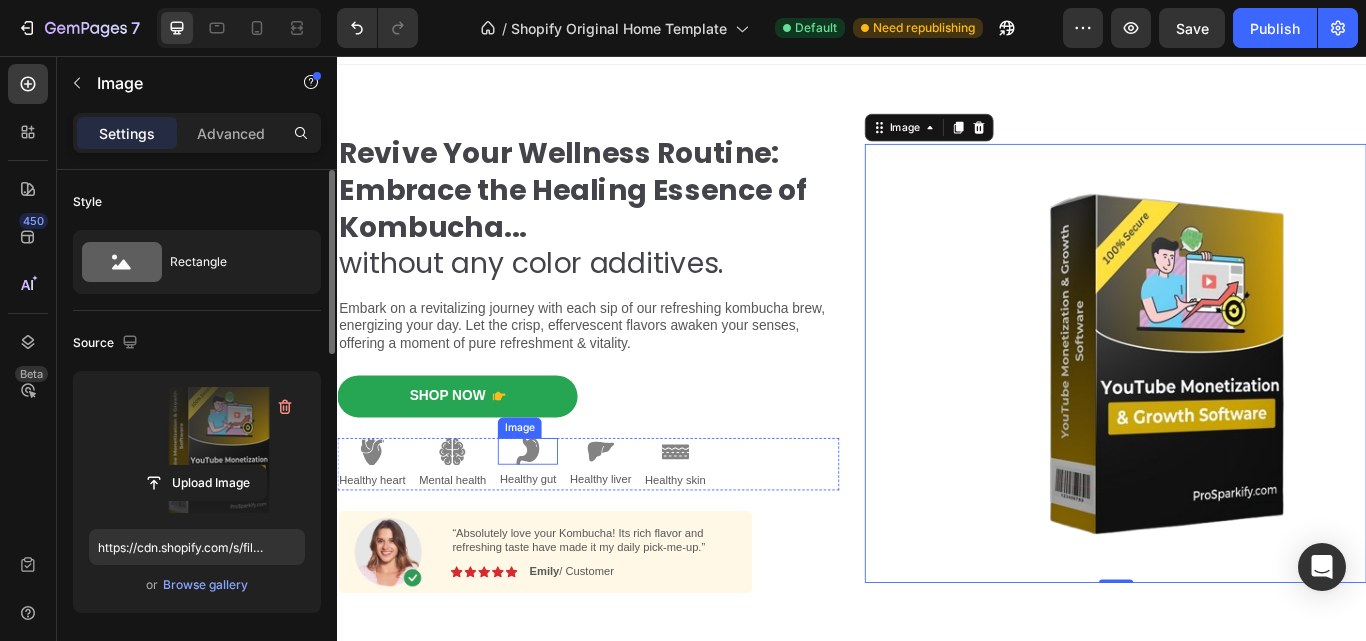 scroll, scrollTop: 0, scrollLeft: 0, axis: both 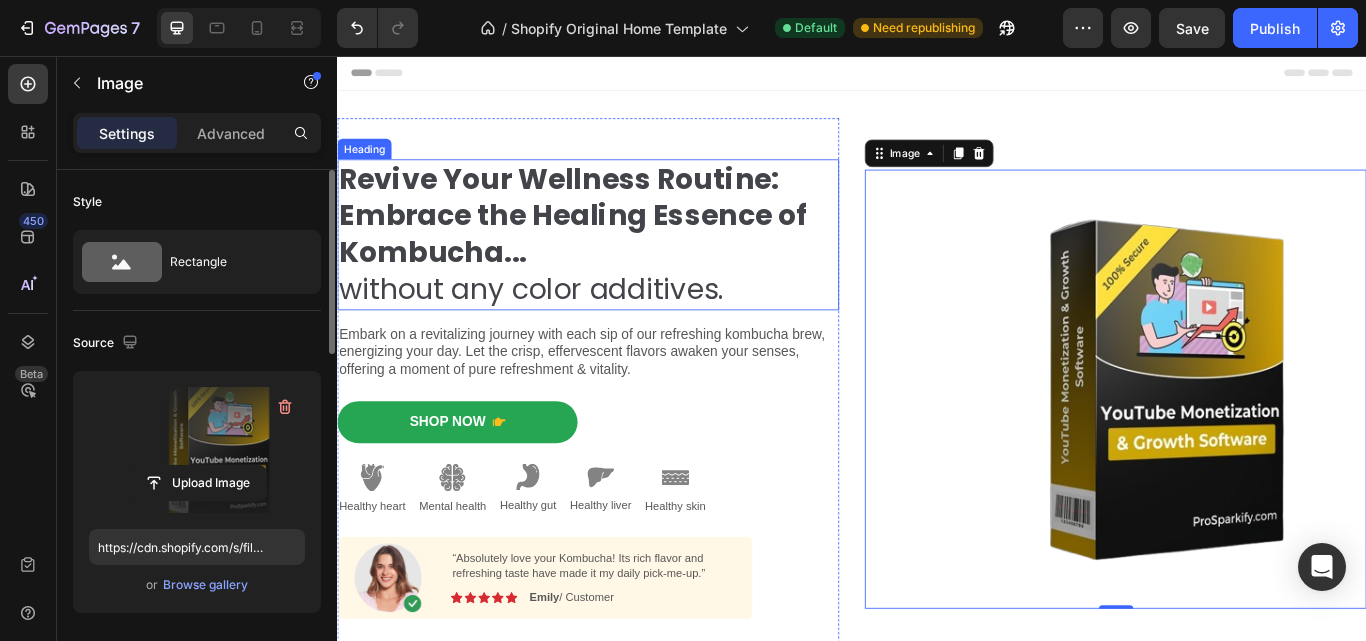 click on "Revive Your Wellness Routine: Embrace the Healing Essence of Kombucha... without any color additives." at bounding box center [629, 265] 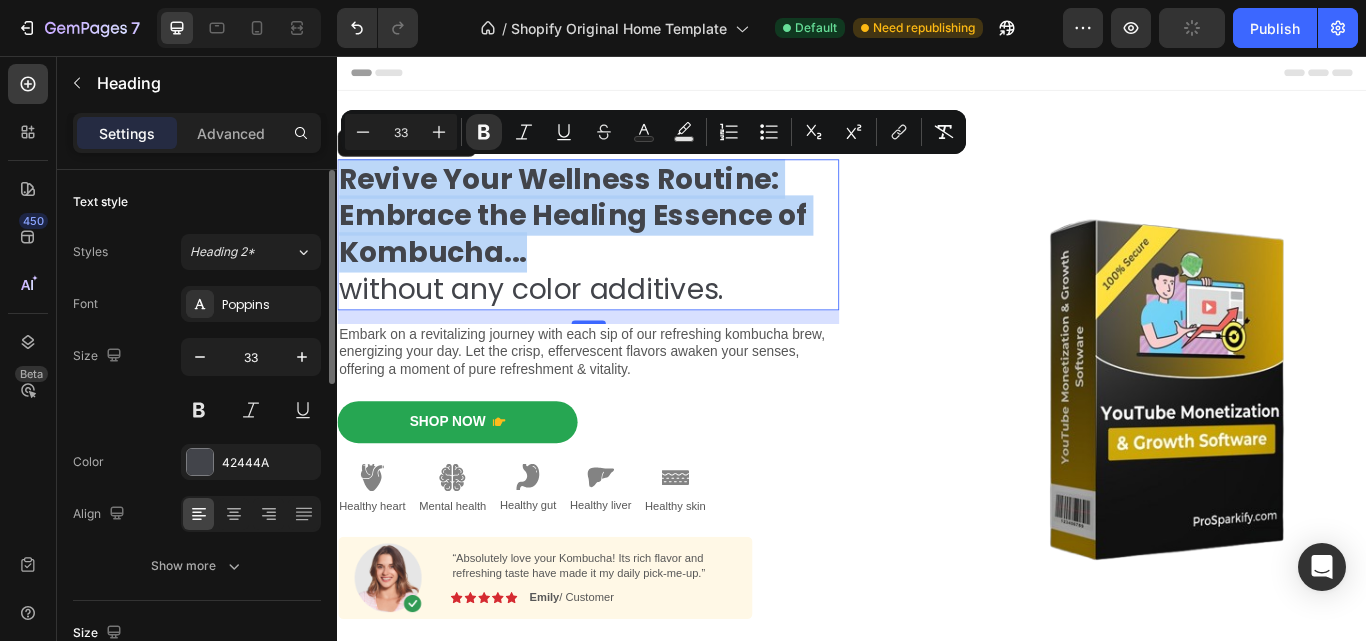 drag, startPoint x: 616, startPoint y: 289, endPoint x: 340, endPoint y: 199, distance: 290.30328 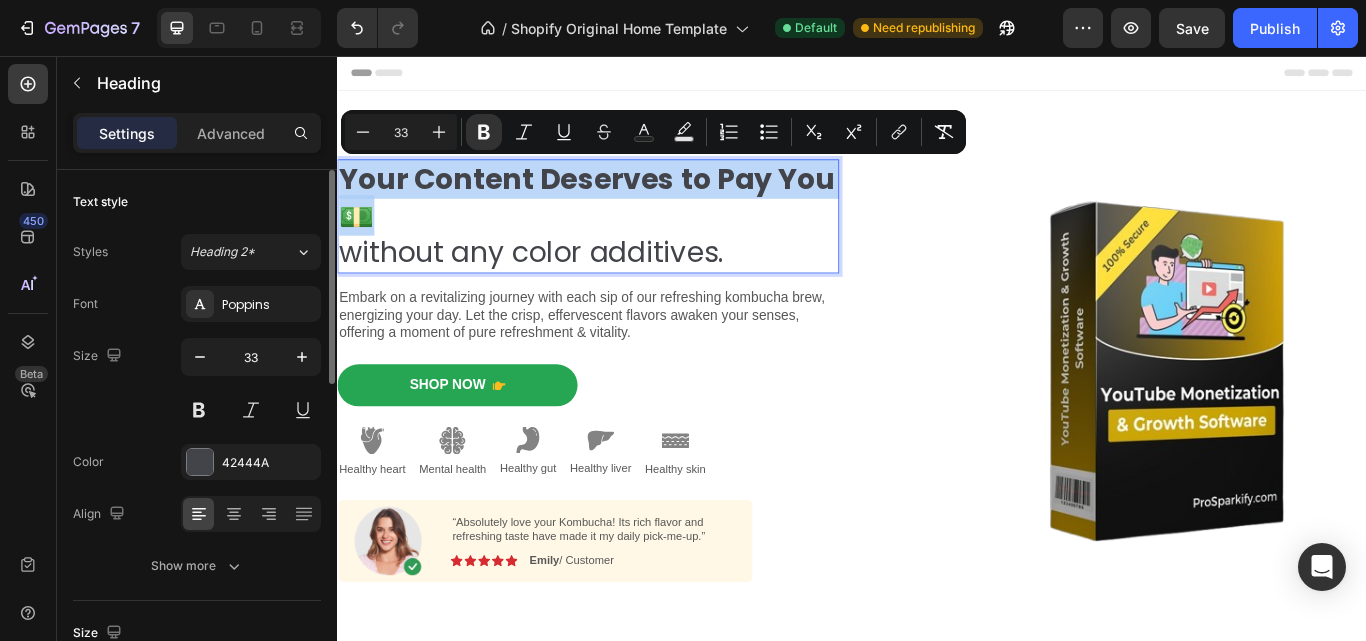 drag, startPoint x: 468, startPoint y: 230, endPoint x: 342, endPoint y: 202, distance: 129.07362 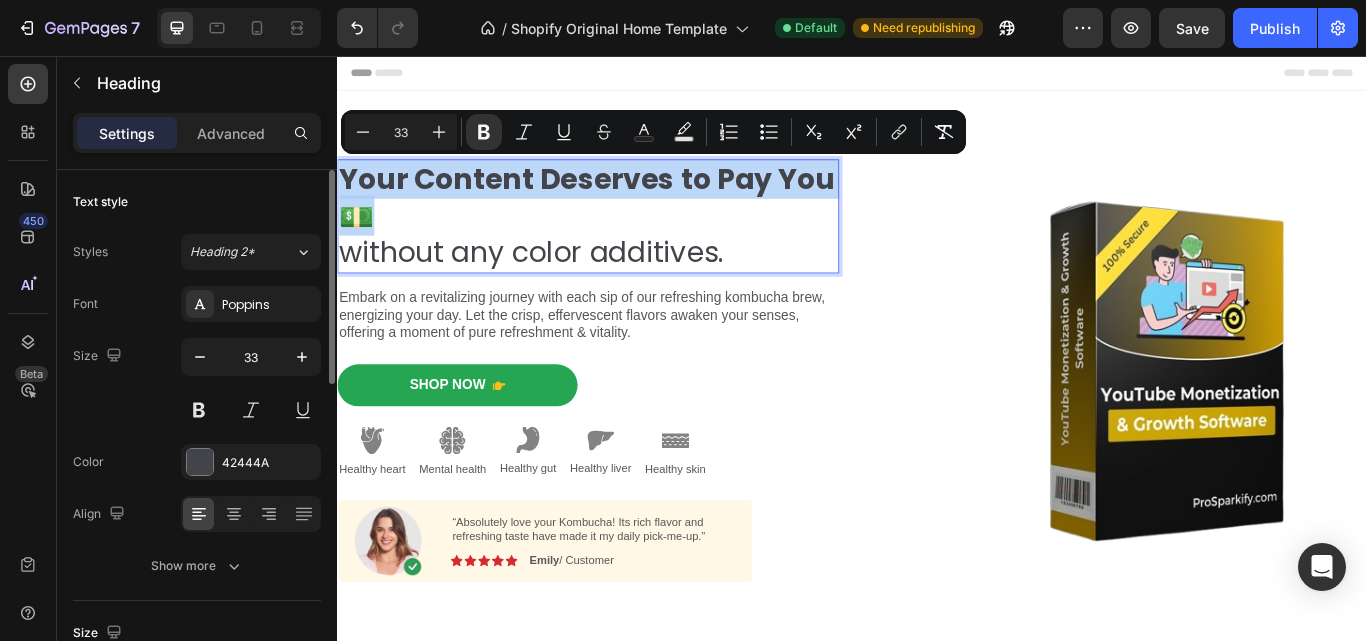 click on "Your Content Deserves to Pay You 💵 without any color additives." at bounding box center (629, 243) 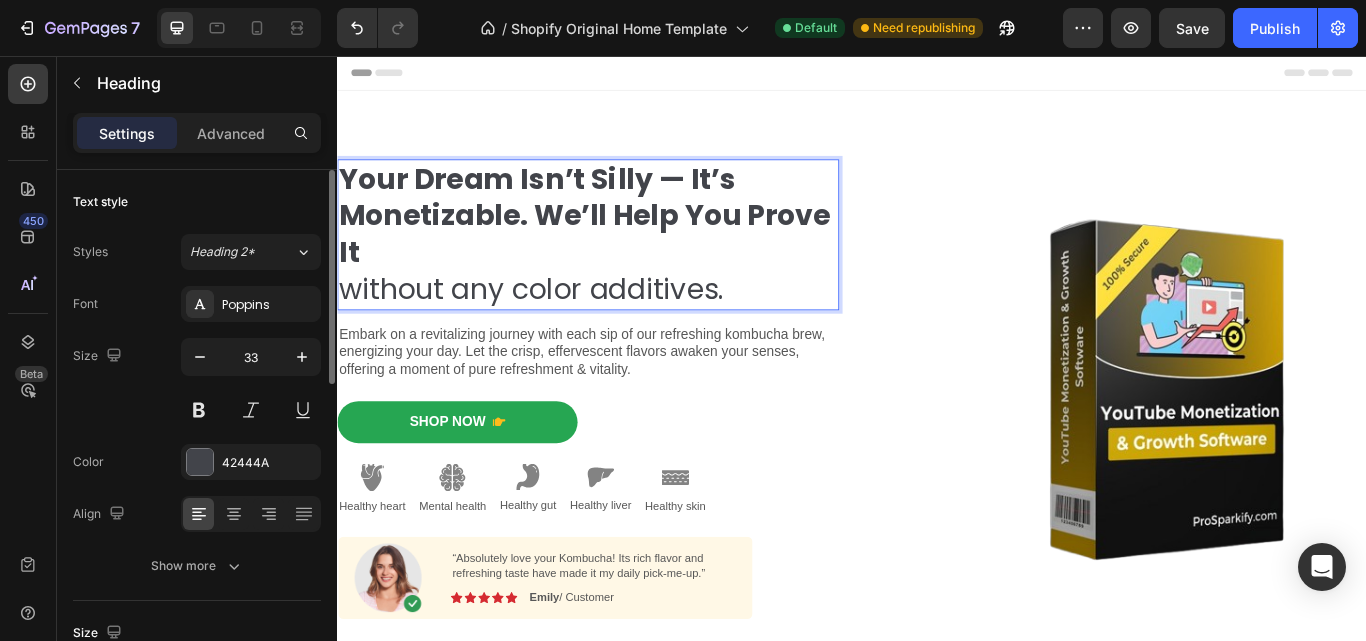 click on "Your Dream Isn’t Silly — It’s Monetizable. We’ll Help You Prove It without any color additives." at bounding box center (629, 265) 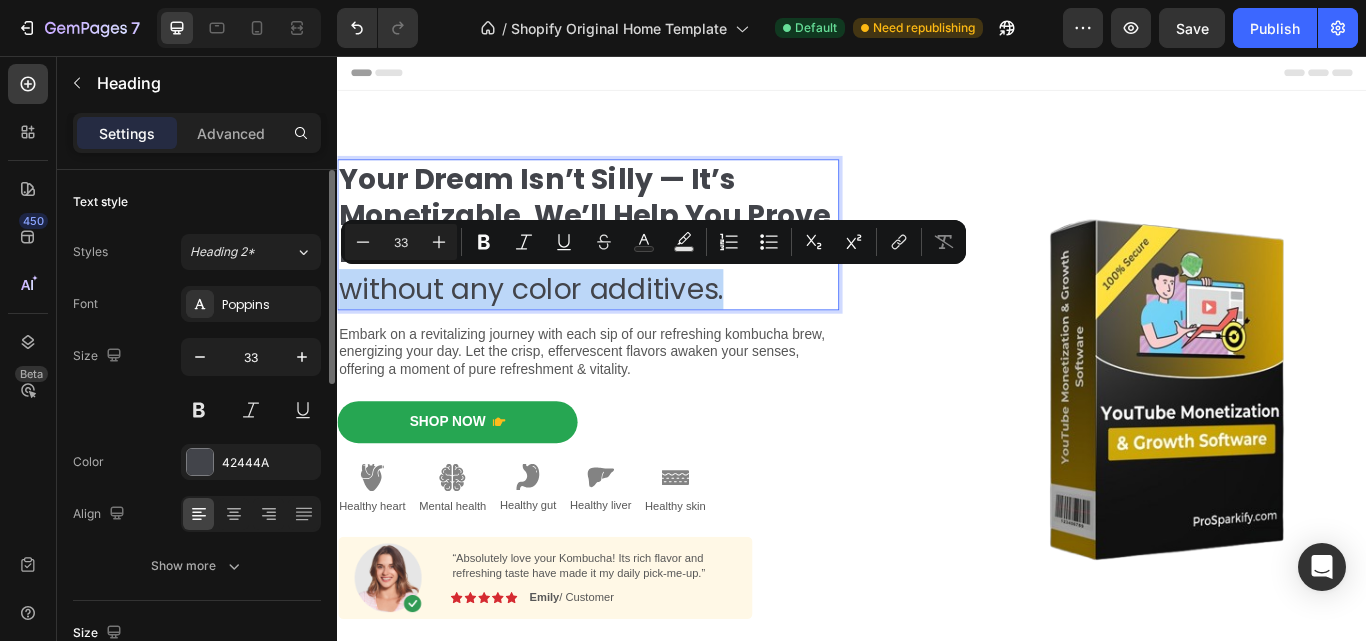 drag, startPoint x: 805, startPoint y: 326, endPoint x: 352, endPoint y: 327, distance: 453.0011 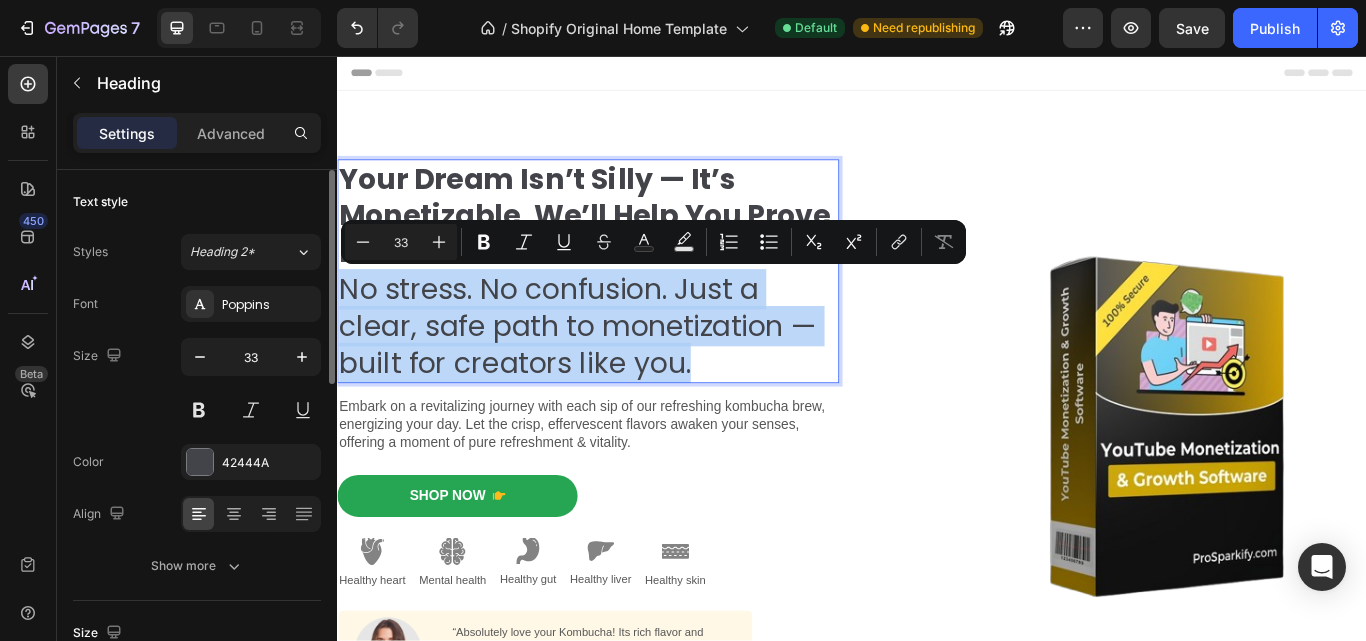 drag, startPoint x: 760, startPoint y: 410, endPoint x: 343, endPoint y: 327, distance: 425.17996 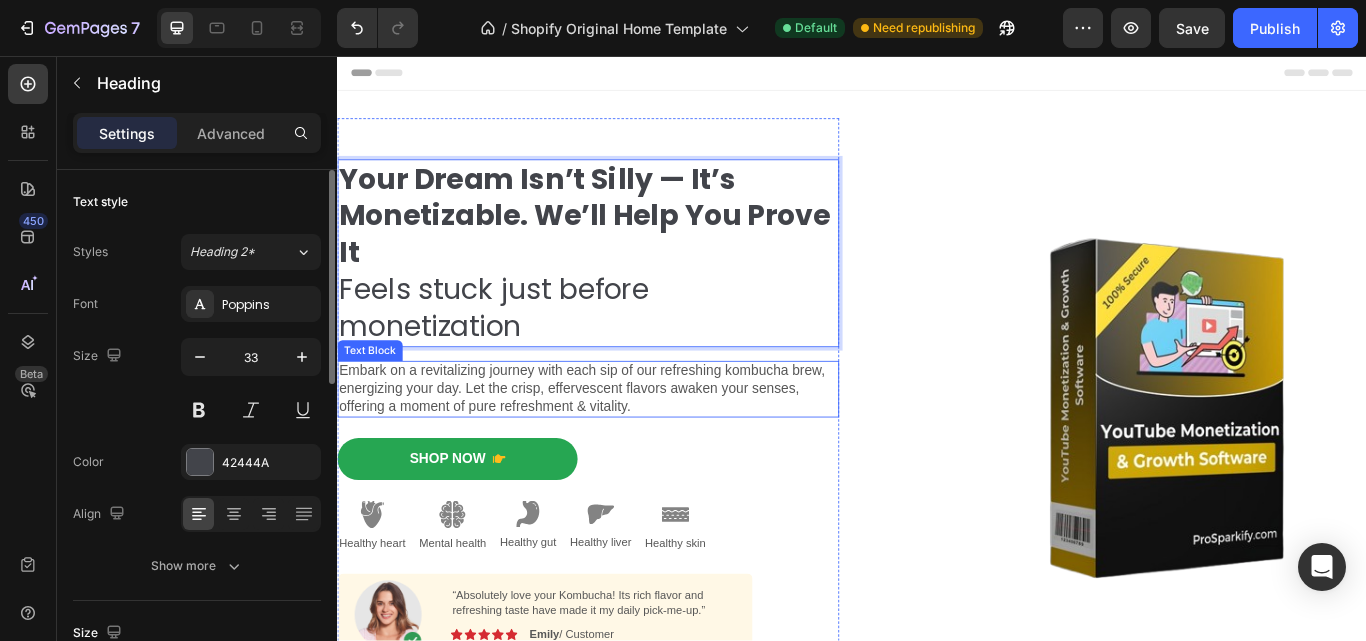 click on "Embark on a revitalizing journey with each sip of our refreshing kombucha brew, energizing your day. Let the crisp, effervescent flavors awaken your senses, offering a moment of pure refreshment & vitality." at bounding box center (629, 445) 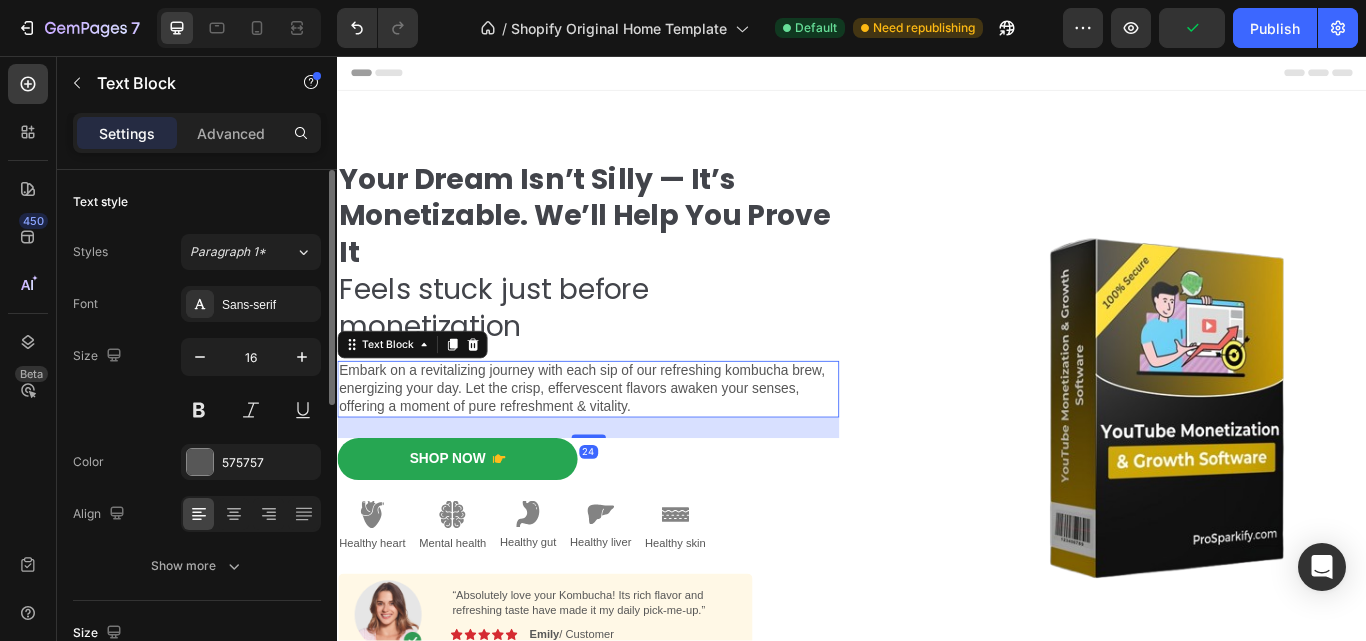 click on "Embark on a revitalizing journey with each sip of our refreshing kombucha brew, energizing your day. Let the crisp, effervescent flavors awaken your senses, offering a moment of pure refreshment & vitality." at bounding box center [629, 445] 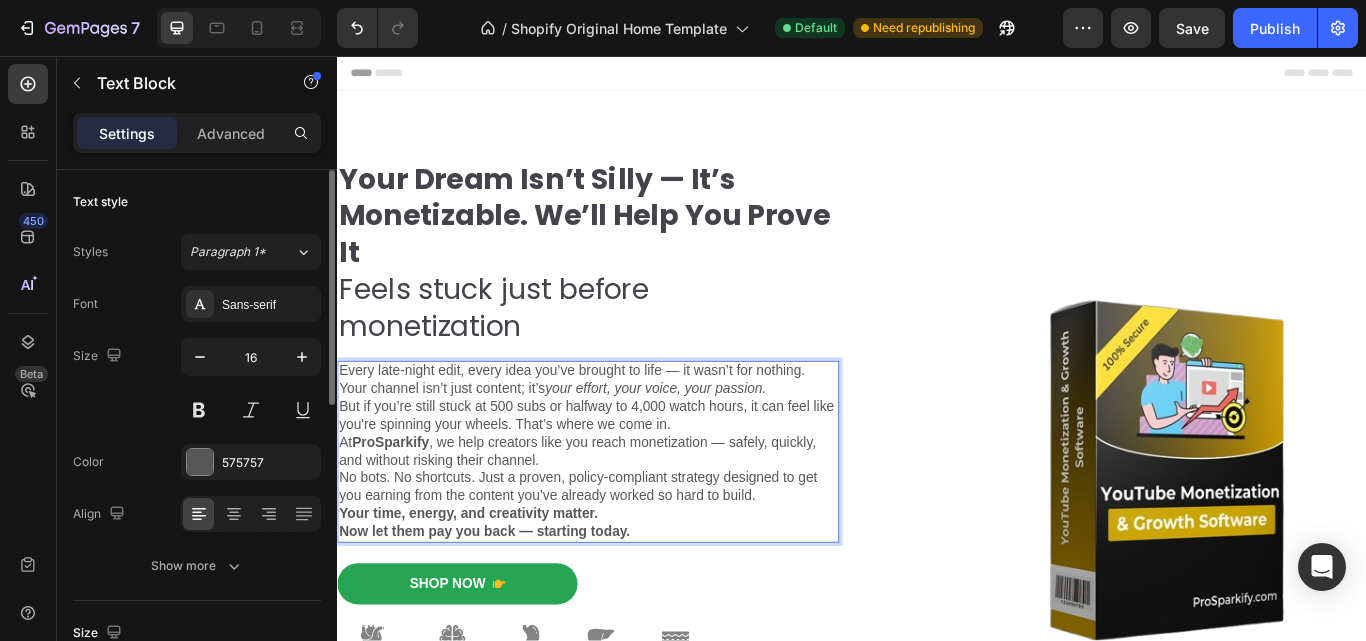click on "But if you’re still stuck at 500 subs or halfway to 4,000 watch hours, it can feel like you're spinning your wheels. That’s where we come in." at bounding box center (629, 476) 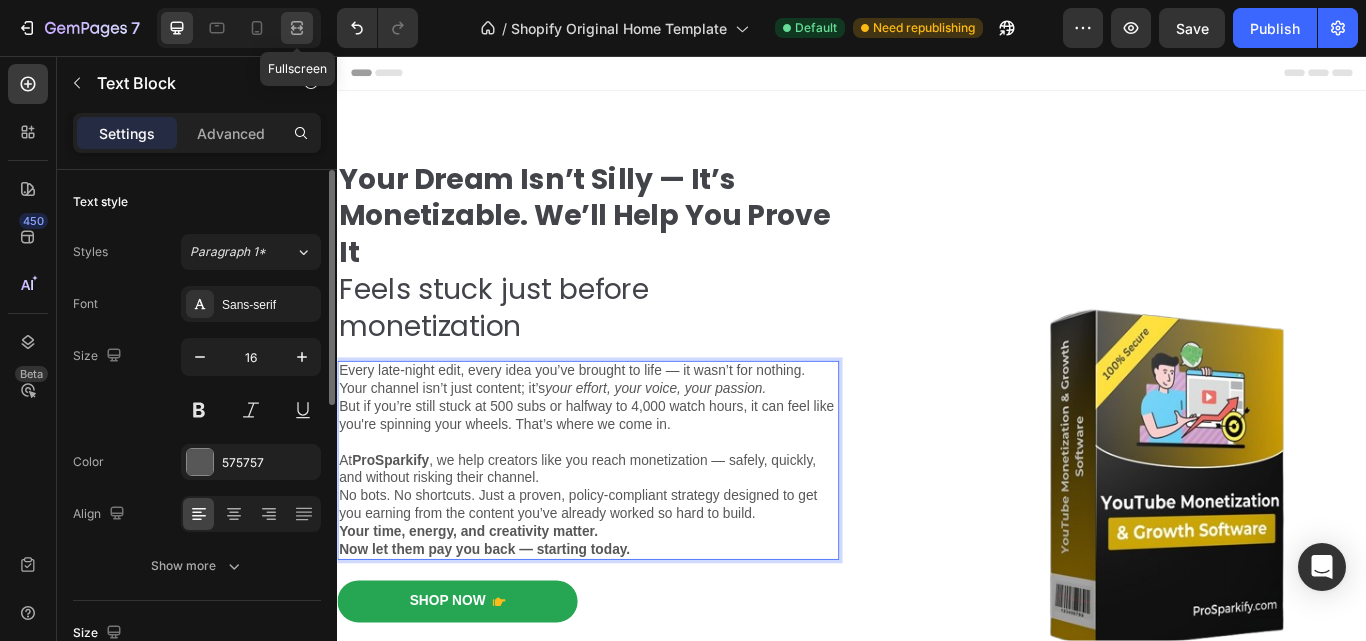 click 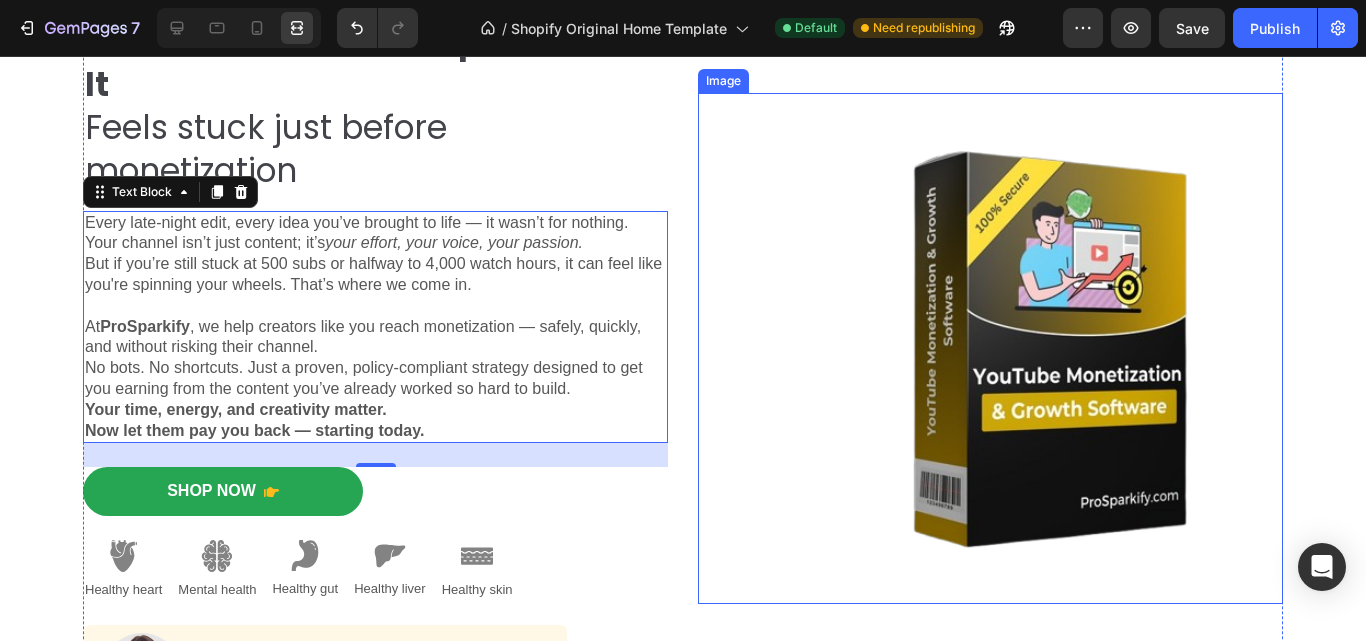 scroll, scrollTop: 200, scrollLeft: 0, axis: vertical 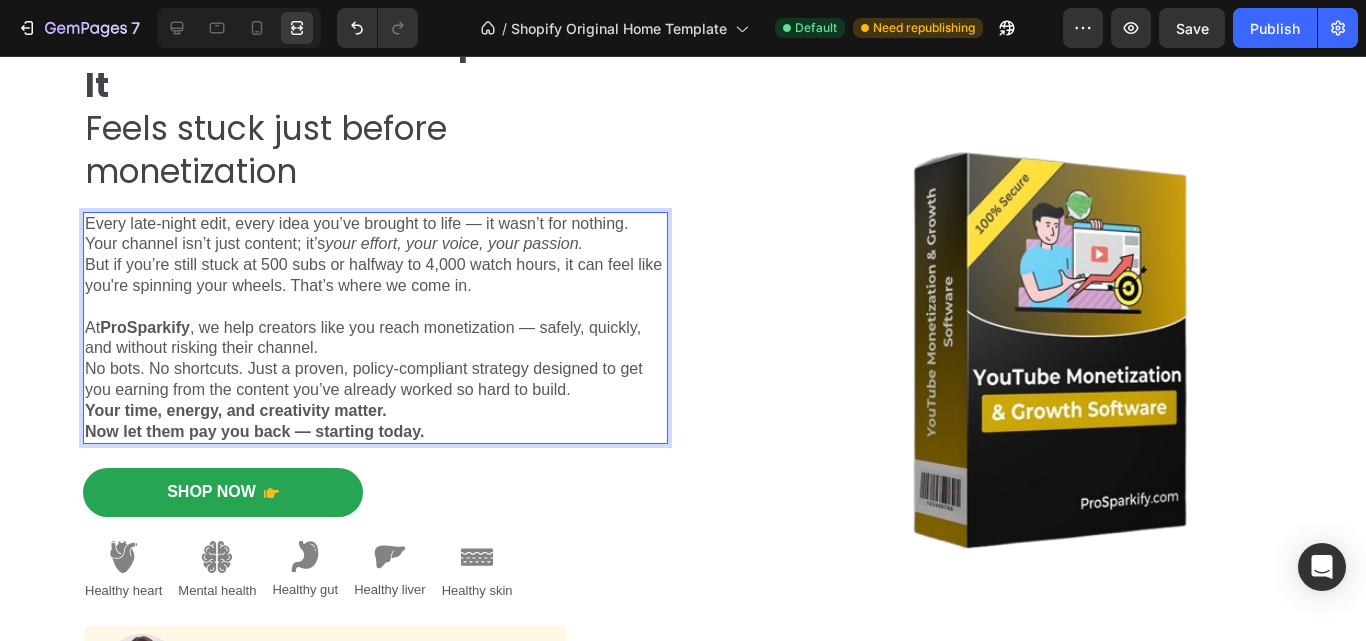 click on "At  ProSparkify , we help creators like you reach monetization — safely, quickly, and without risking their channel. No bots. No shortcuts. Just a proven, policy-compliant strategy designed to get you earning from the content you’ve already worked so hard to build." at bounding box center [375, 359] 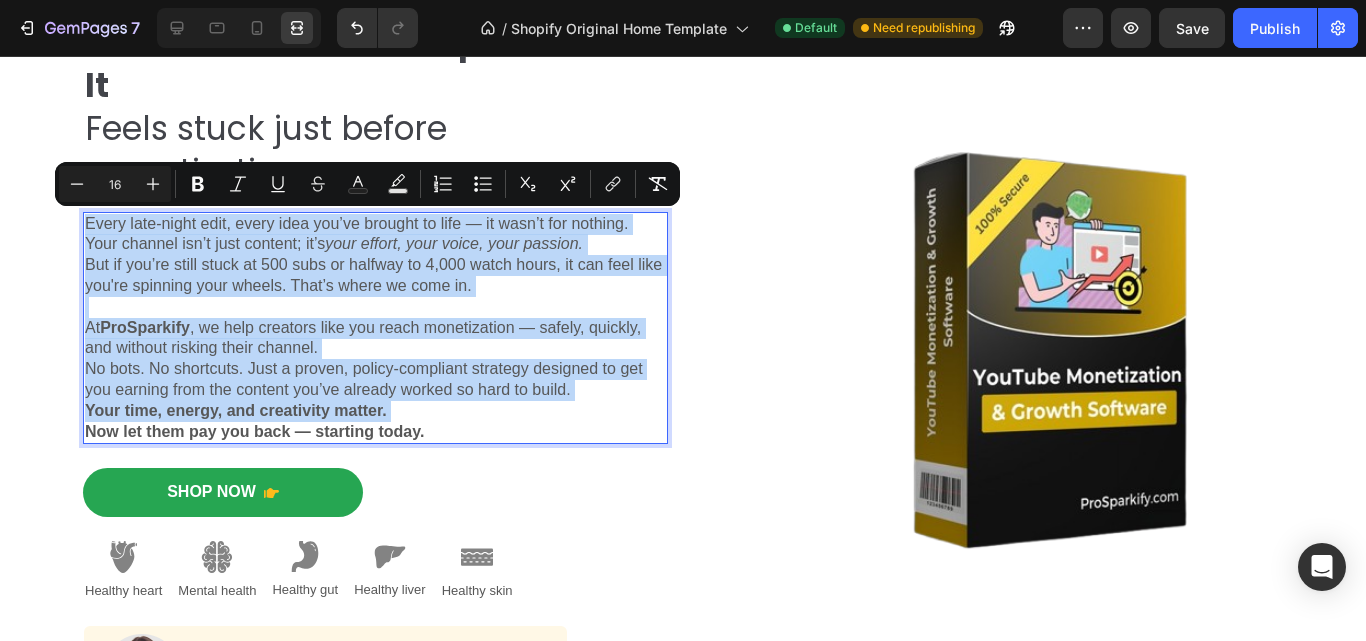 copy on "Every late-night edit, every idea you’ve brought to life — it wasn’t for nothing. Your channel isn’t just content; it’s  your effort, your voice, your passion. But if you’re still stuck at 500 subs or halfway to 4,000 watch hours, it can feel like you're spinning your wheels. That’s where we come in. At  ProSparkify , we help creators like you reach monetization — safely, quickly, and without risking their channel. No bots. No shortcuts. Just a proven, policy-compliant strategy designed to get you earning from the content you’ve already worked so hard to build. Your time, energy, and creativity matter." 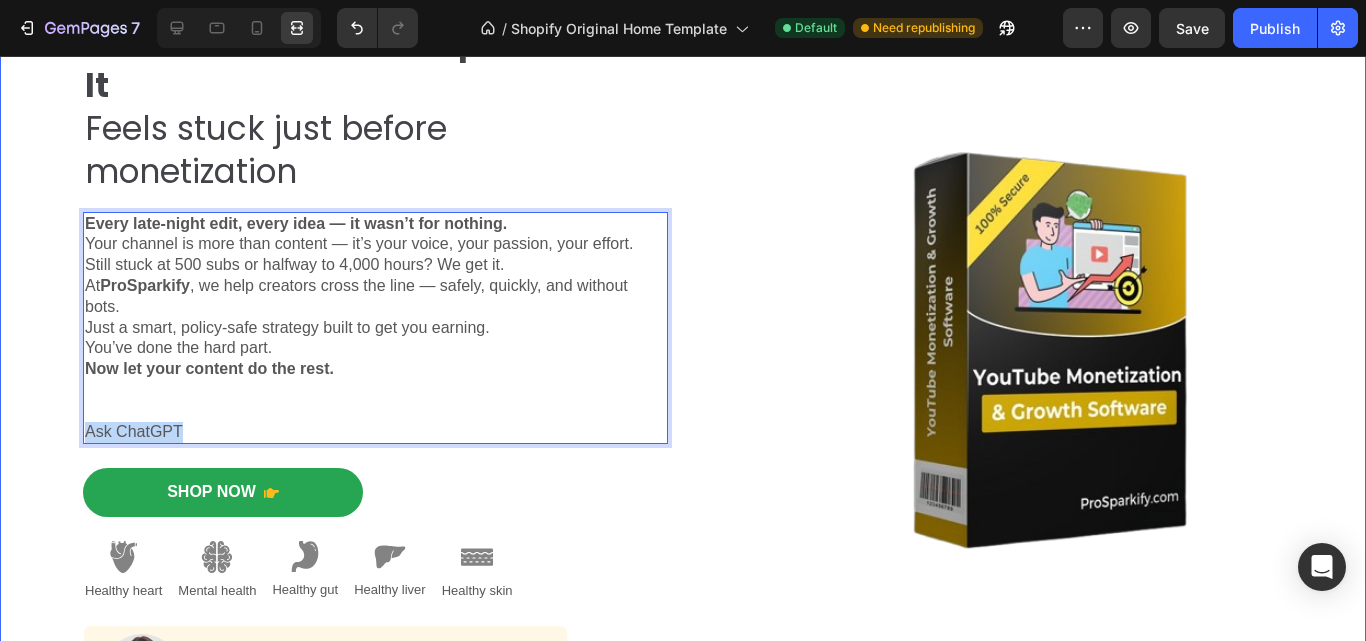 drag, startPoint x: 257, startPoint y: 426, endPoint x: 68, endPoint y: 422, distance: 189.04233 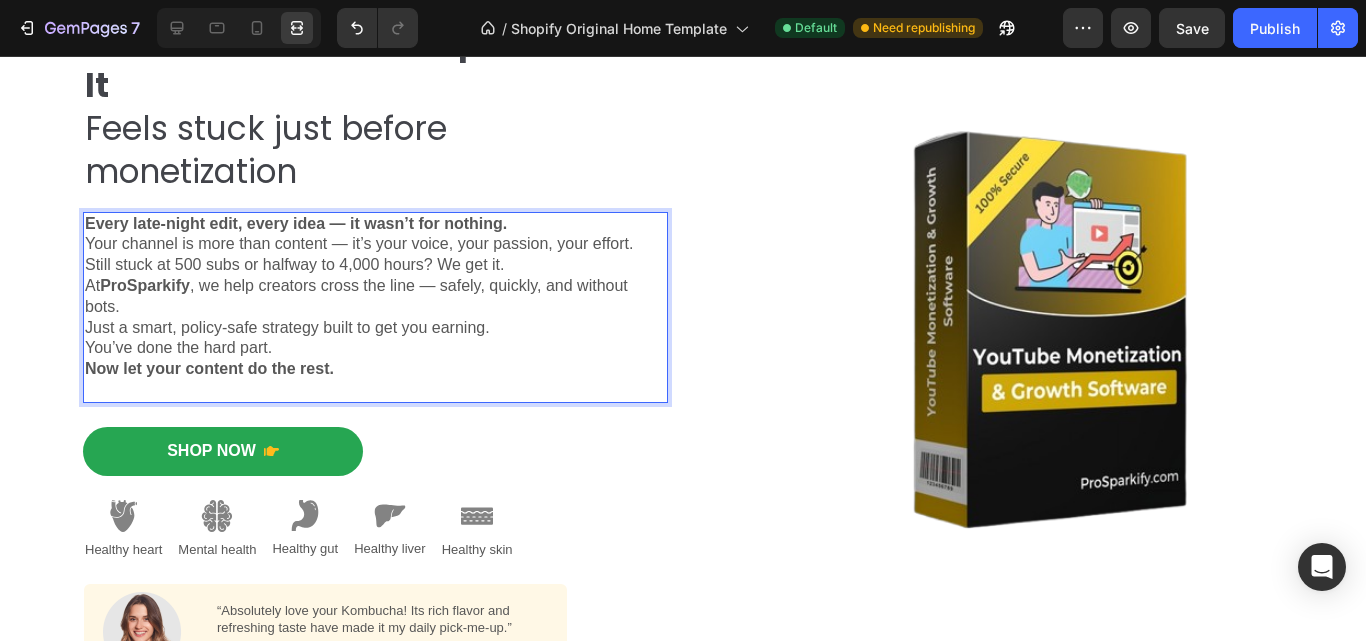 click on "At  ProSparkify , we help creators cross the line — safely, quickly, and without bots. Just a smart, policy-safe strategy built to get you earning." at bounding box center (375, 307) 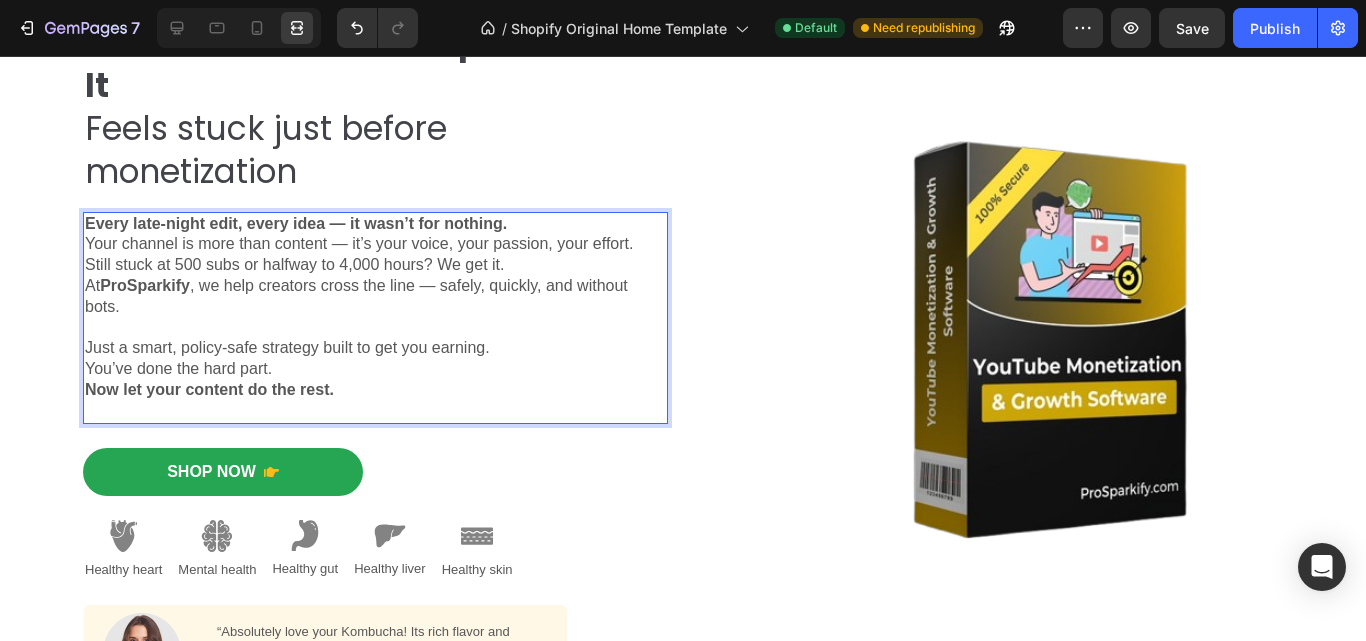 click on "Still stuck at 500 subs or halfway to 4,000 hours? We get it." at bounding box center (375, 265) 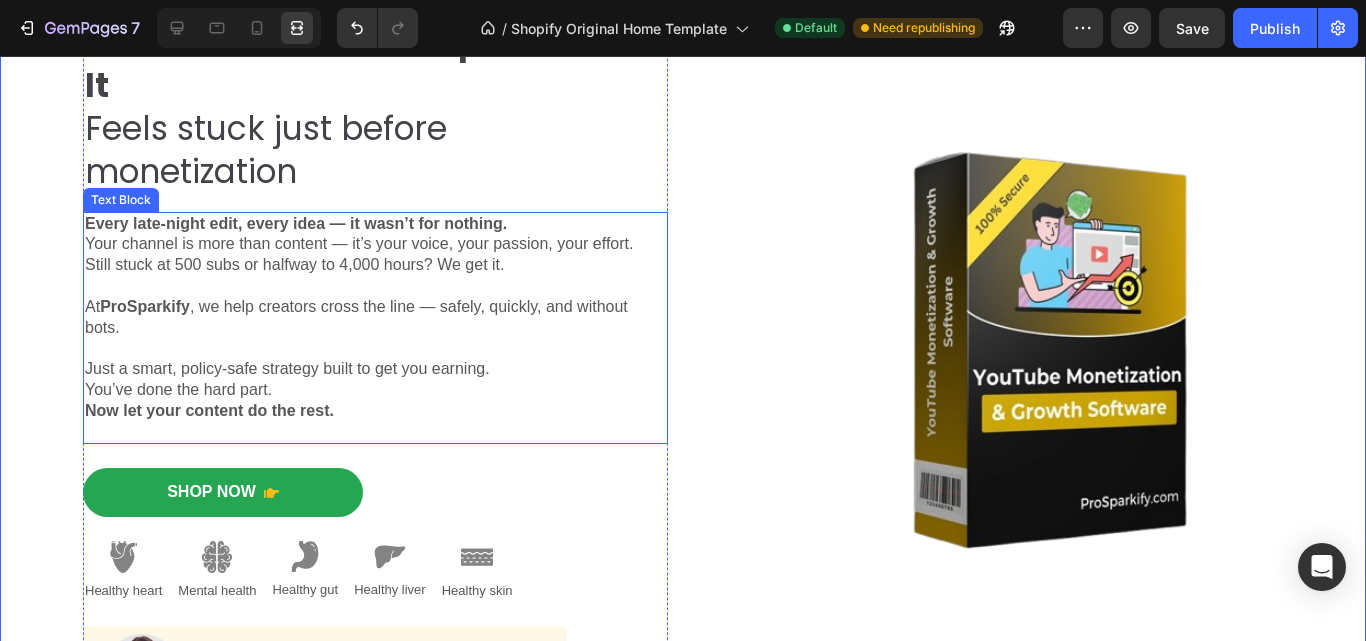click on "Just a smart, policy-safe strategy built to get you earning." at bounding box center [375, 359] 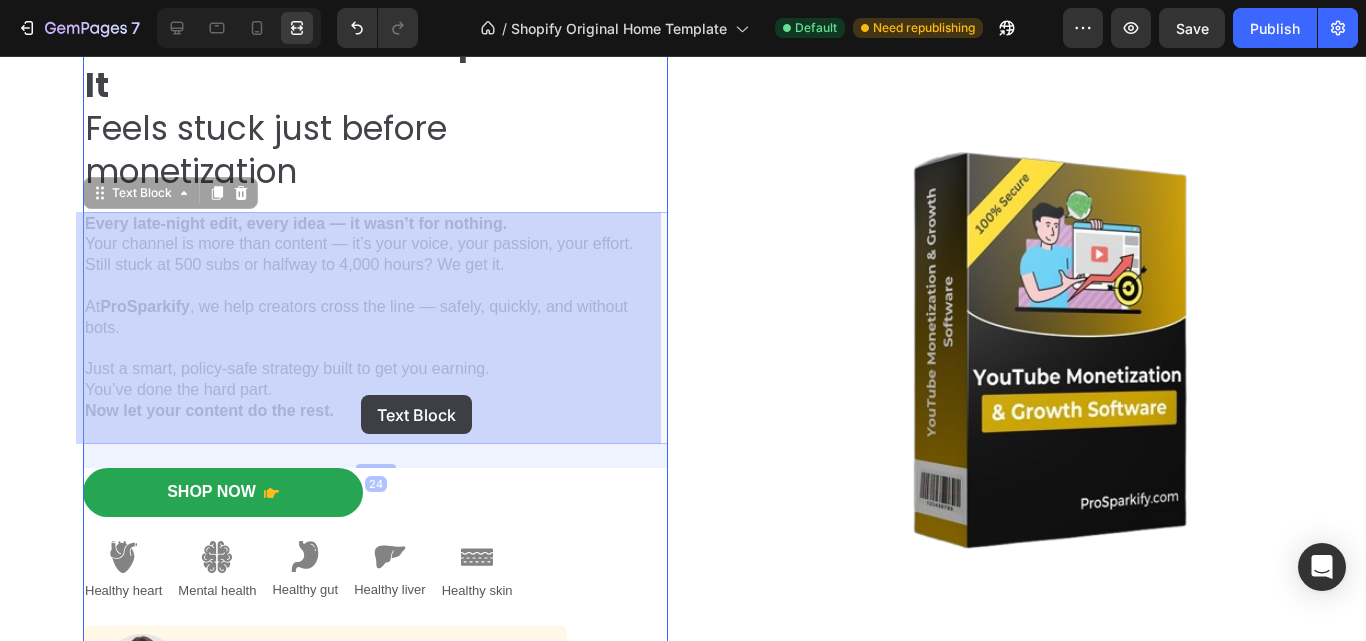 drag, startPoint x: 373, startPoint y: 413, endPoint x: 361, endPoint y: 395, distance: 21.633308 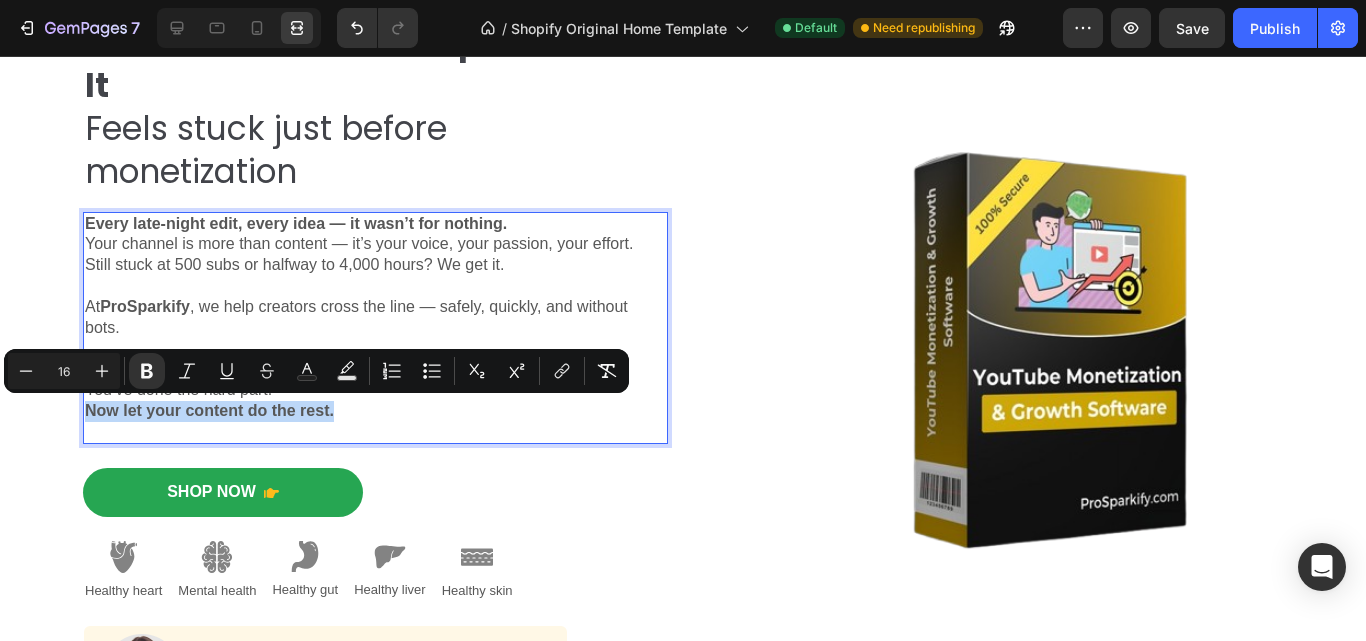 drag, startPoint x: 354, startPoint y: 410, endPoint x: 78, endPoint y: 421, distance: 276.21912 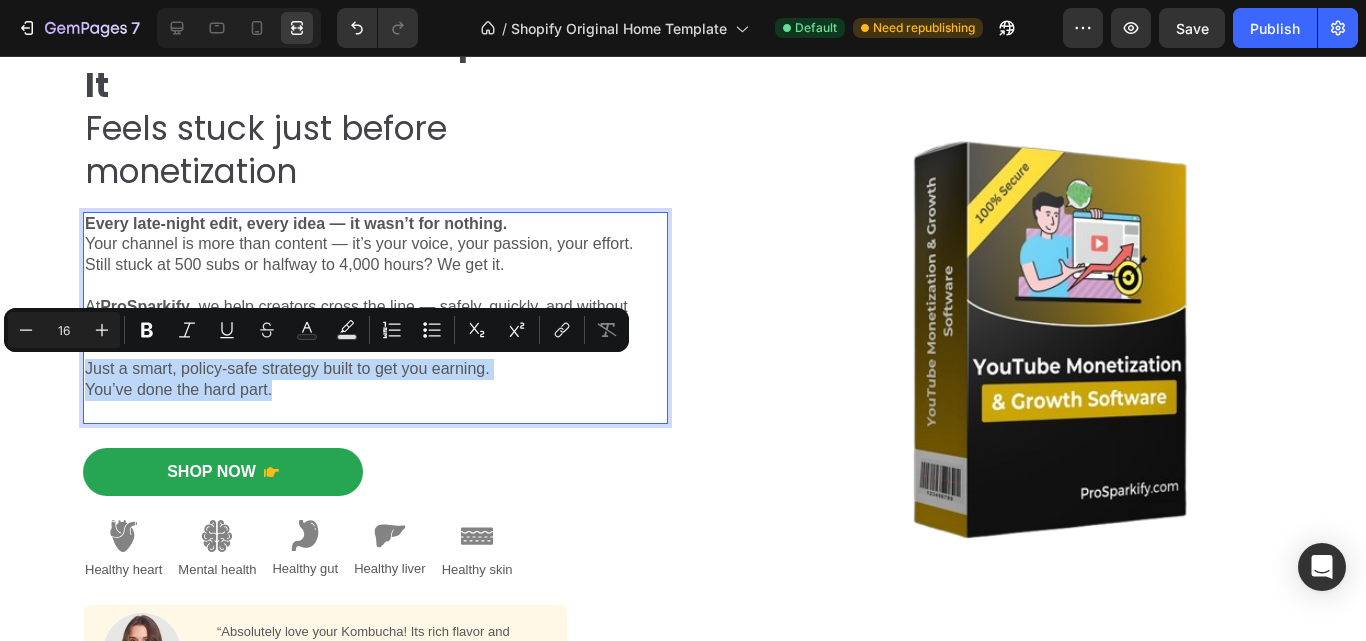 drag, startPoint x: 278, startPoint y: 386, endPoint x: 77, endPoint y: 369, distance: 201.71762 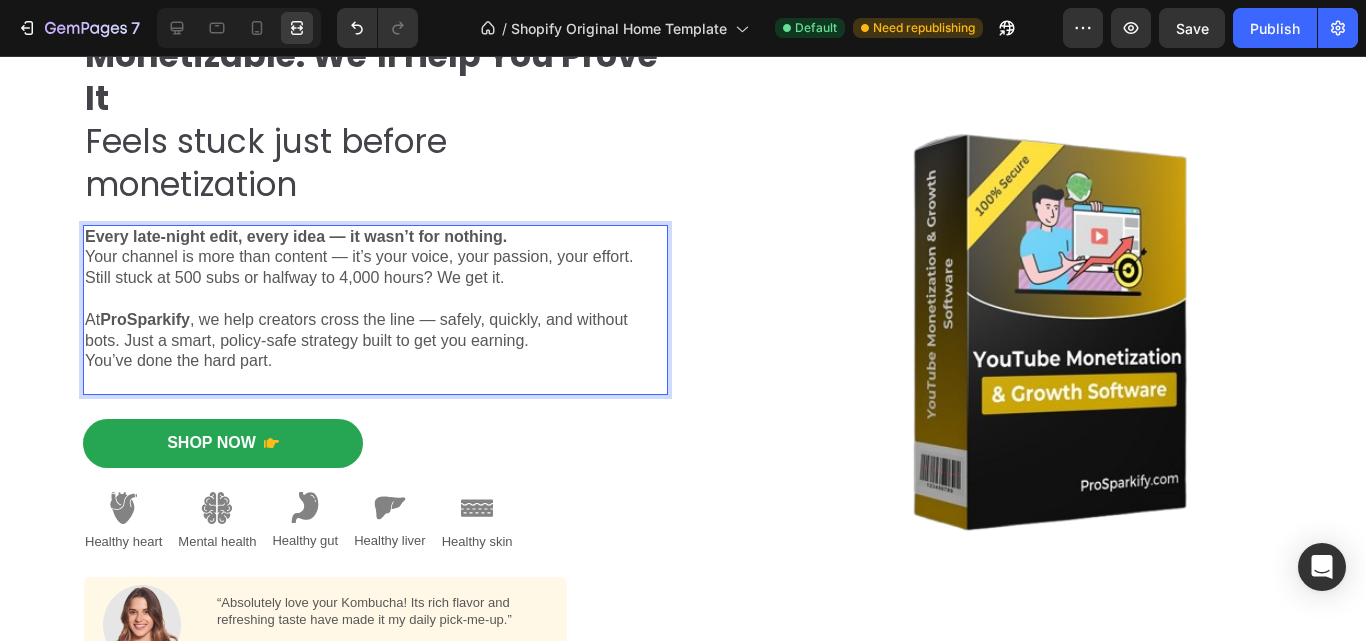 scroll, scrollTop: 200, scrollLeft: 0, axis: vertical 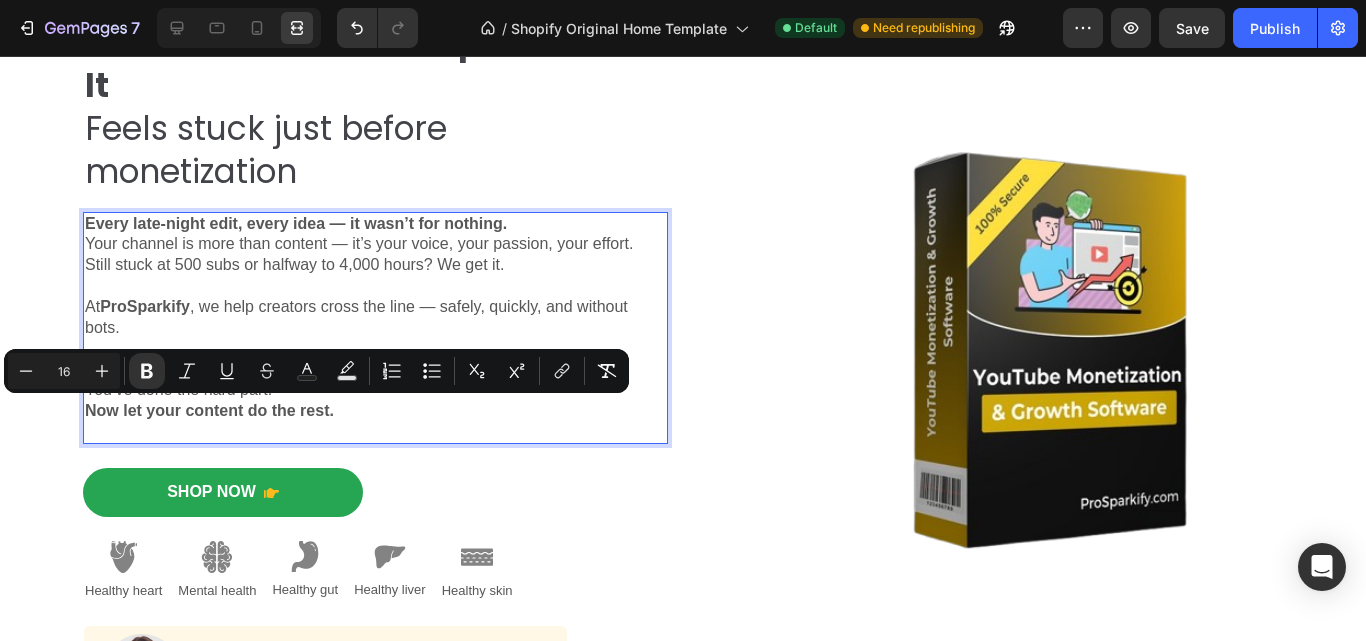 click on "You’ve done the hard part. Now let your content do the rest." at bounding box center [375, 401] 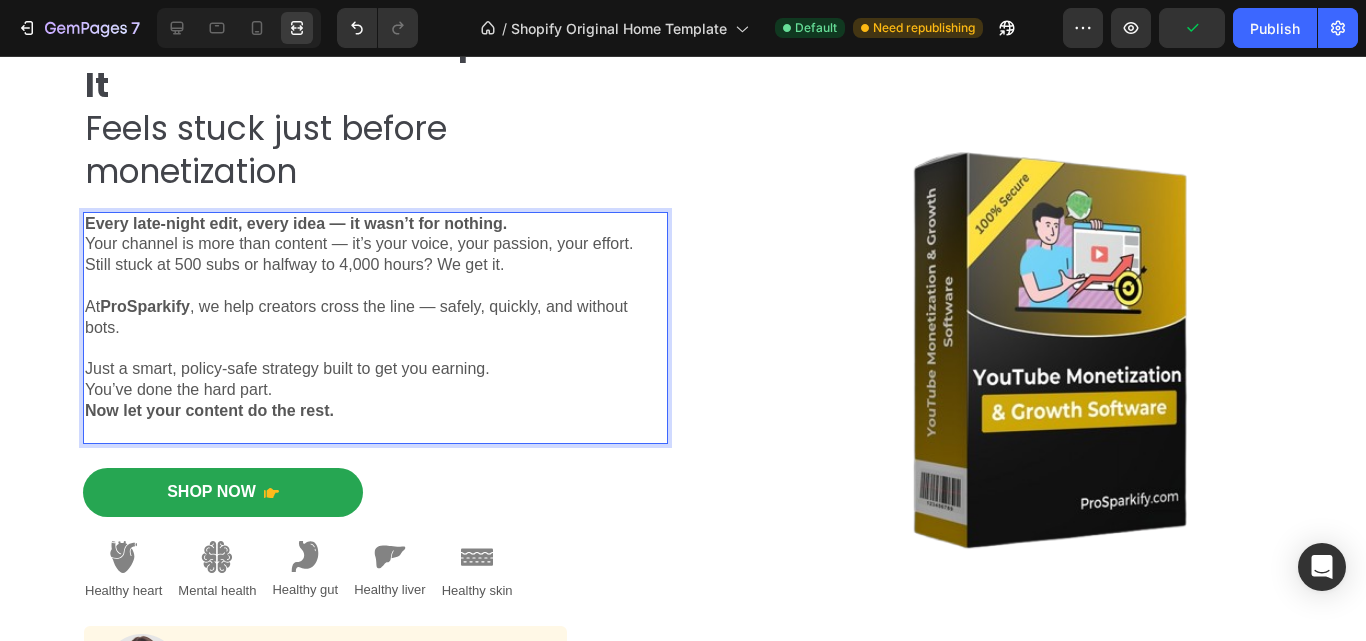 click on "You’ve done the hard part. Now let your content do the rest." at bounding box center (375, 401) 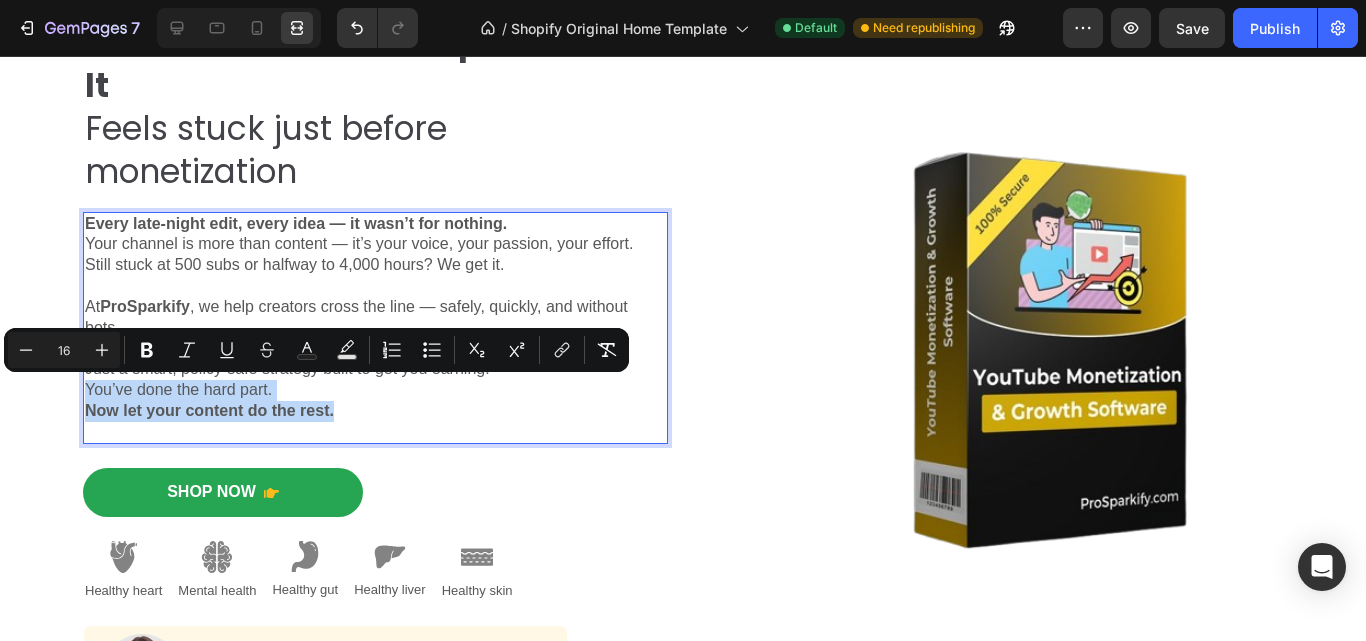 drag, startPoint x: 342, startPoint y: 408, endPoint x: 80, endPoint y: 389, distance: 262.68802 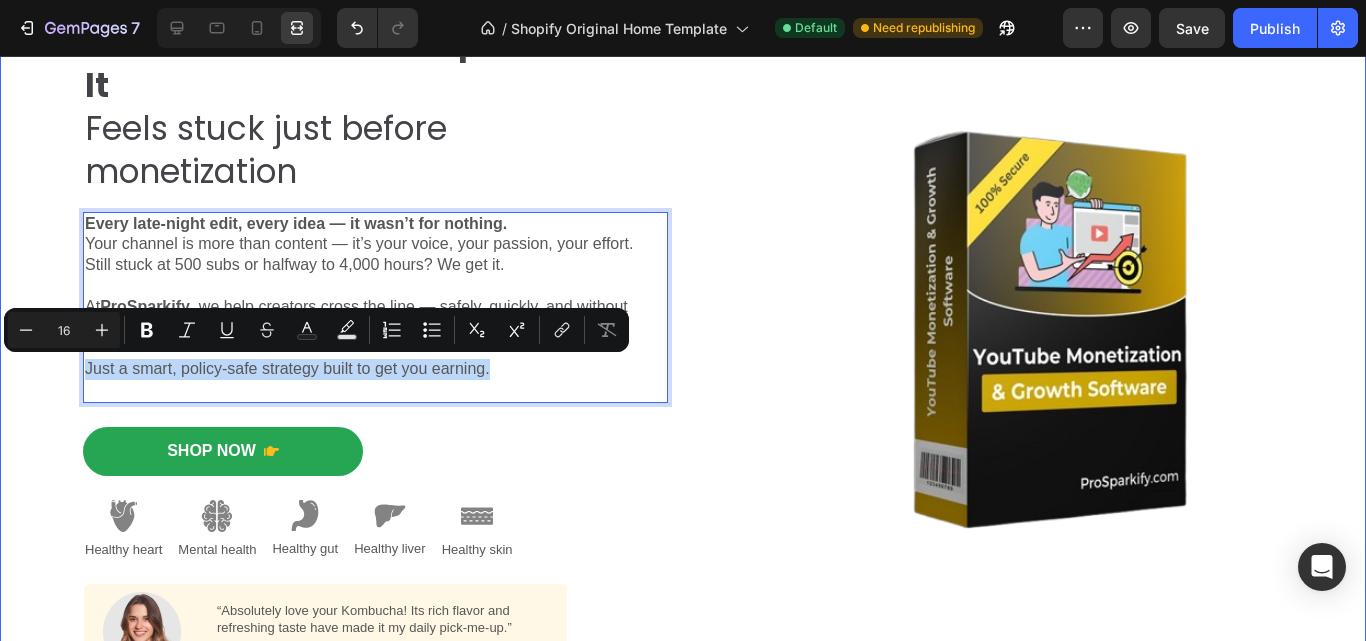 drag, startPoint x: 498, startPoint y: 364, endPoint x: 59, endPoint y: 375, distance: 439.1378 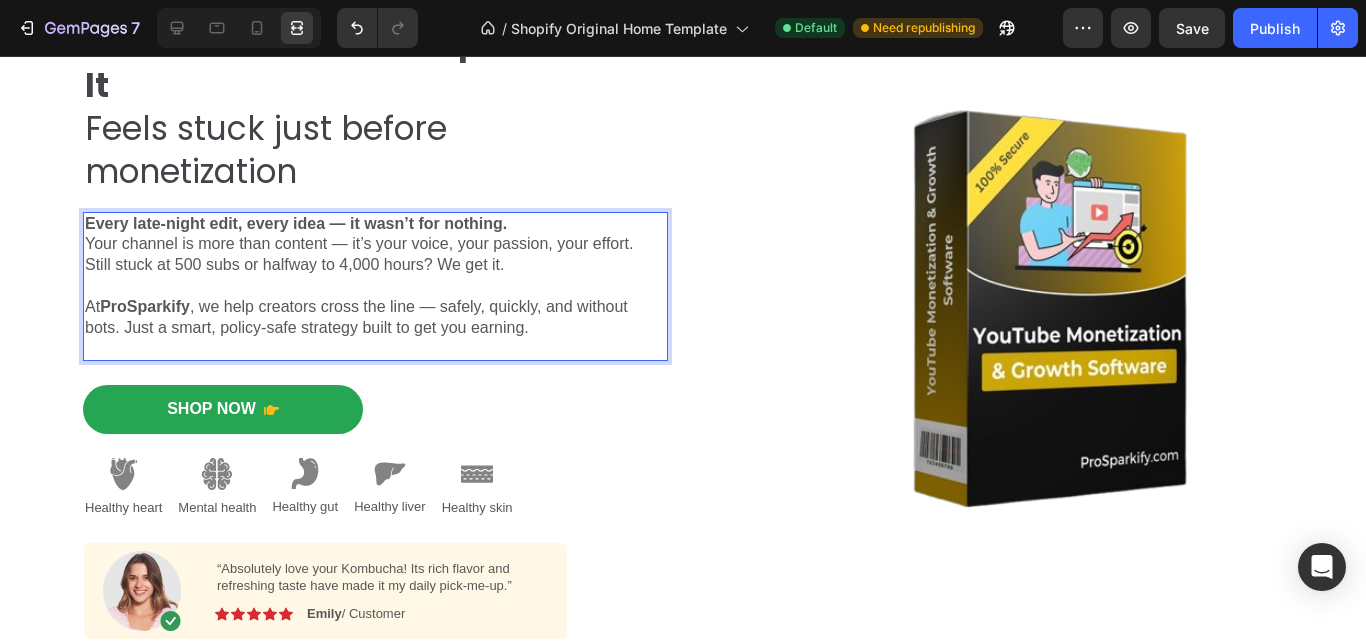 click on "At  ProSparkify , we help creators cross the line — safely, quickly, and without bots. Just a smart, policy-safe strategy built to get you earning." at bounding box center (375, 318) 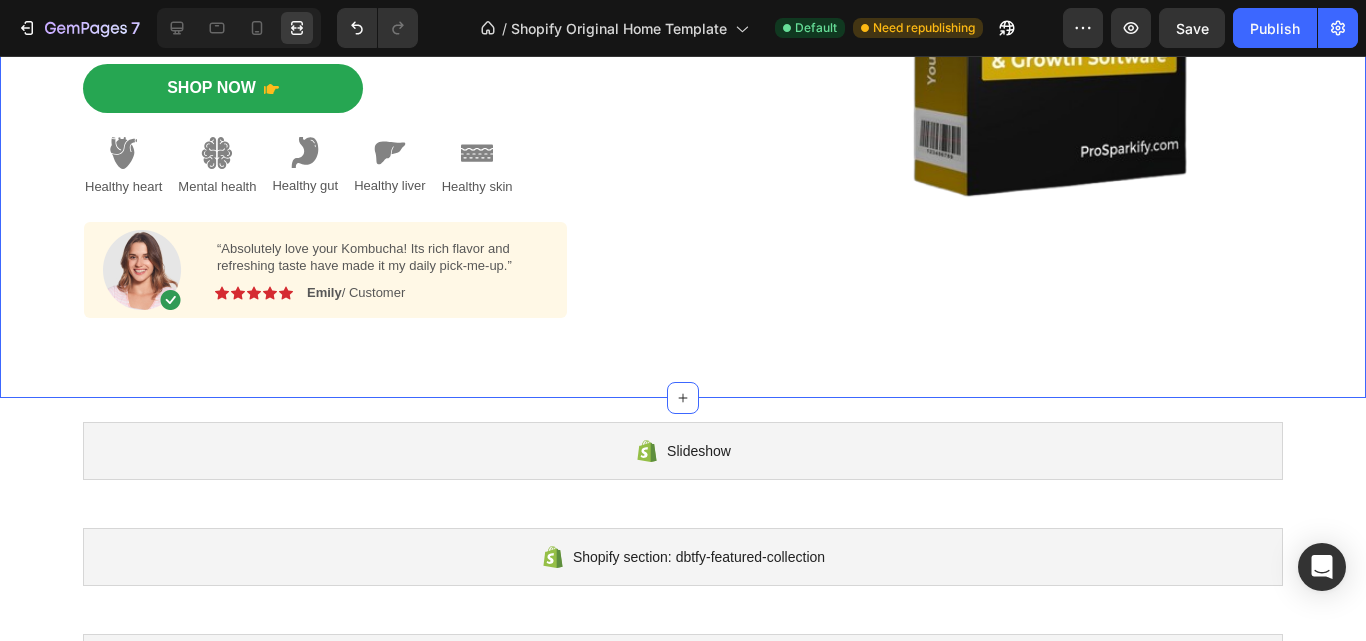 scroll, scrollTop: 0, scrollLeft: 0, axis: both 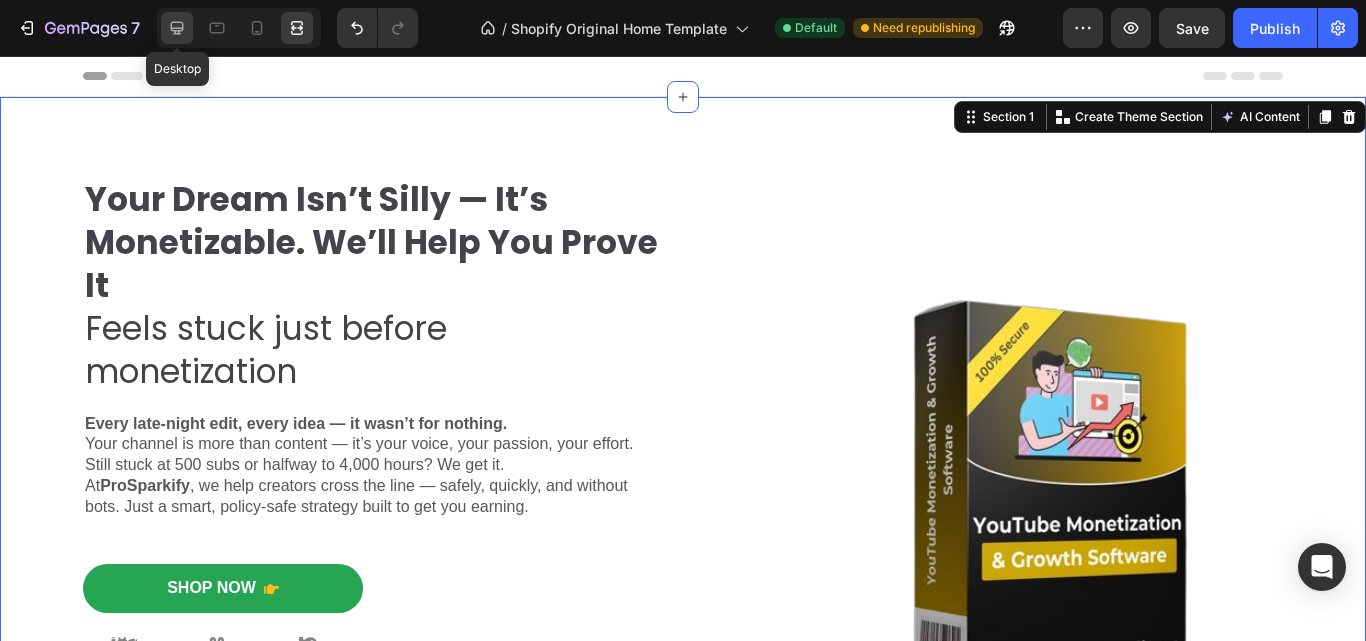 click 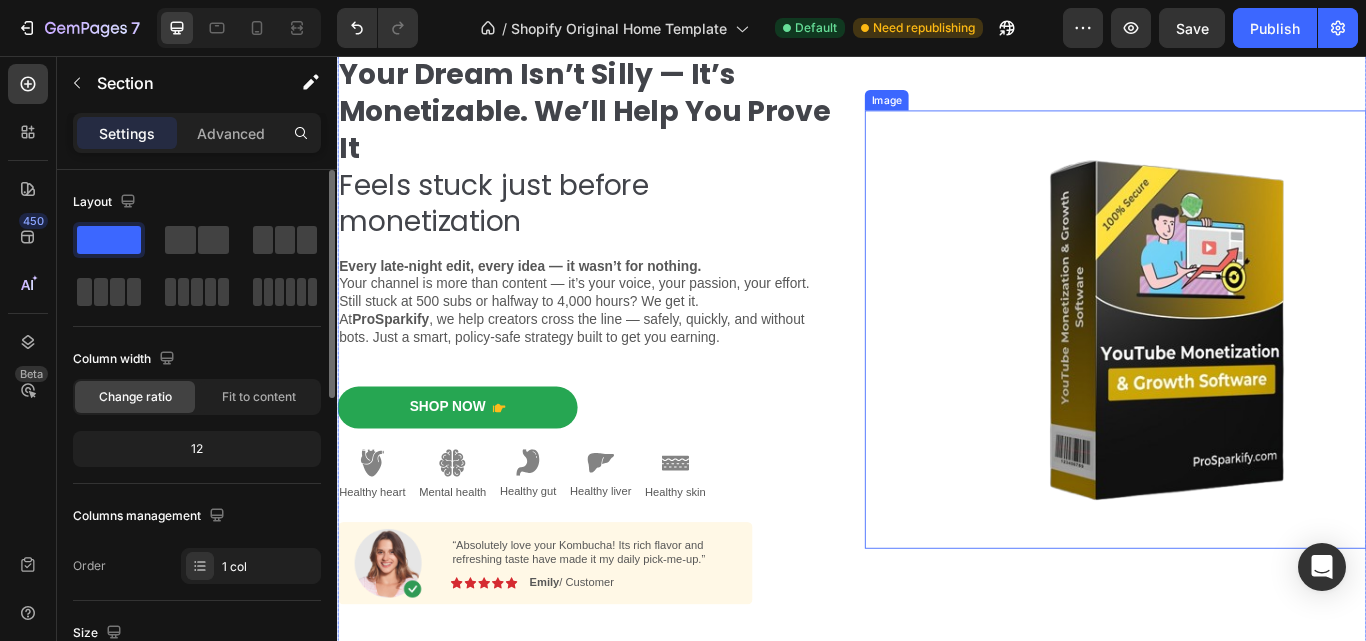 scroll, scrollTop: 200, scrollLeft: 0, axis: vertical 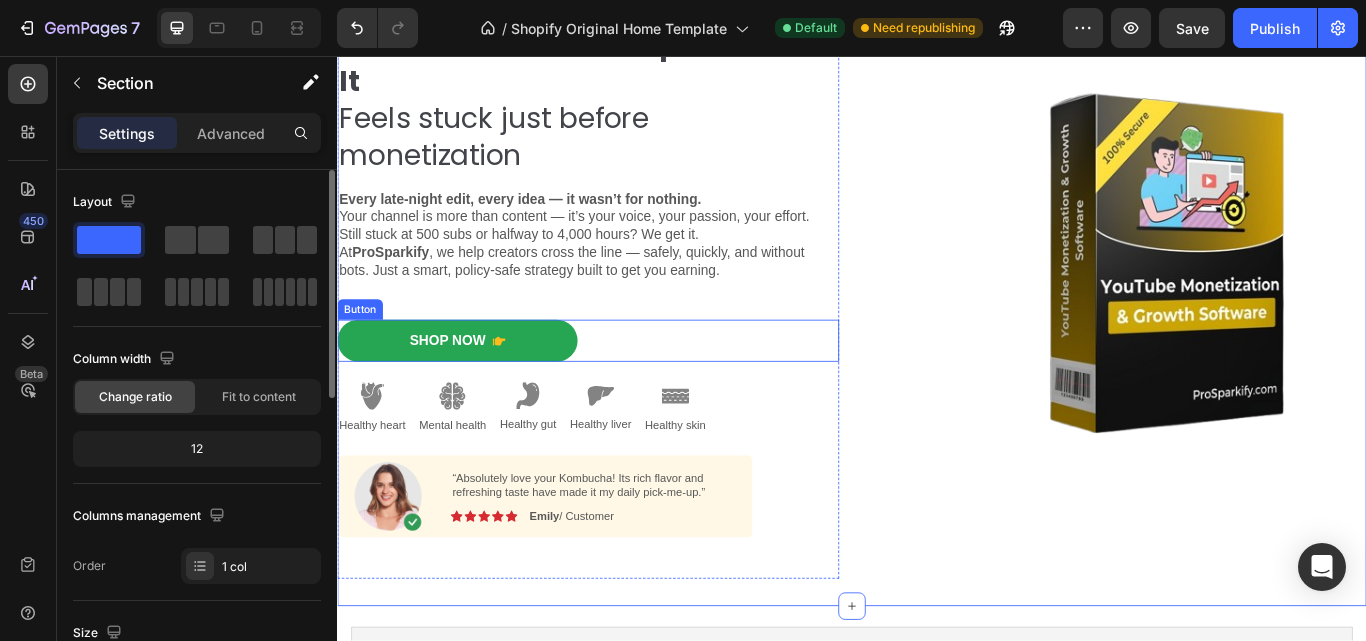 click on "Shop Now   Button" at bounding box center (629, 388) 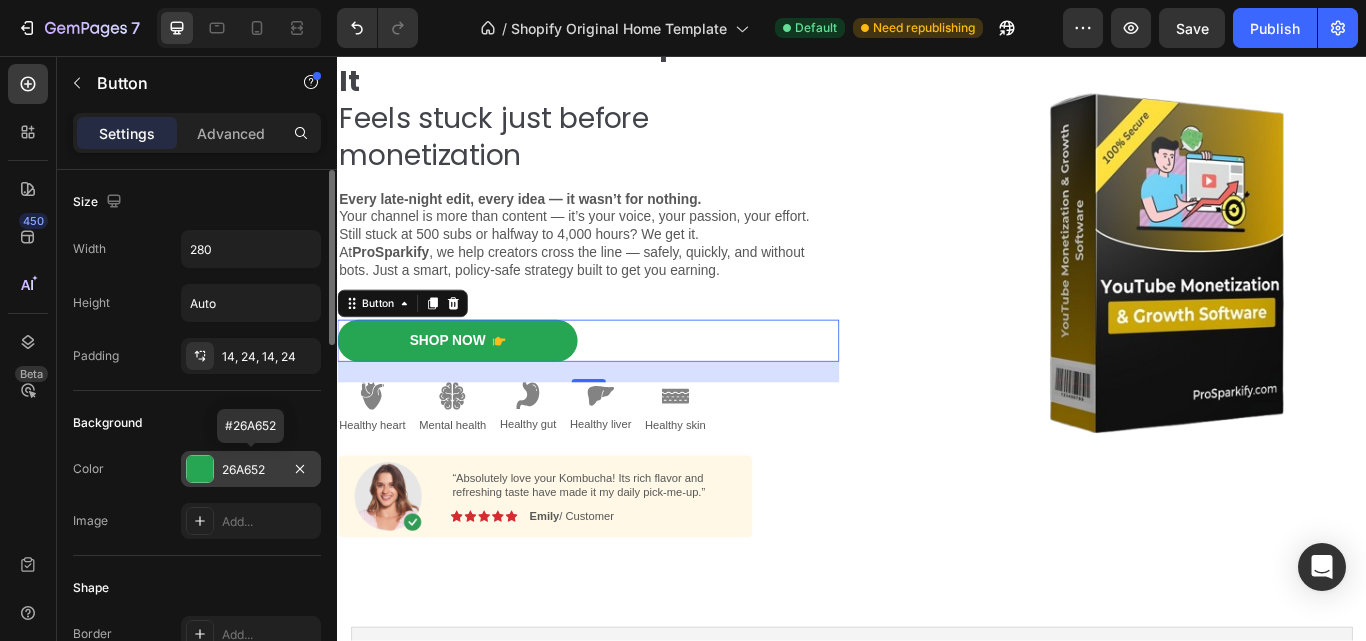 click at bounding box center [200, 469] 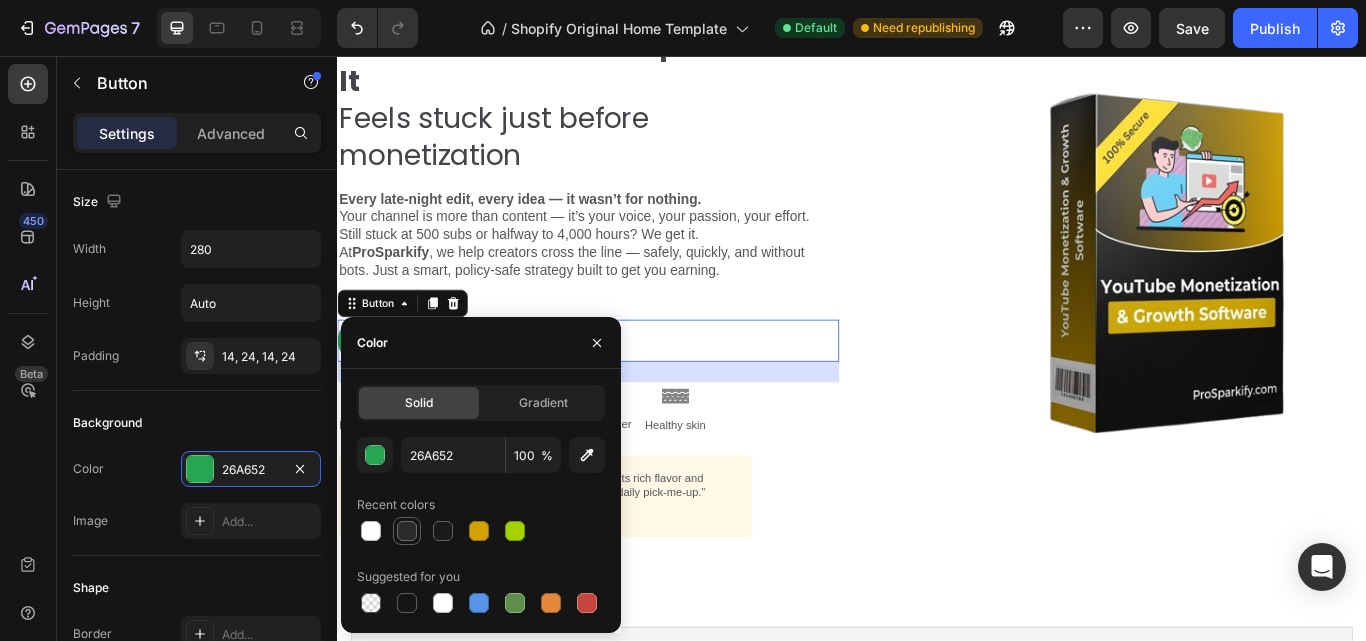 click at bounding box center [407, 531] 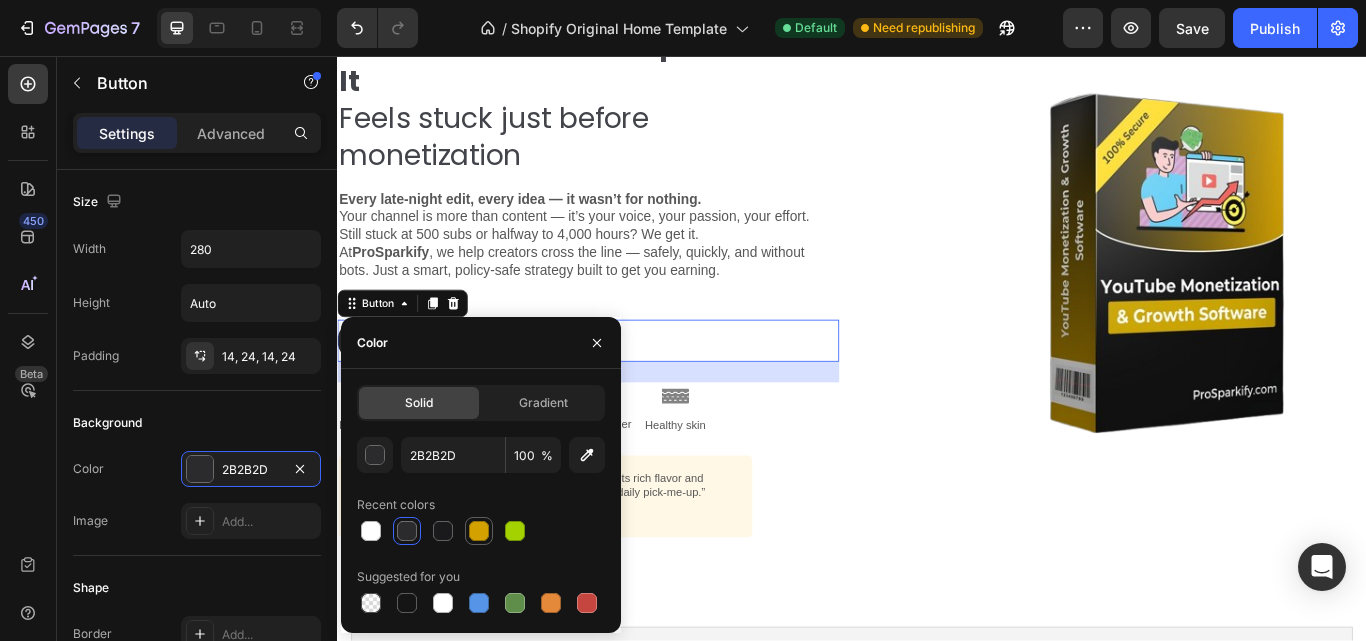 click at bounding box center [479, 531] 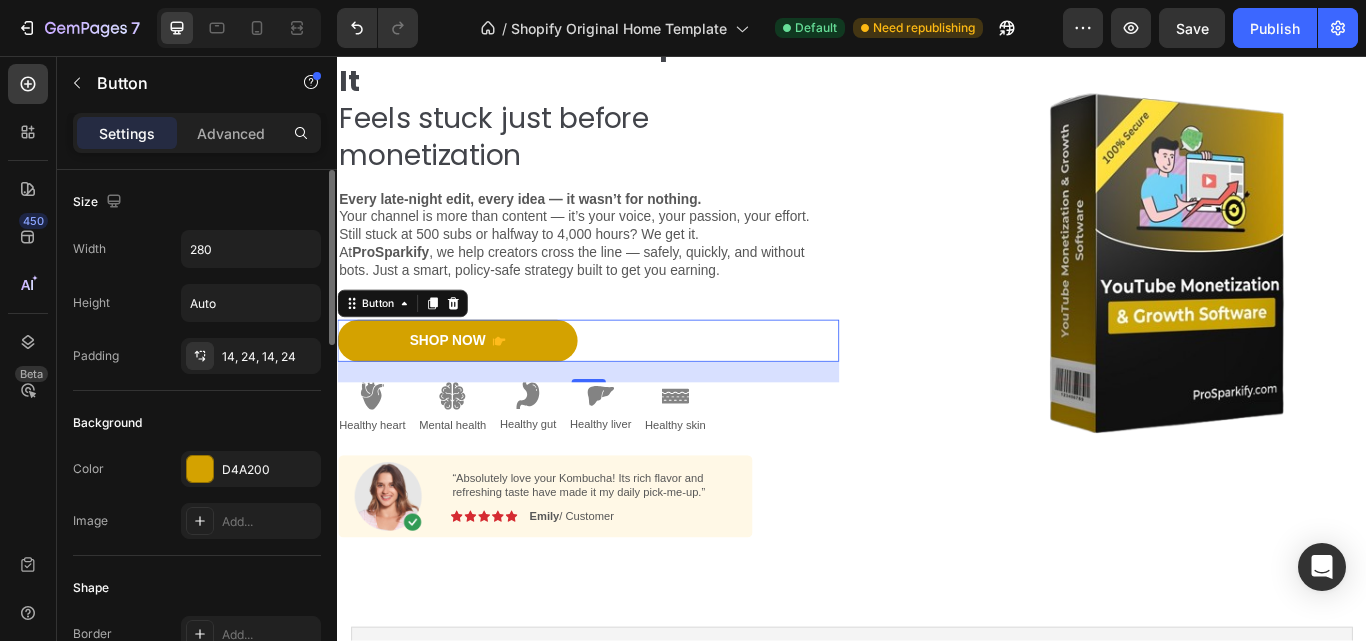 click on "Color D4A200" at bounding box center [197, 469] 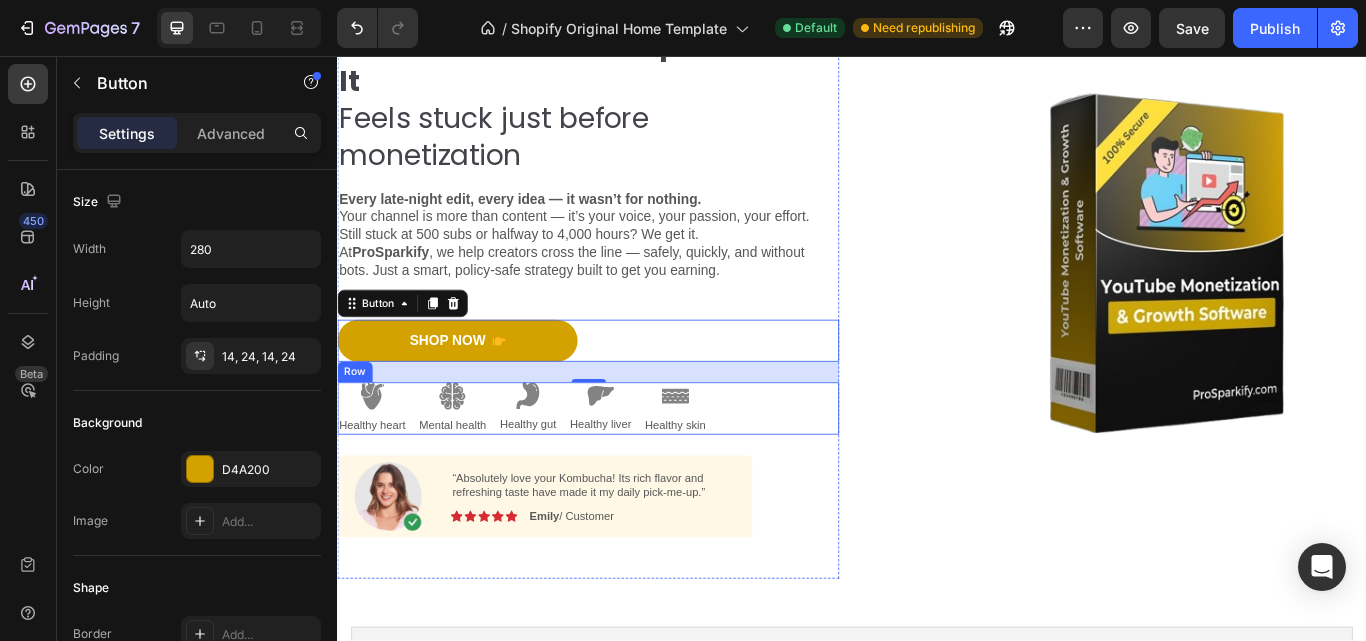 click on "Image Healthy heart Text Block Image Mental health Text Block Image Healthy gut Text Block Image Healthy liver Text Block Image Healthy skin Text Block Row" at bounding box center (629, 467) 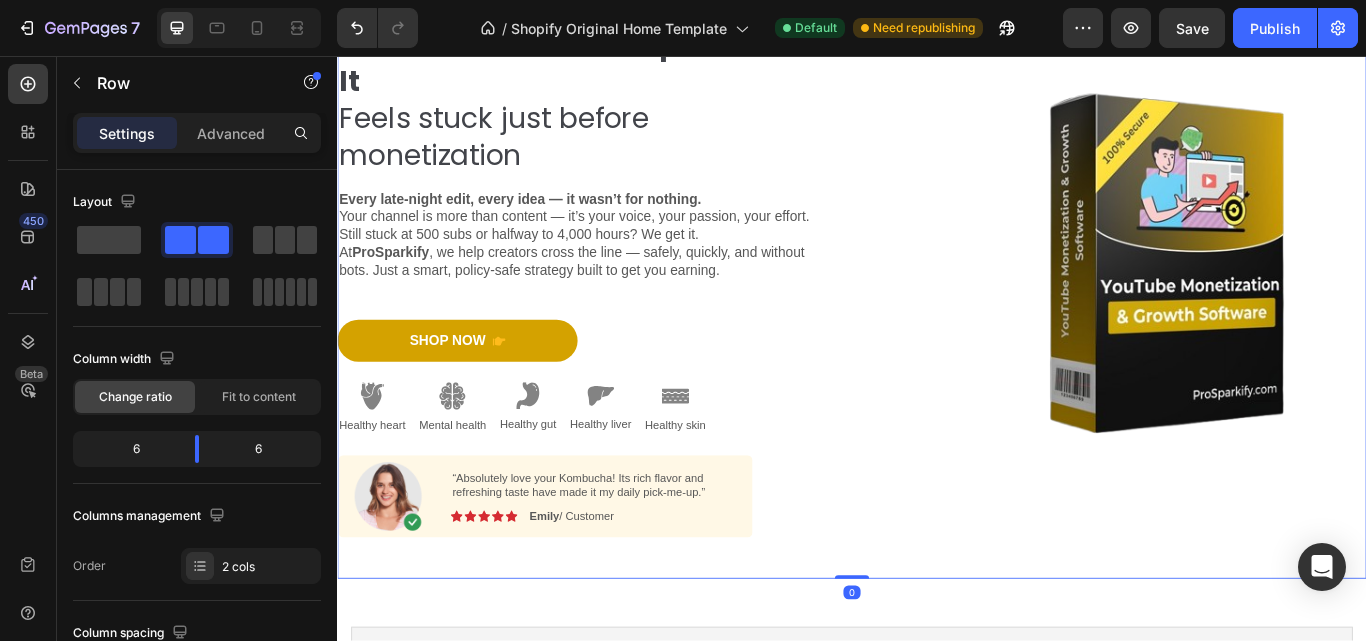 click on "Image" at bounding box center (1244, 297) 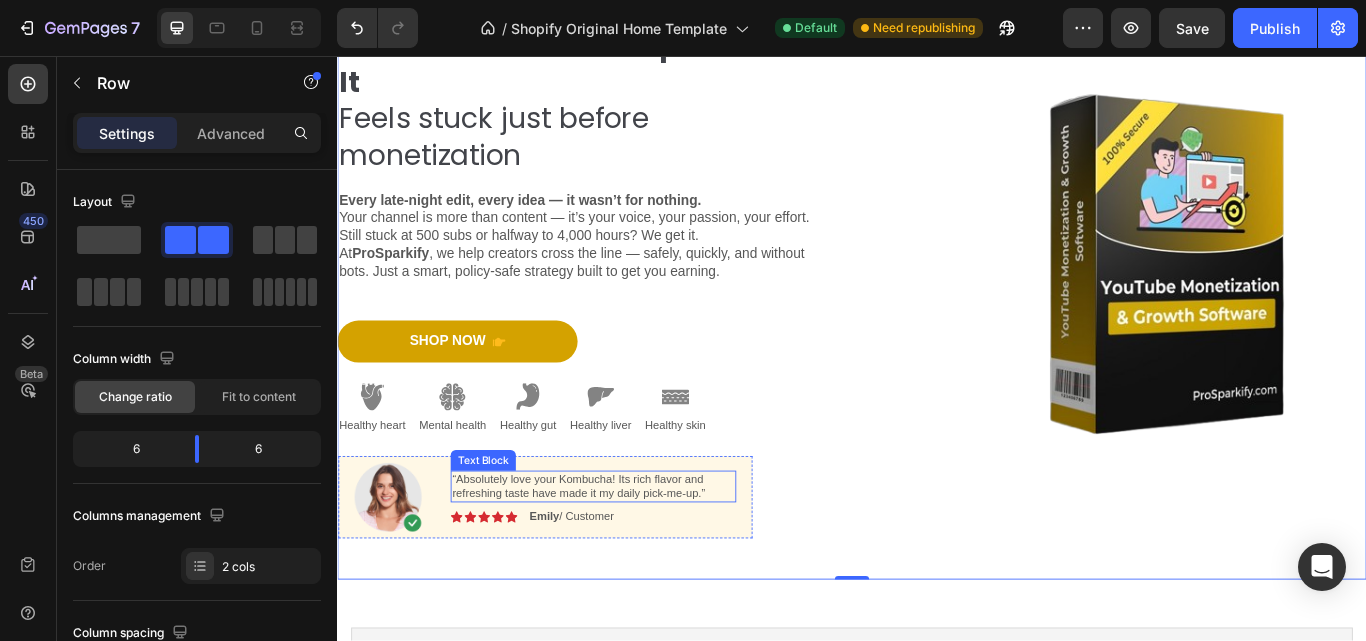 scroll, scrollTop: 200, scrollLeft: 0, axis: vertical 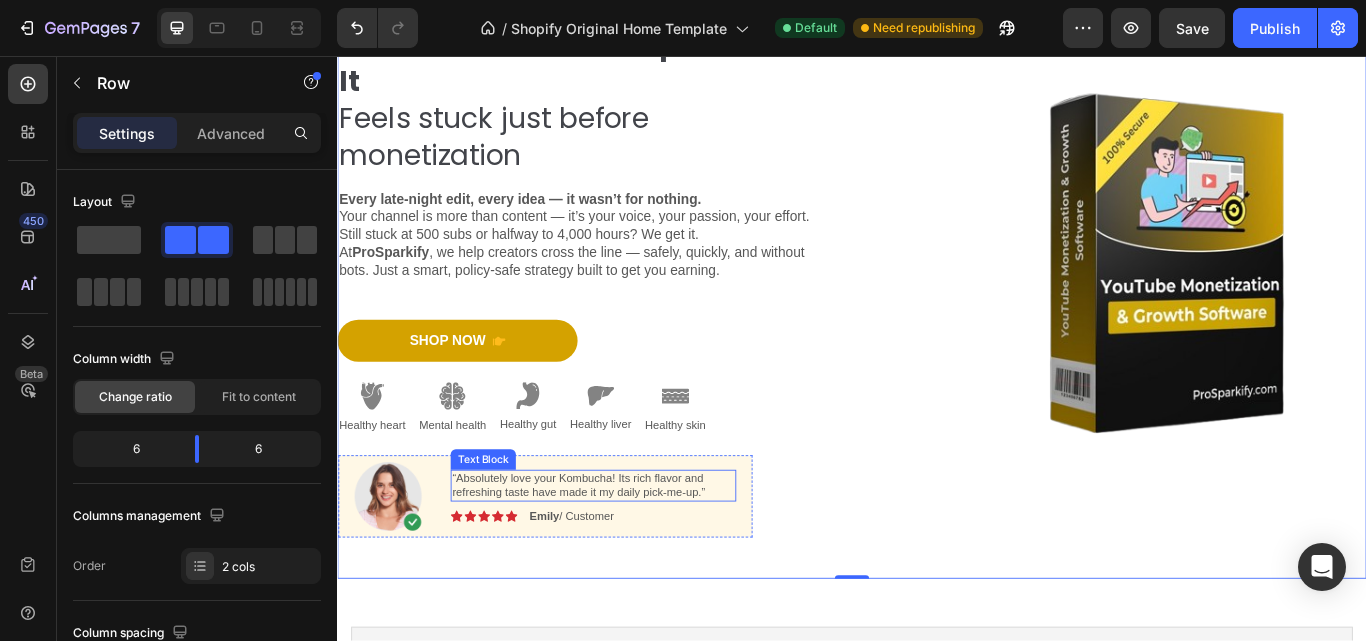 click on "“Absolutely love your Kombucha! Its rich flavor and refreshing taste have made it my daily pick-me-up.”" at bounding box center (635, 558) 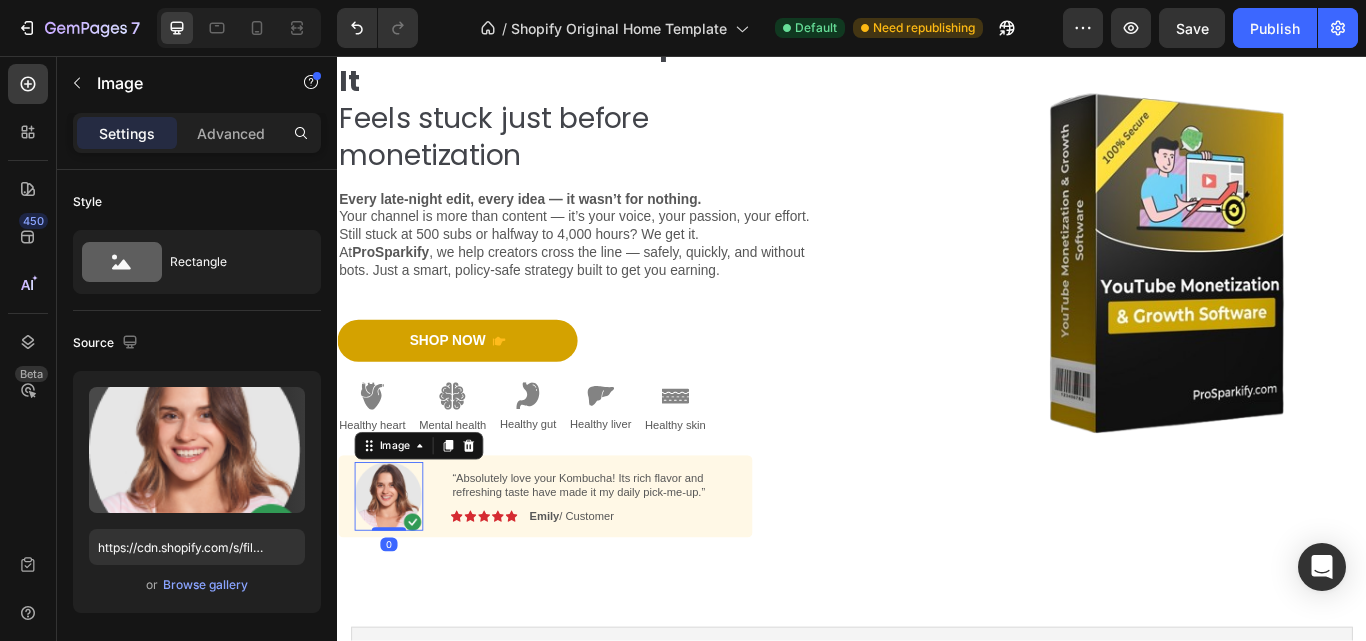 click at bounding box center (397, 570) 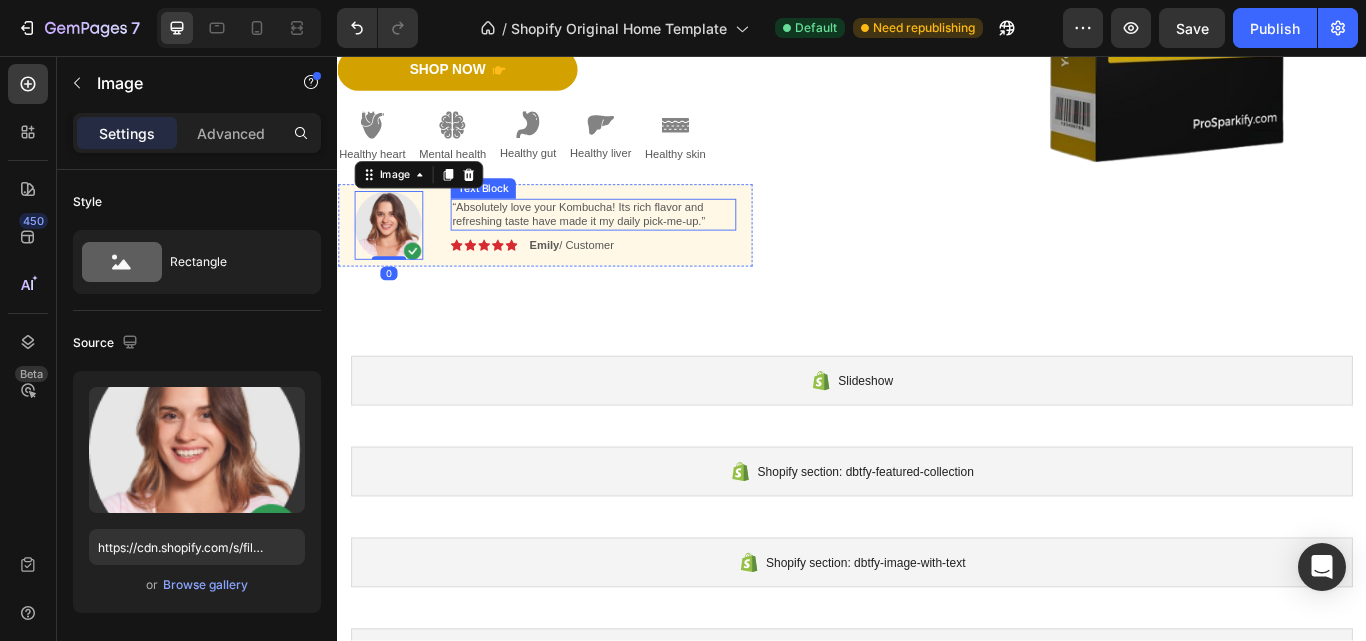 scroll, scrollTop: 300, scrollLeft: 0, axis: vertical 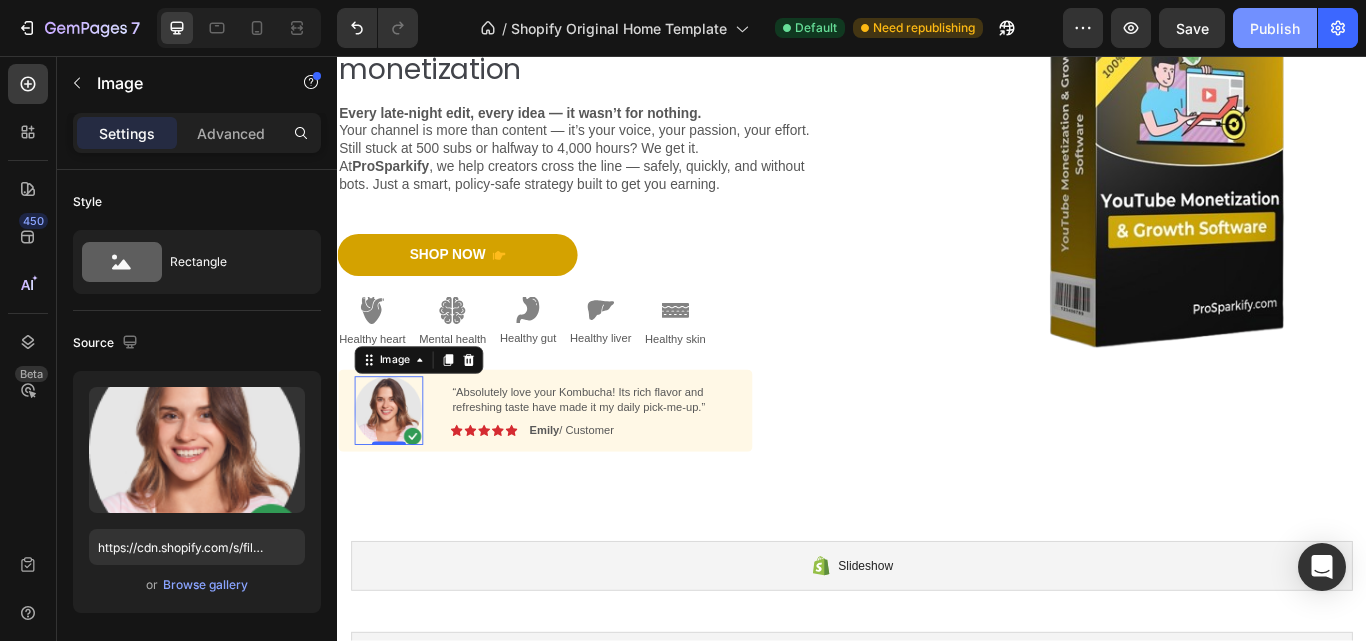 click on "Publish" at bounding box center (1275, 28) 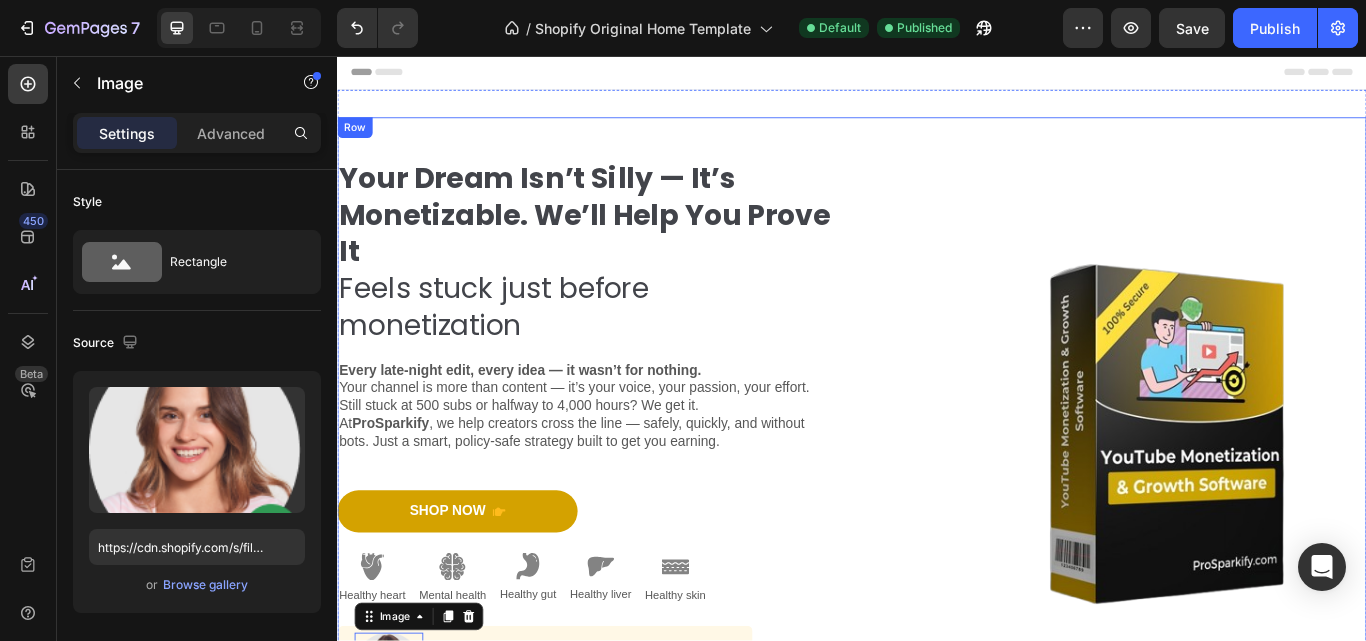 scroll, scrollTop: 0, scrollLeft: 0, axis: both 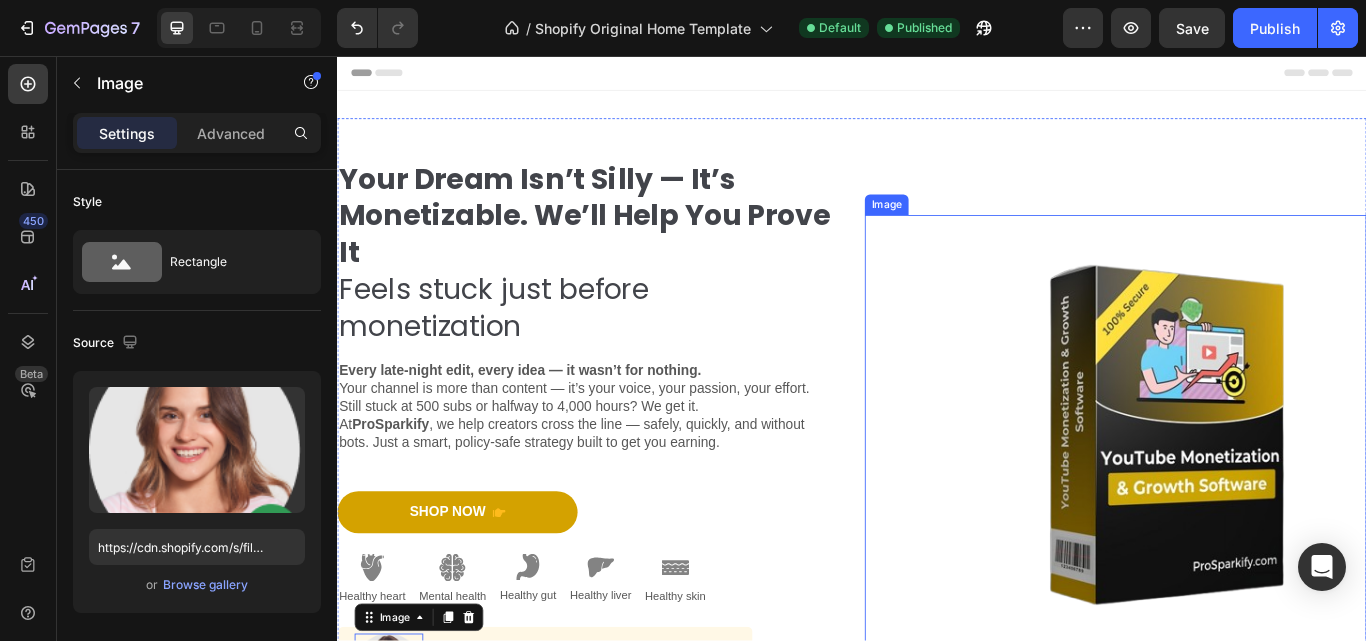 click at bounding box center [1244, 498] 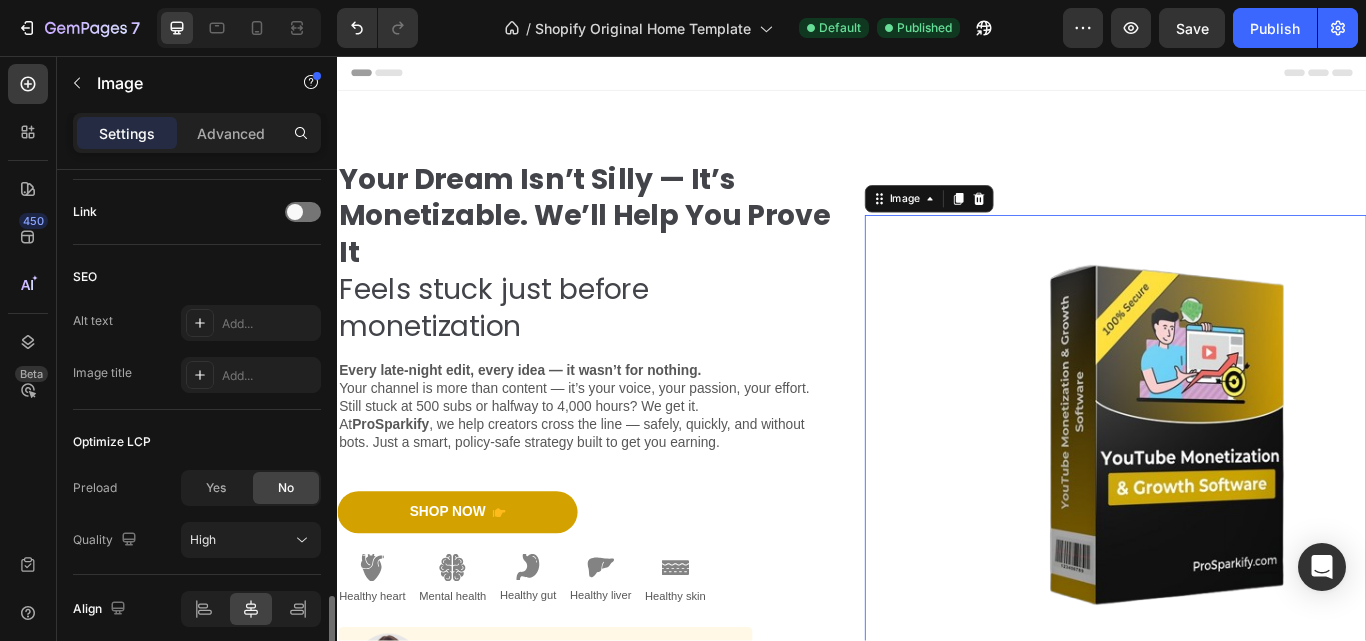 scroll, scrollTop: 982, scrollLeft: 0, axis: vertical 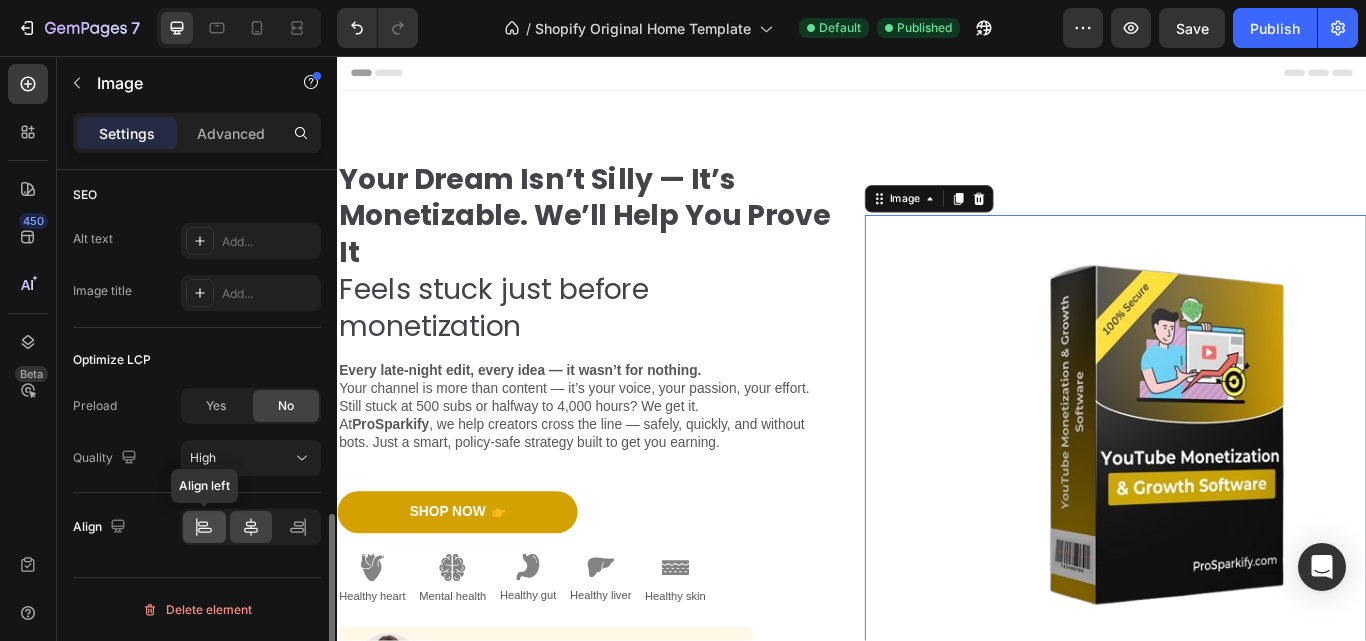 click 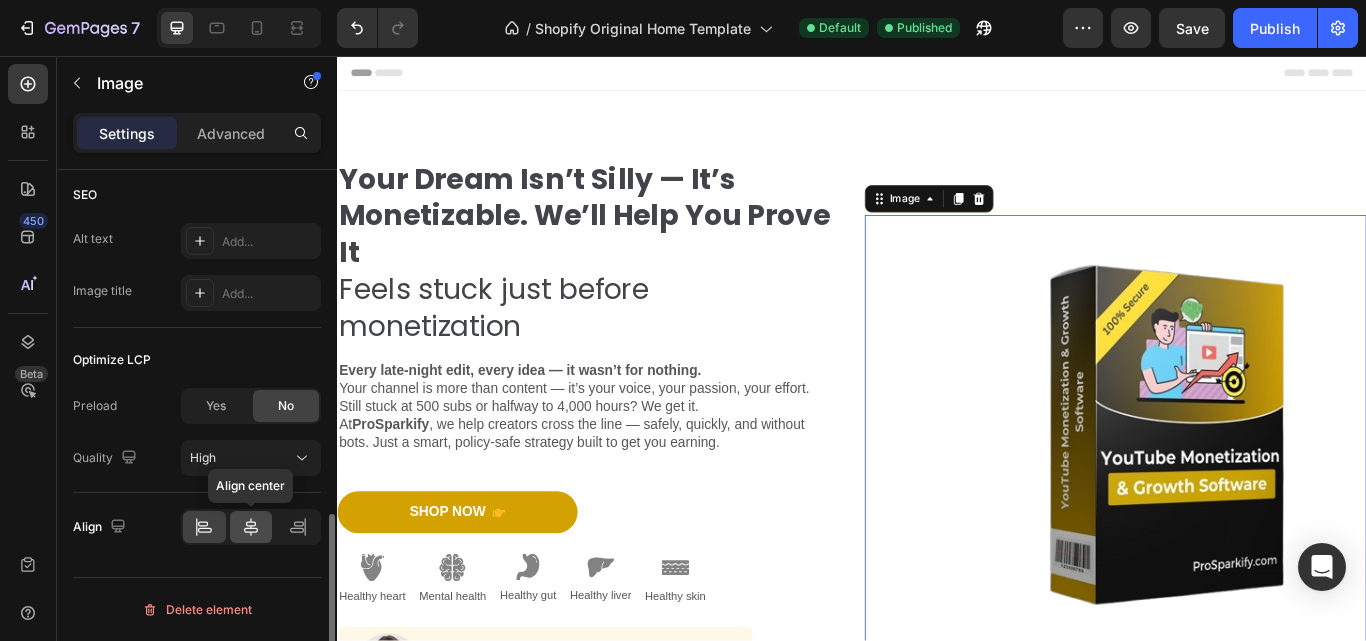 click 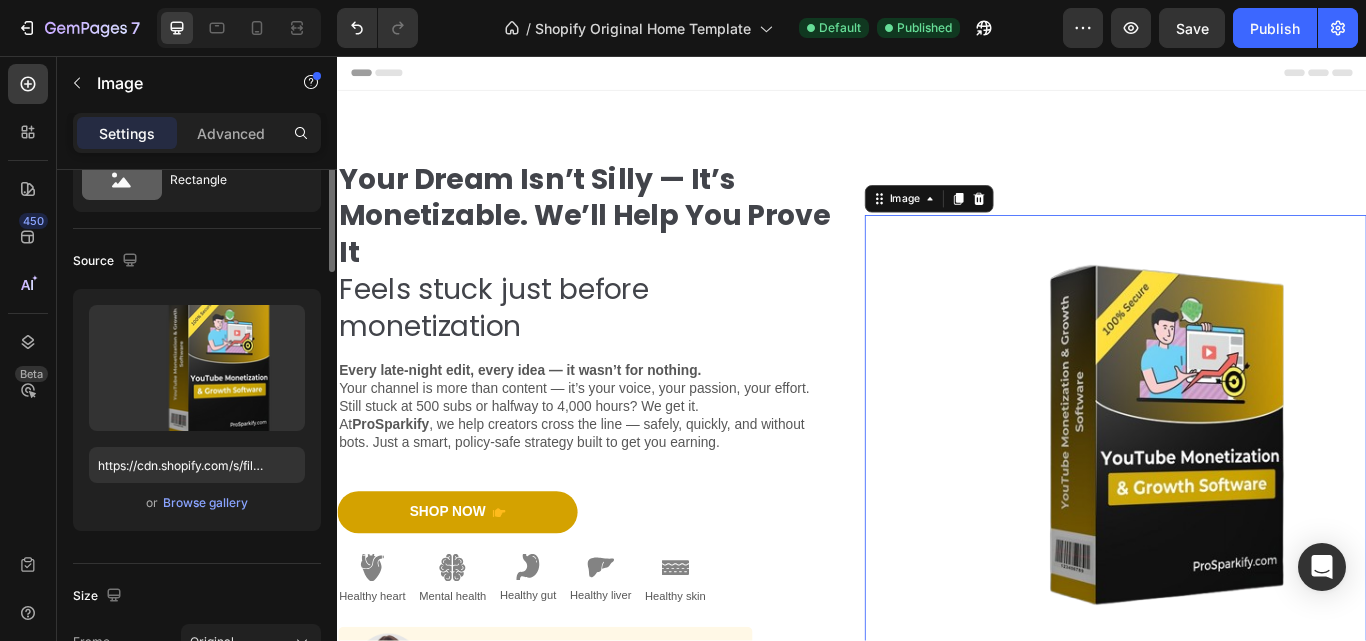 scroll, scrollTop: 0, scrollLeft: 0, axis: both 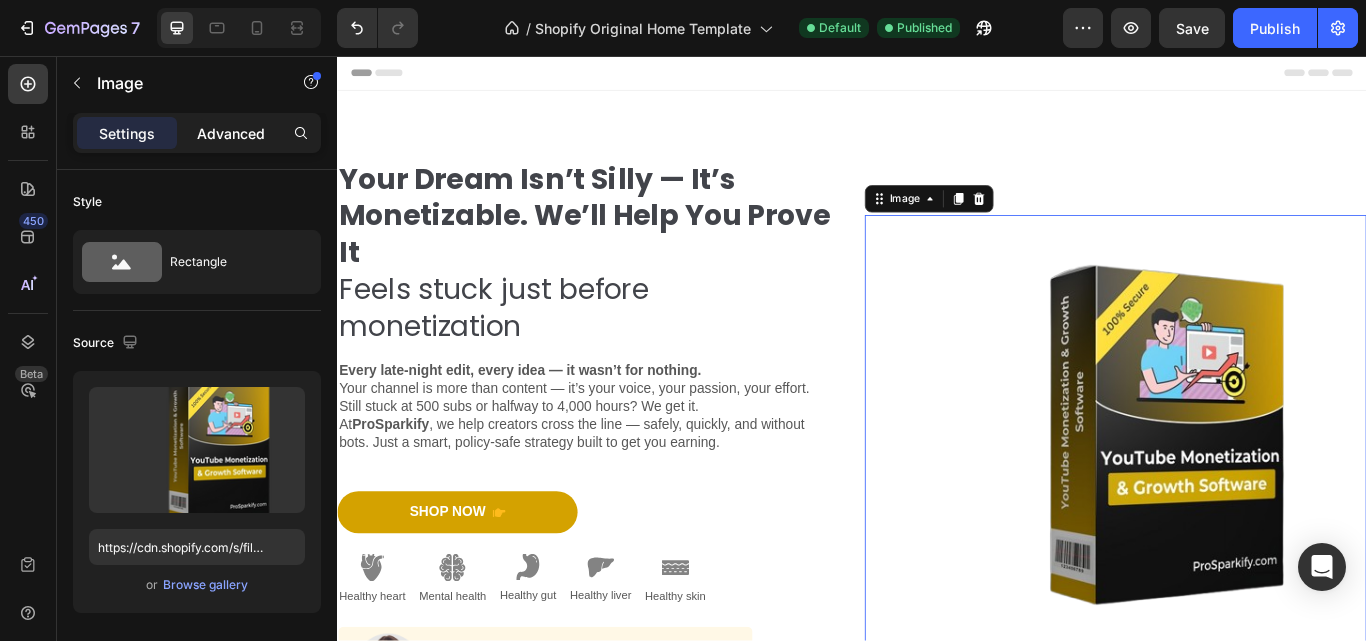 click on "Advanced" at bounding box center [231, 133] 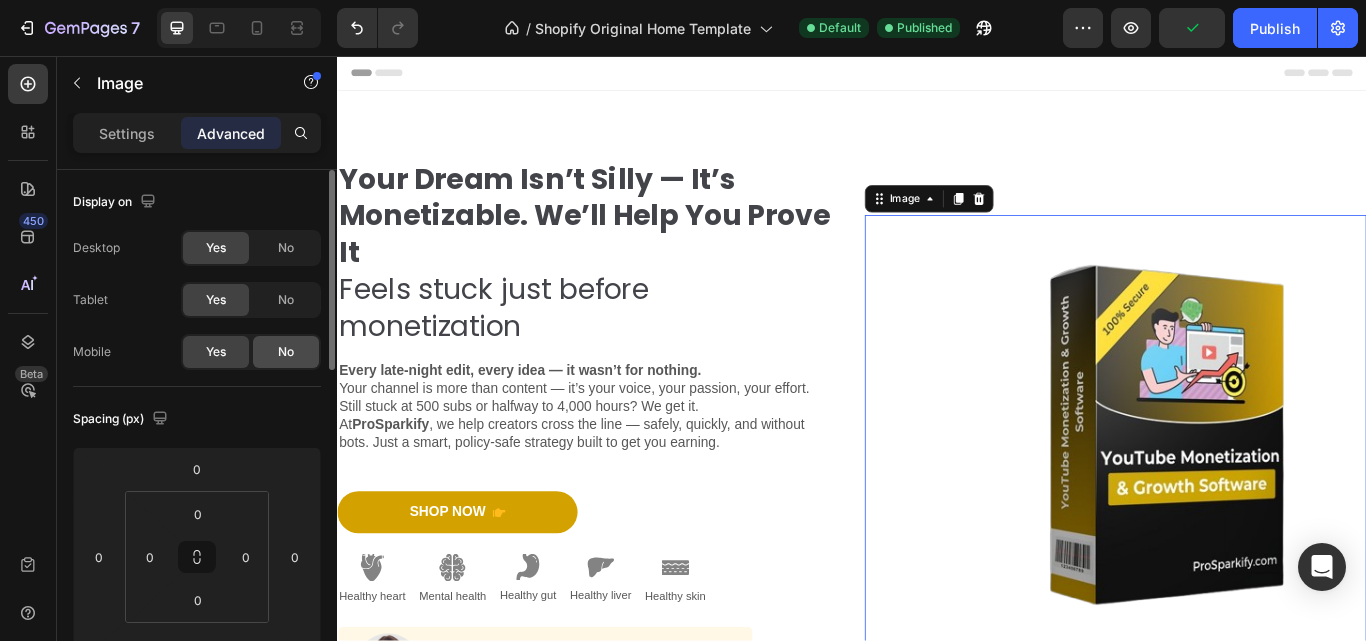 click on "No" 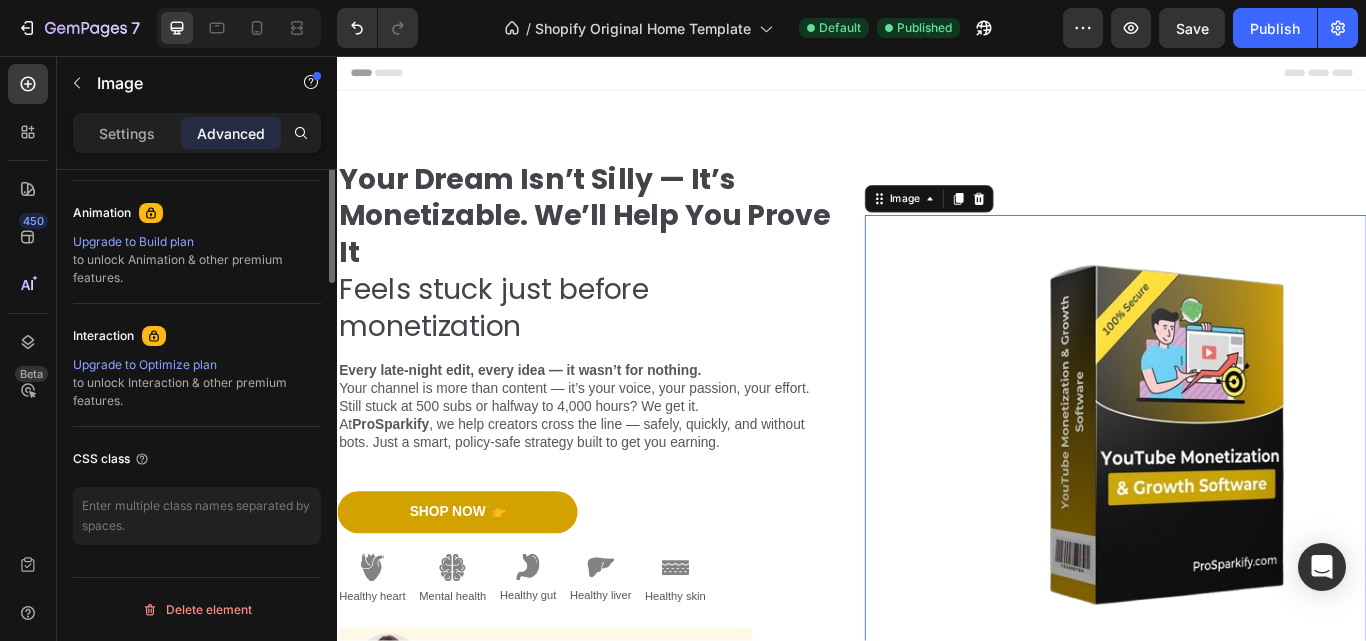 scroll, scrollTop: 460, scrollLeft: 0, axis: vertical 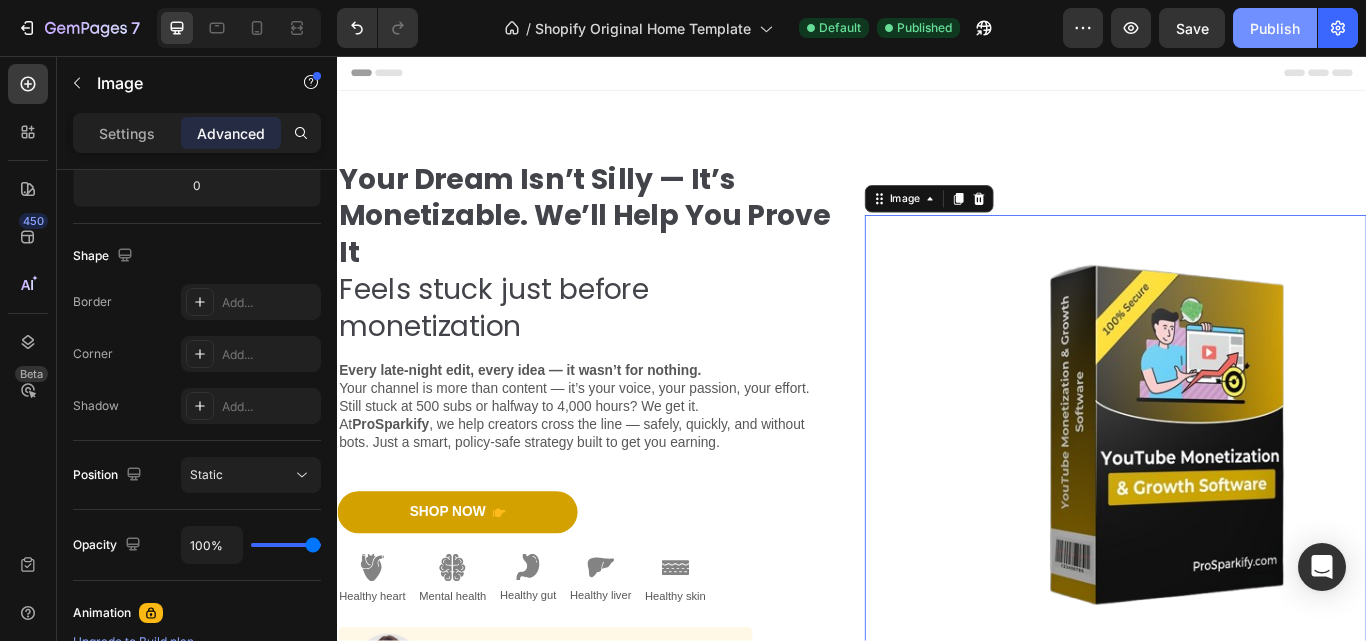 click on "Publish" at bounding box center (1275, 28) 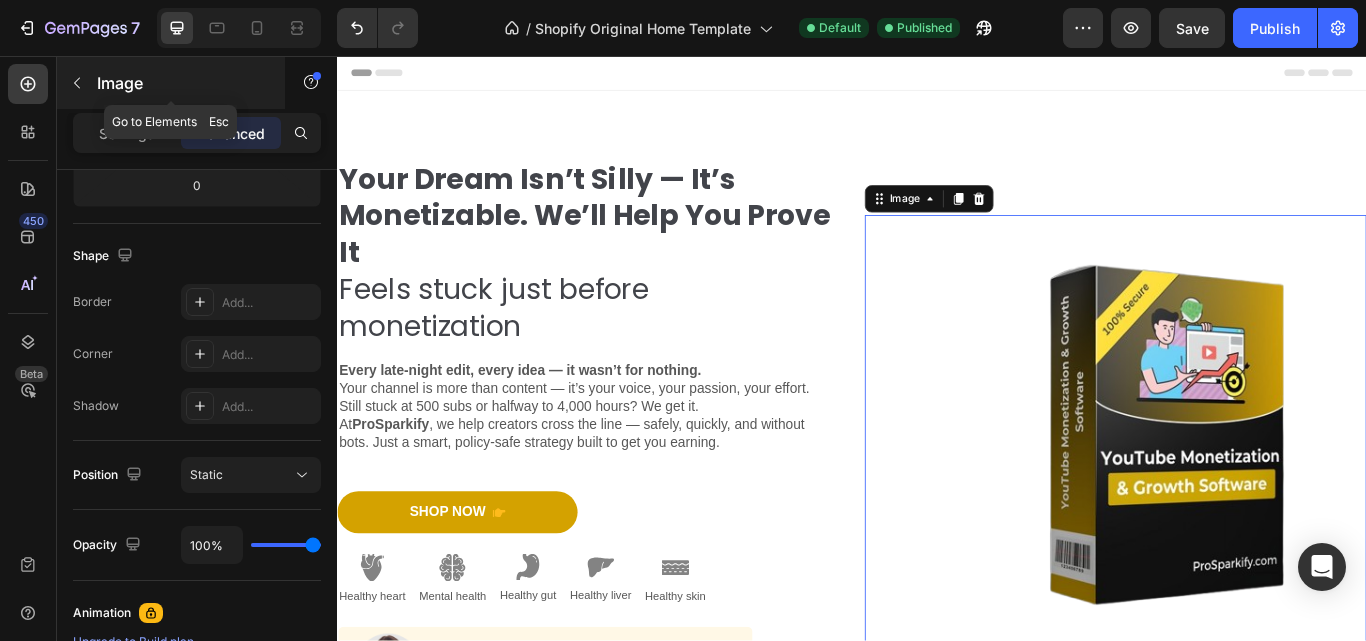click 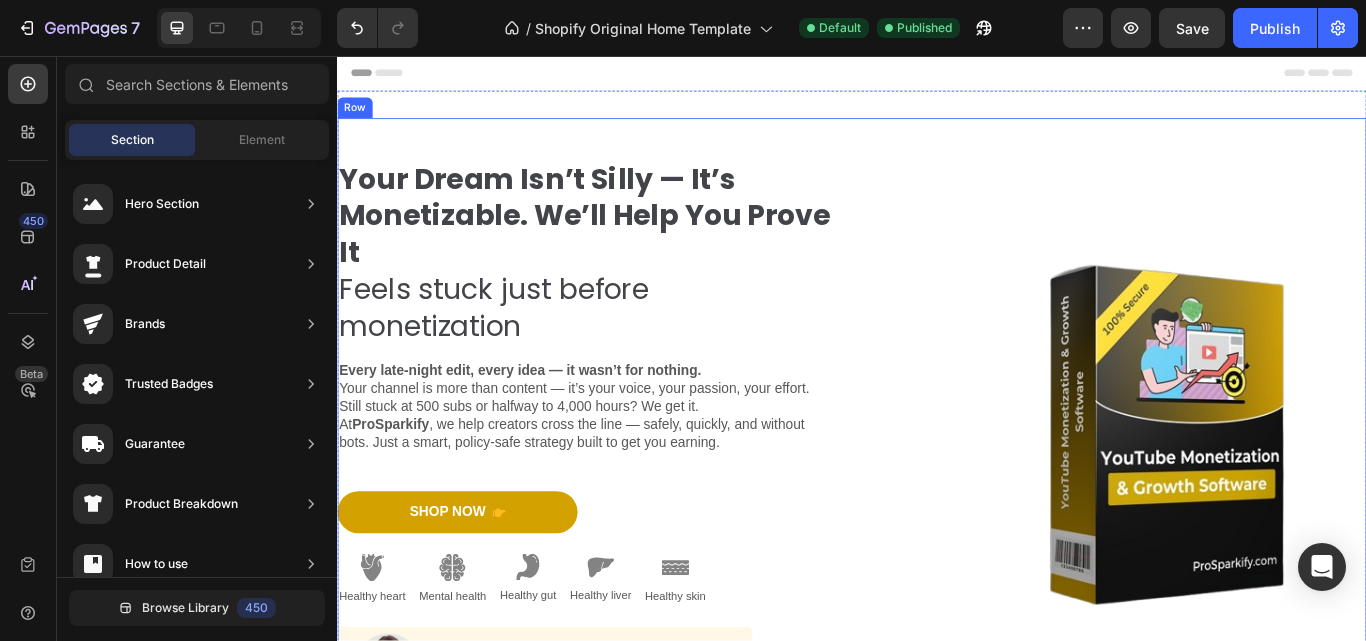 click on "Image" at bounding box center [1244, 497] 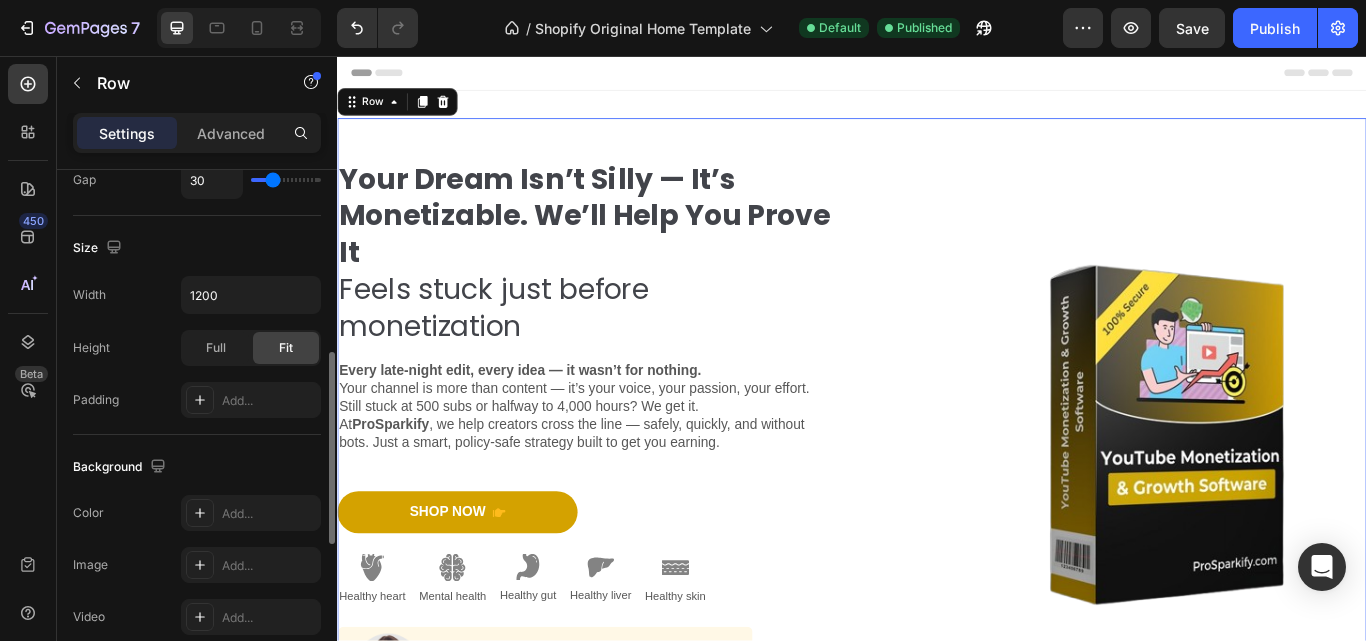scroll, scrollTop: 600, scrollLeft: 0, axis: vertical 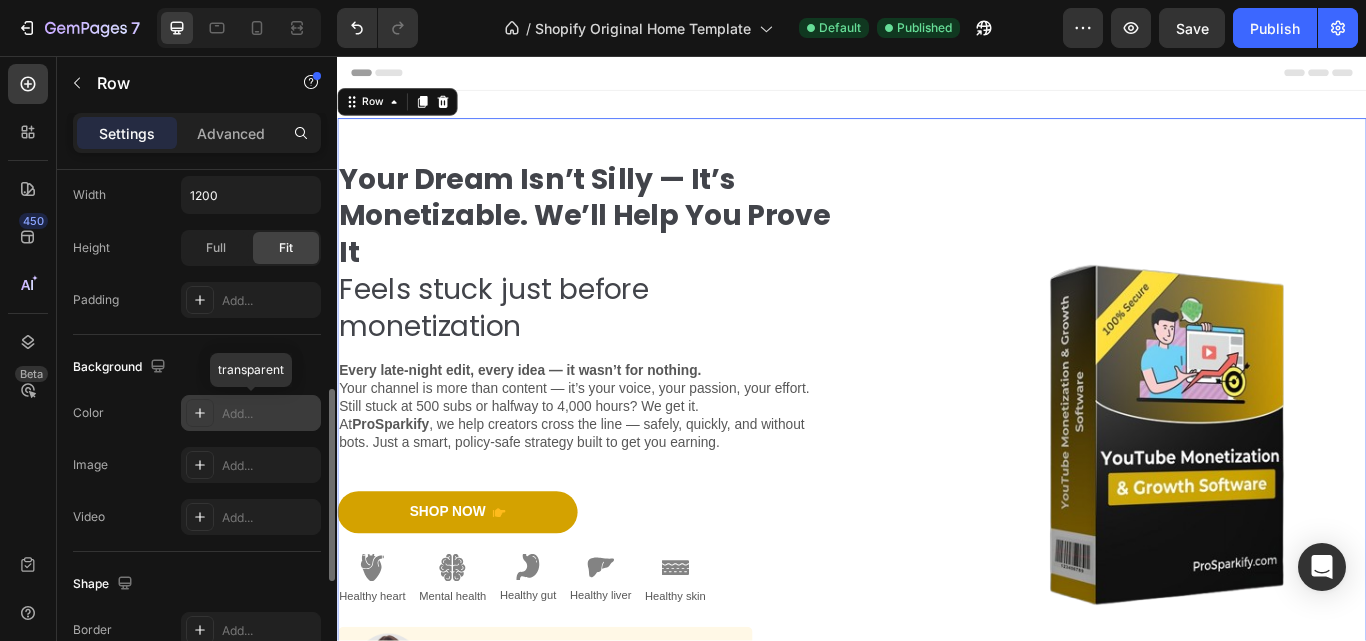 click 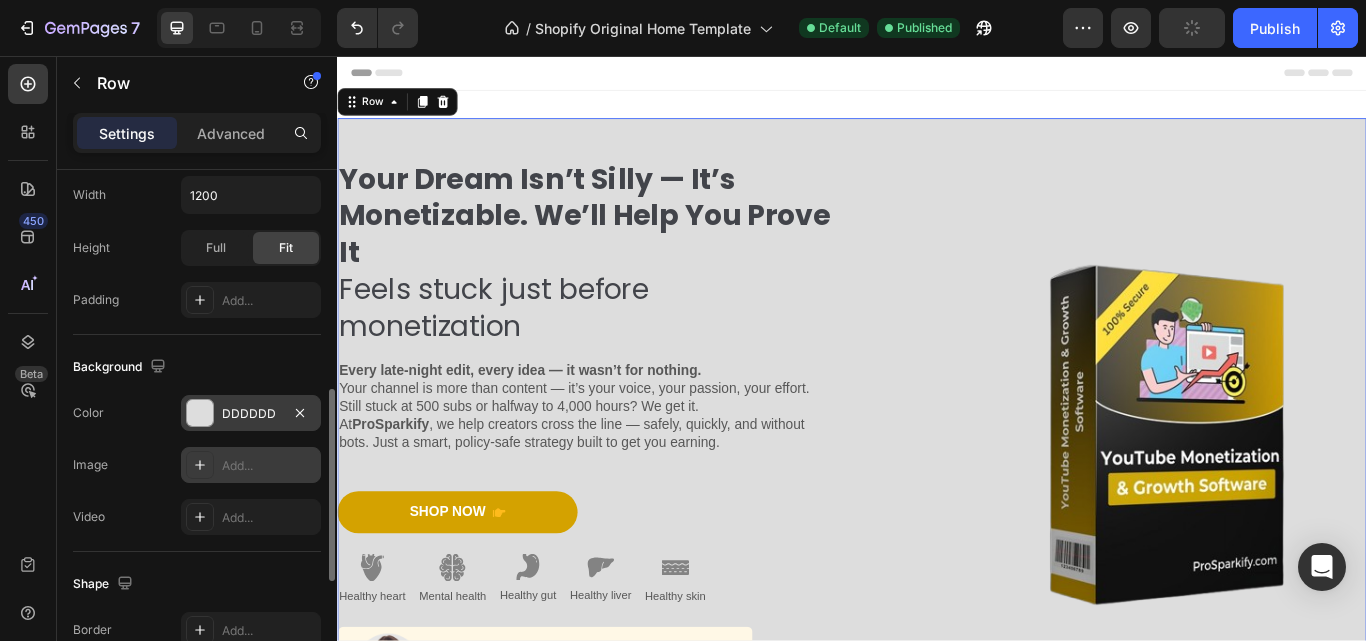 click 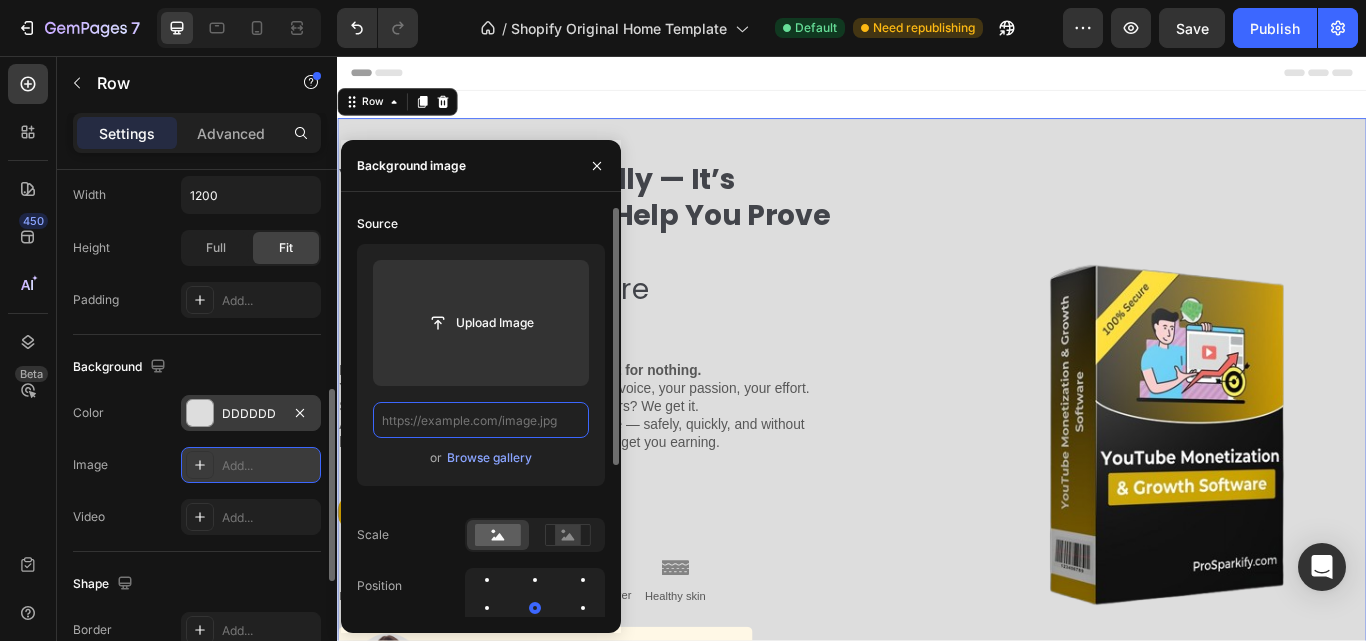 scroll, scrollTop: 0, scrollLeft: 0, axis: both 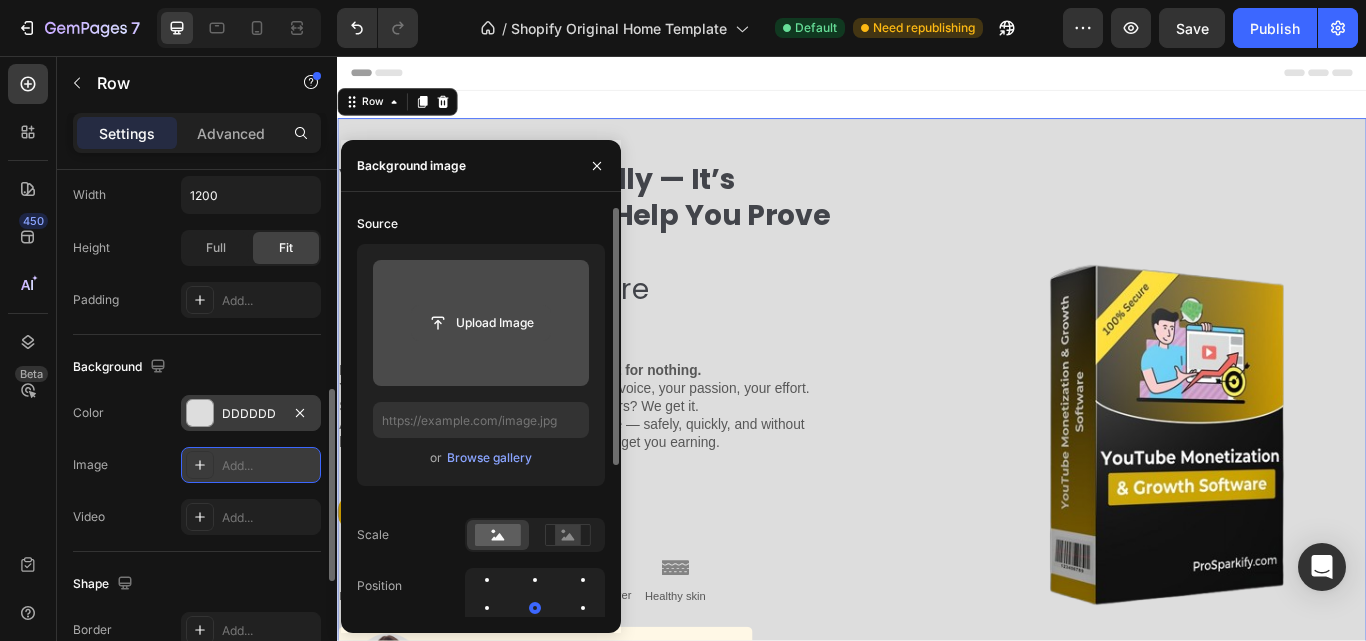 click 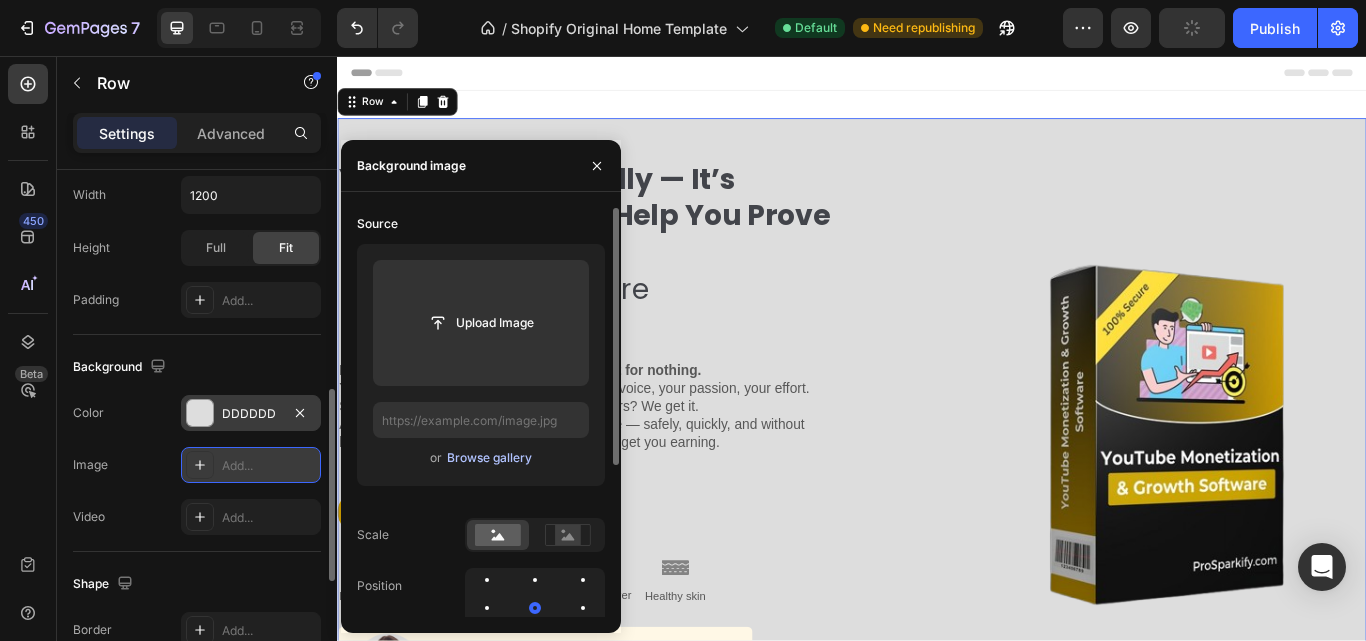 click on "Browse gallery" at bounding box center (489, 458) 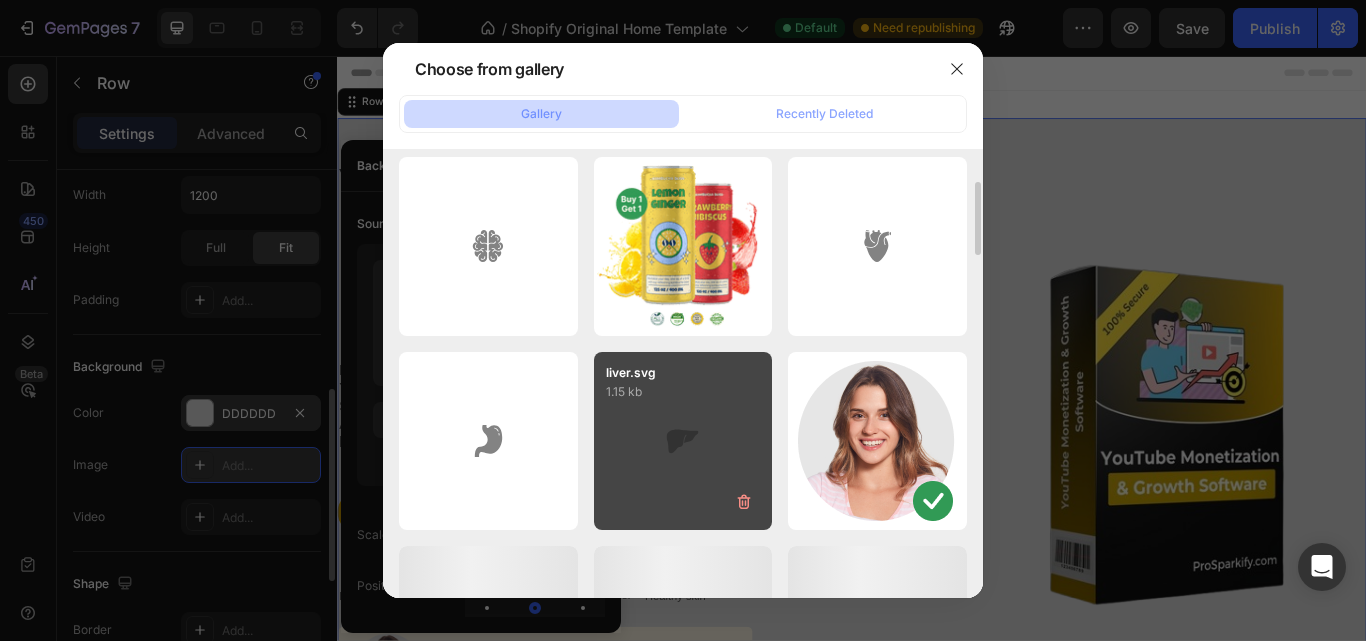 scroll, scrollTop: 0, scrollLeft: 0, axis: both 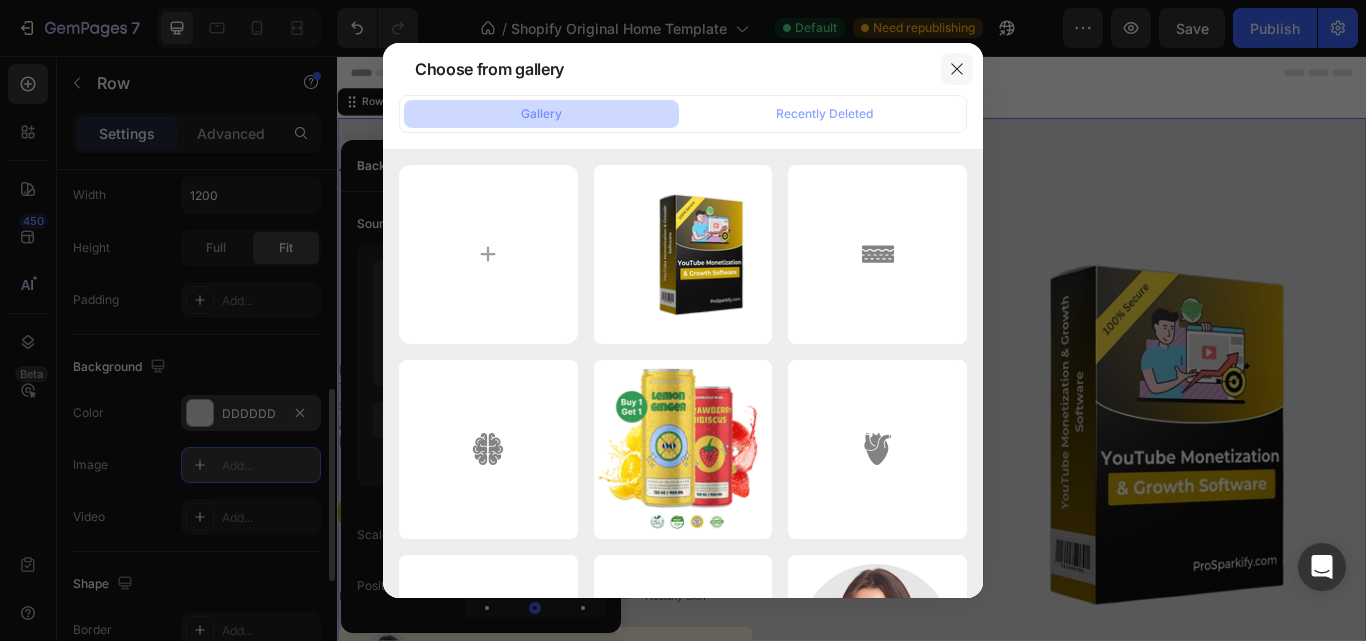 click 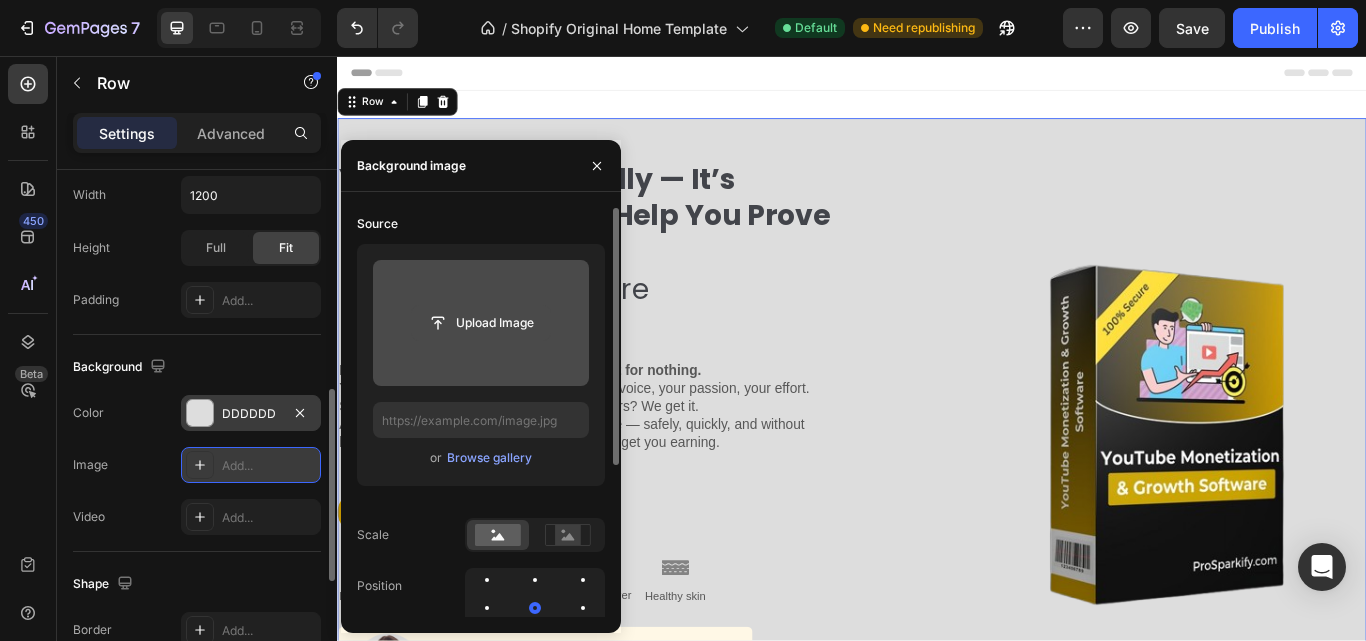 click 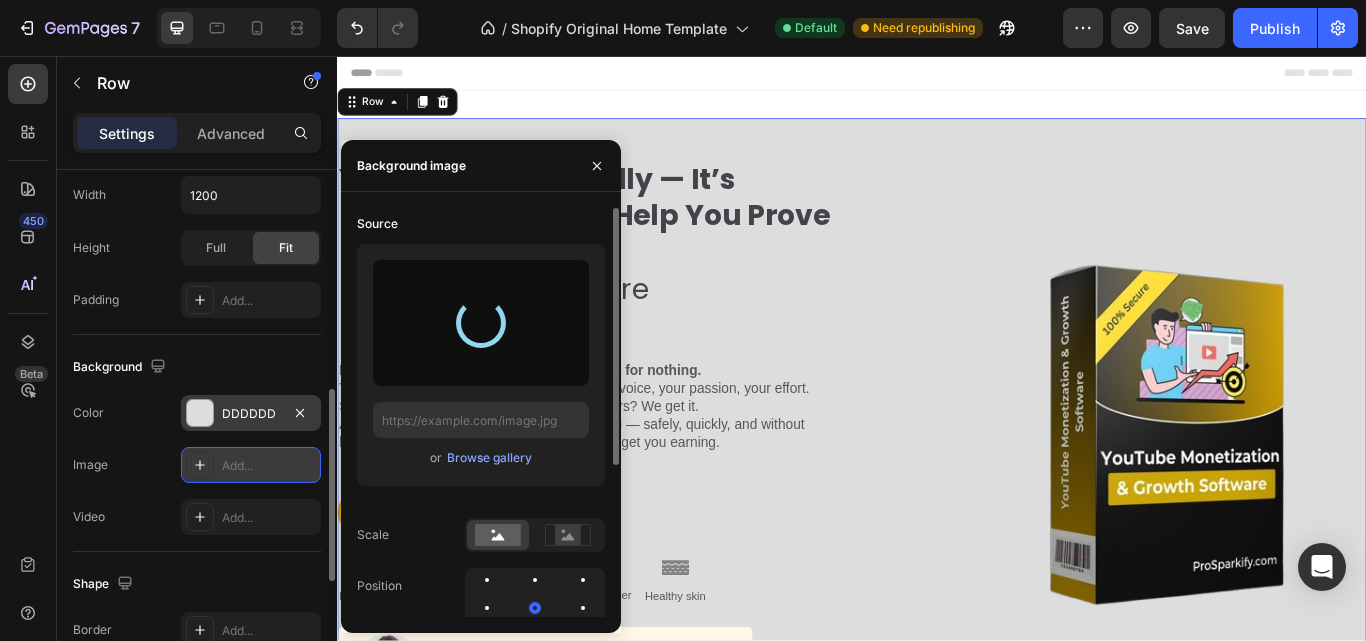type on "https://cdn.shopify.com/s/files/1/0896/4931/6209/files/gempages_577019725788218259-97deed9d-d3dc-4524-9015-bf70d3a467ba.jpg" 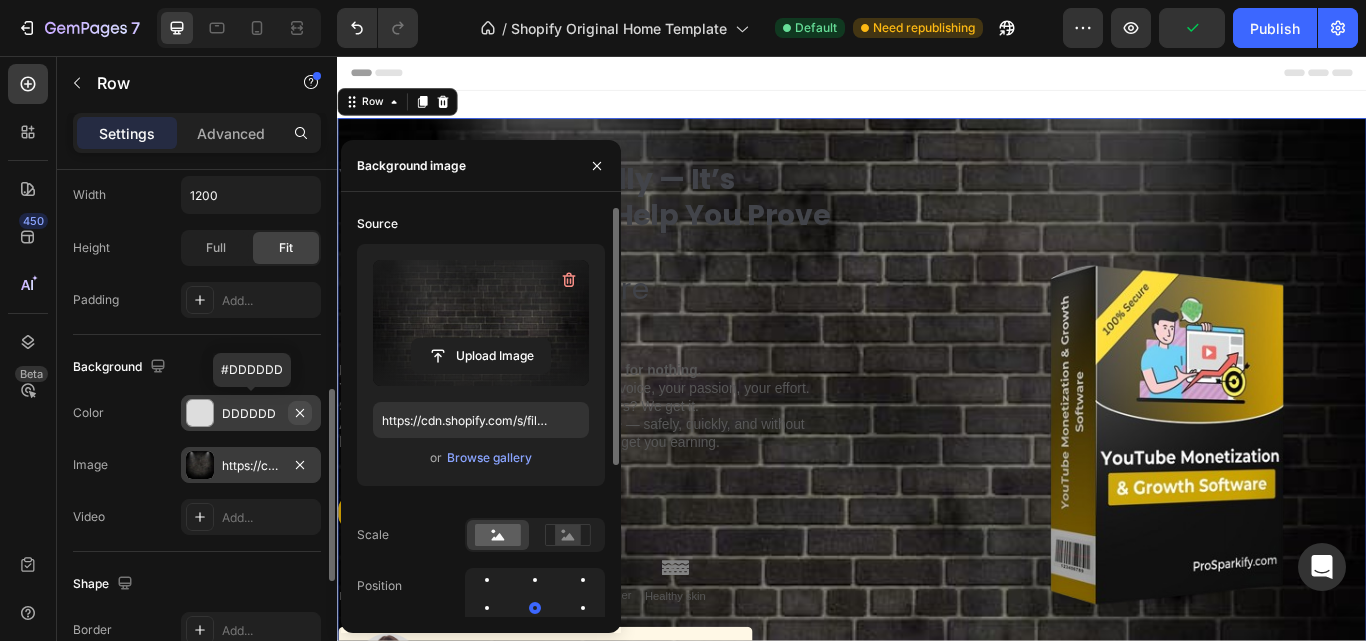 click 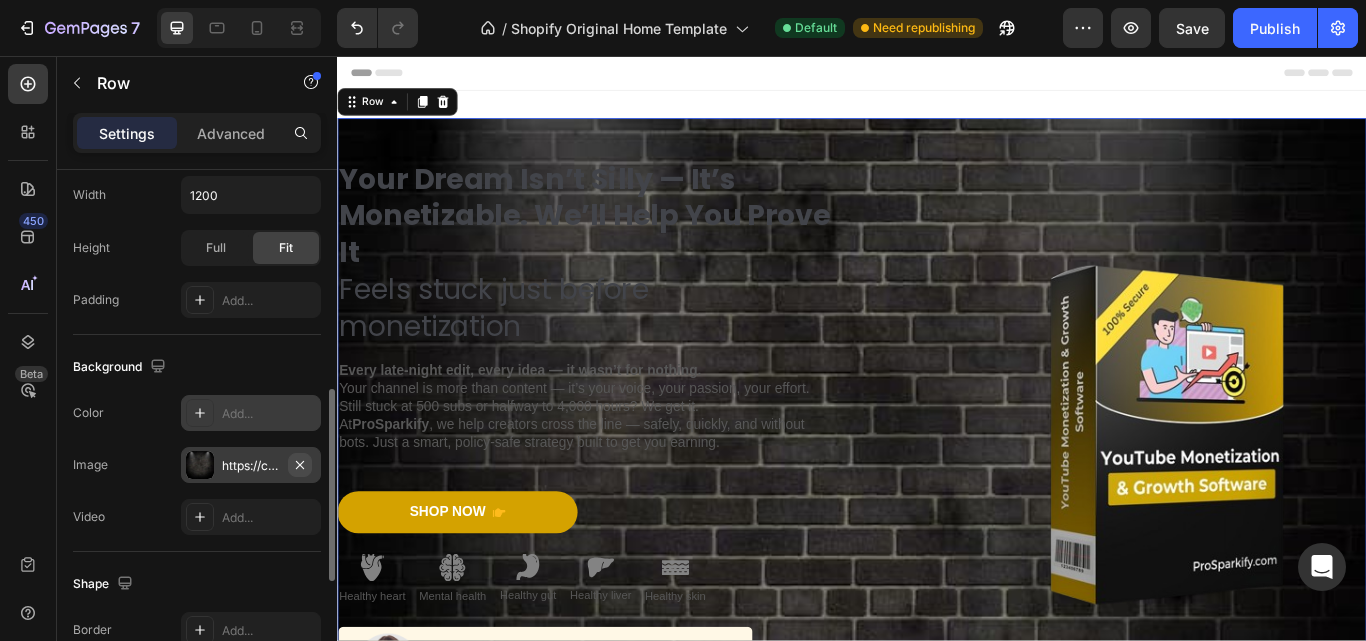 click 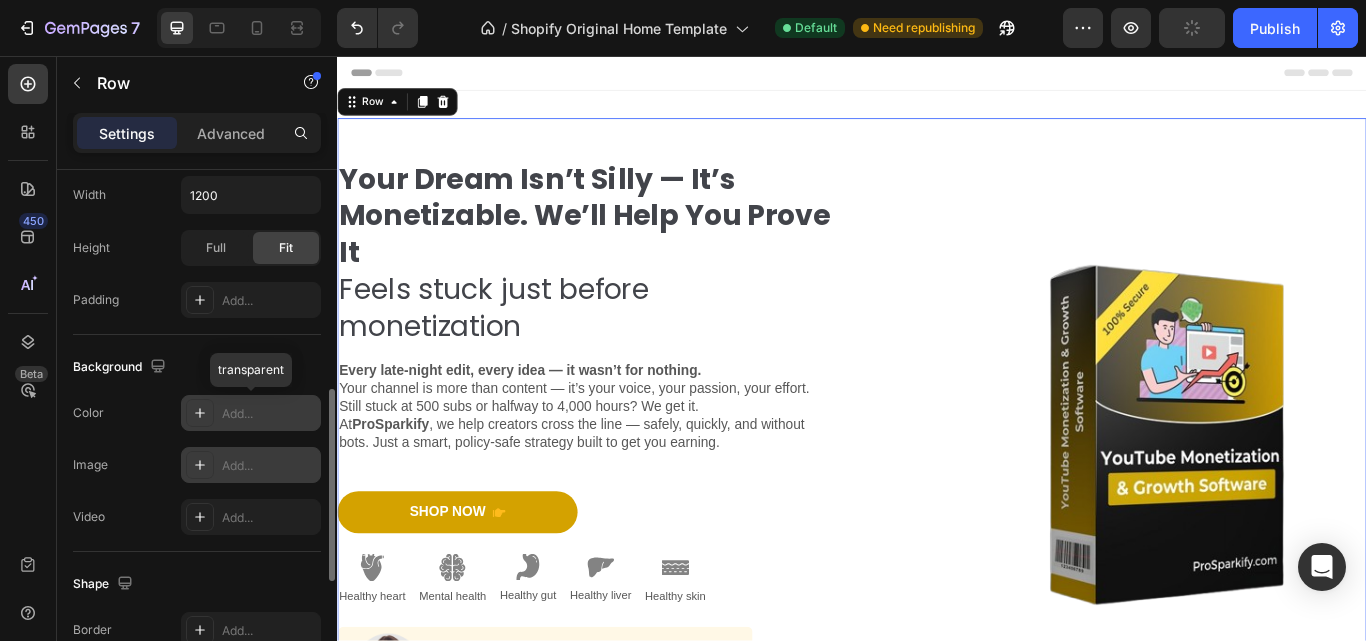 click on "Add..." at bounding box center [269, 414] 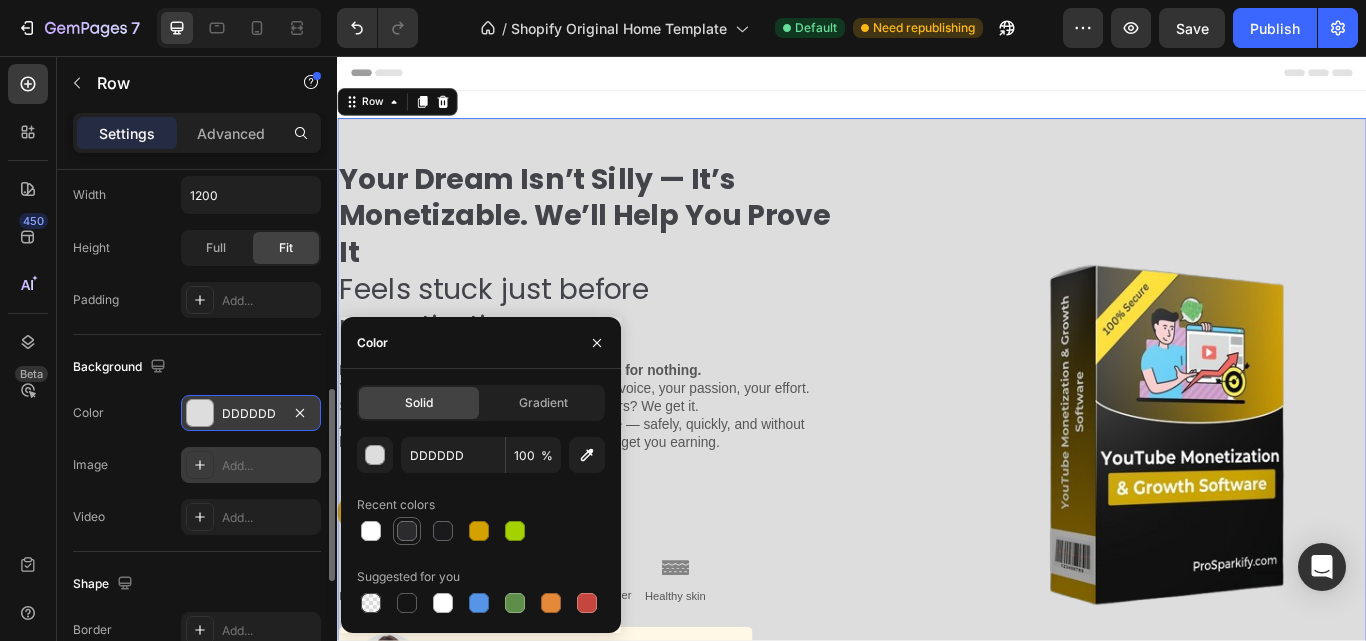 click at bounding box center (407, 531) 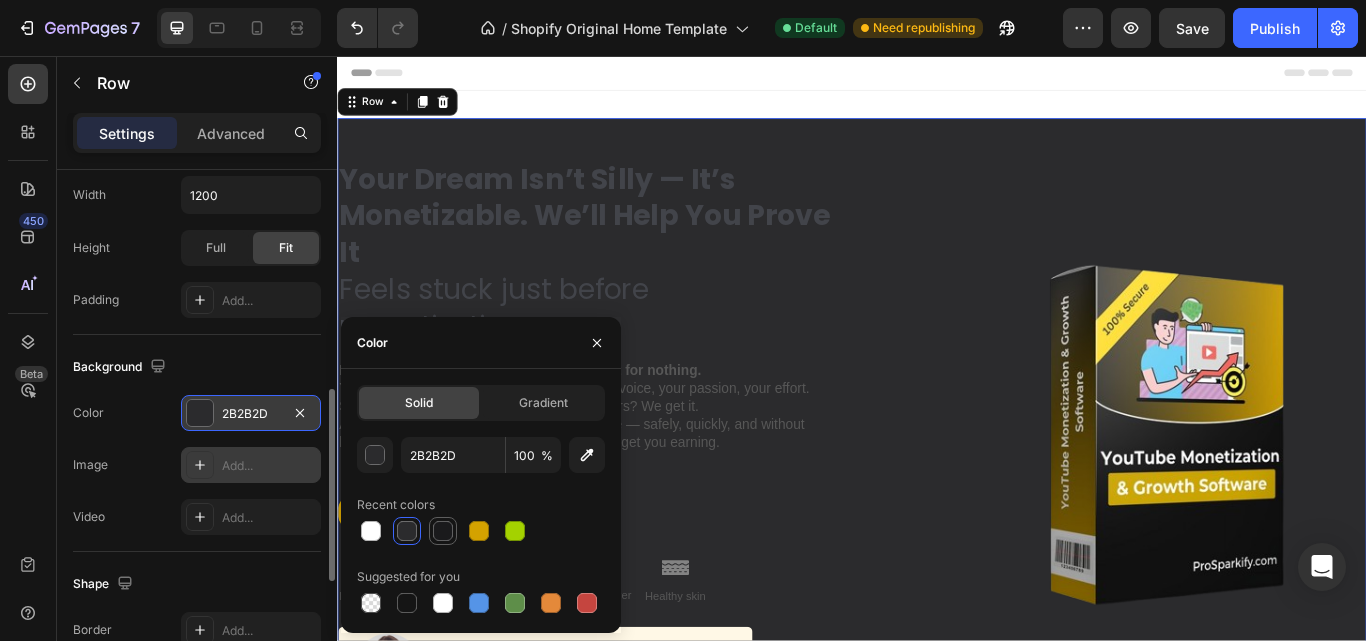 click at bounding box center (443, 531) 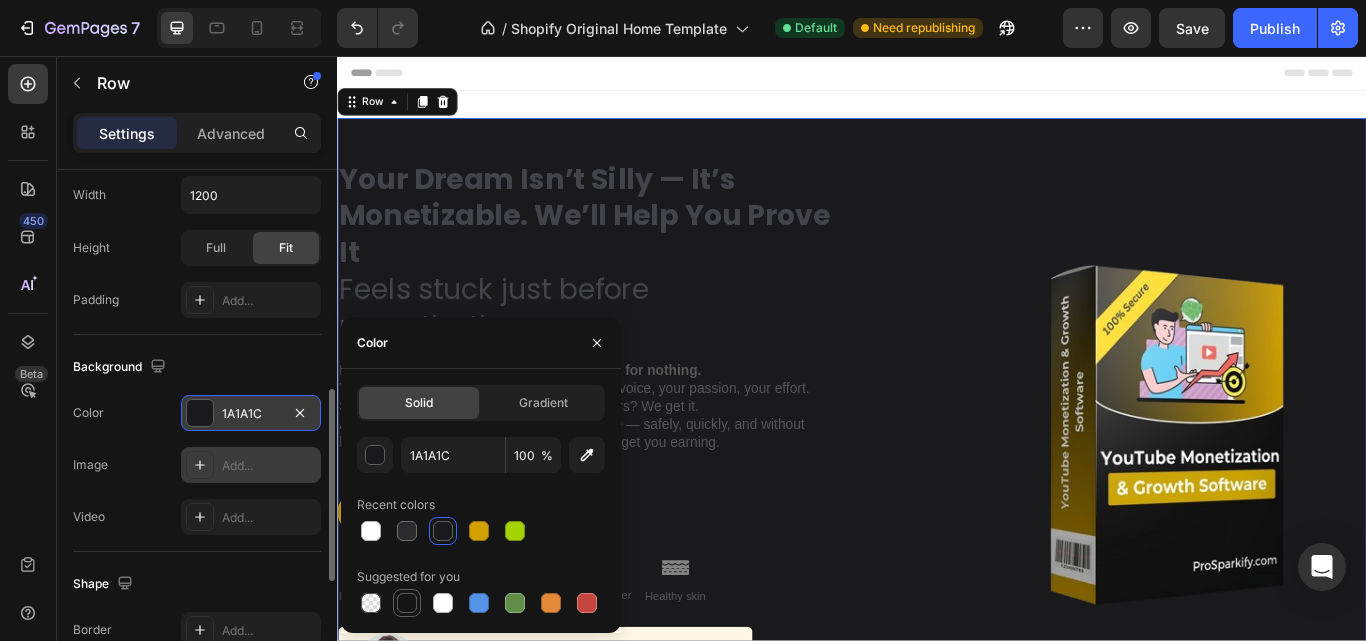 click at bounding box center (407, 603) 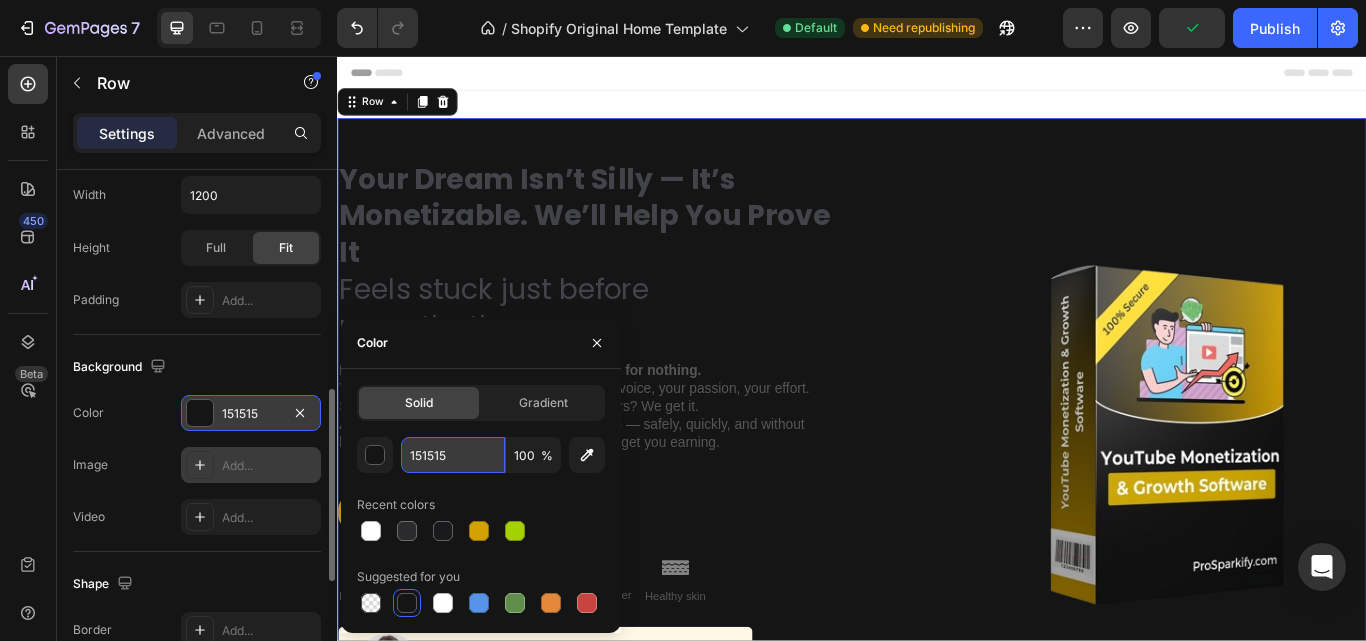 click on "151515" at bounding box center [453, 455] 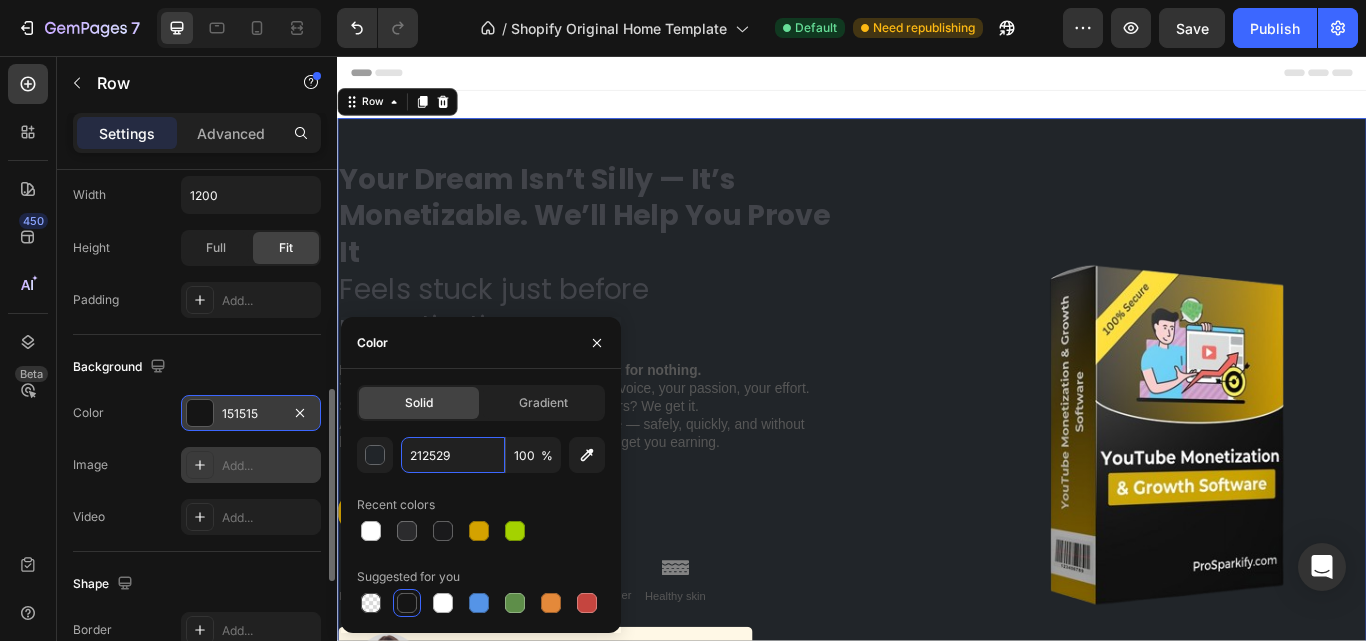 type on "212529" 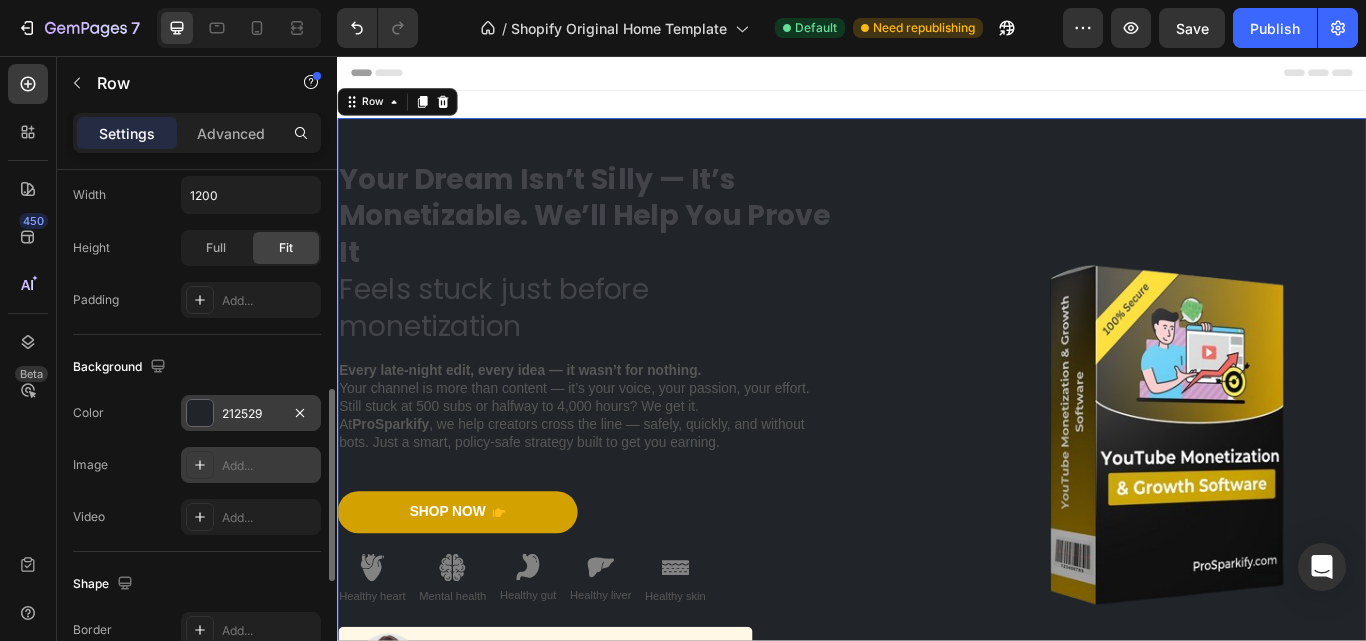 click on "Background" at bounding box center [197, 367] 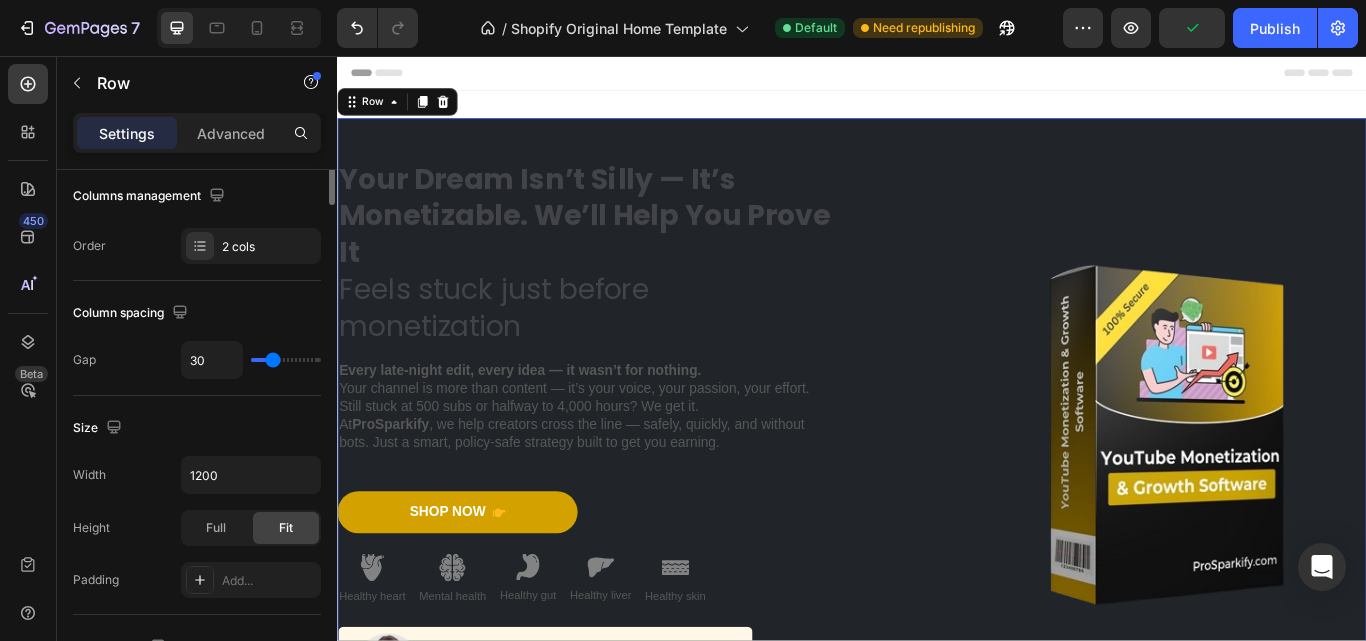 scroll, scrollTop: 0, scrollLeft: 0, axis: both 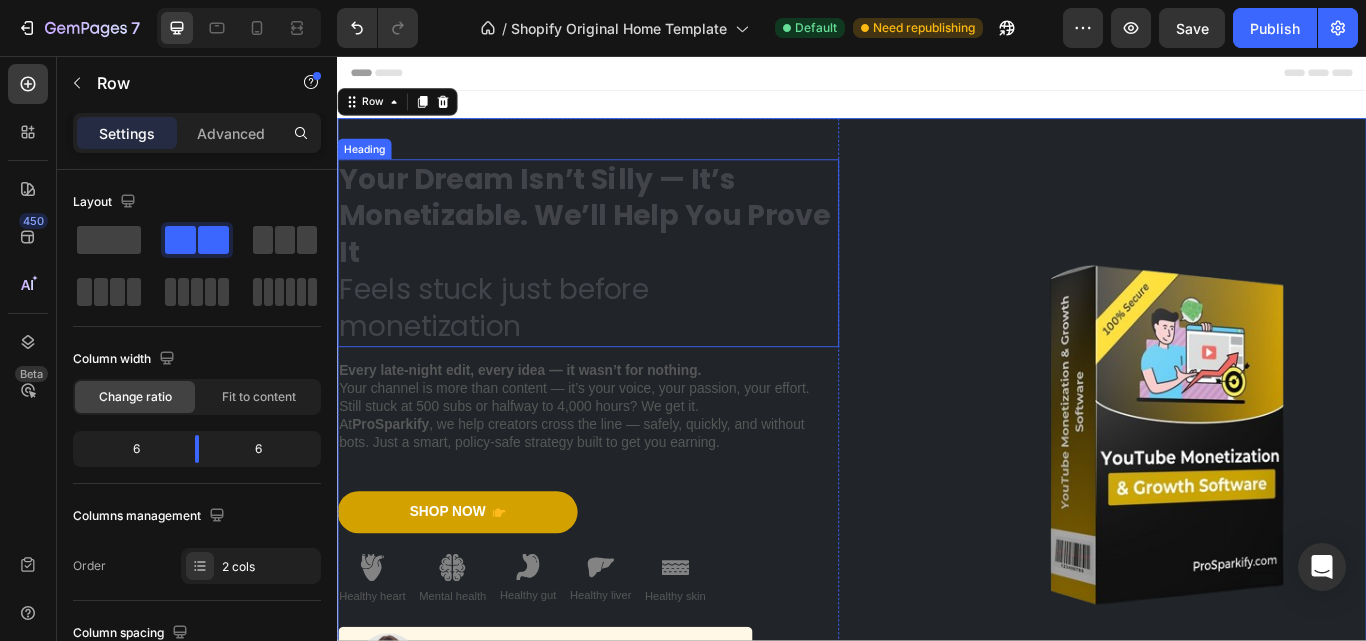 click on "Your Dream Isn’t Silly — It’s Monetizable. We’ll Help You Prove It" at bounding box center (625, 242) 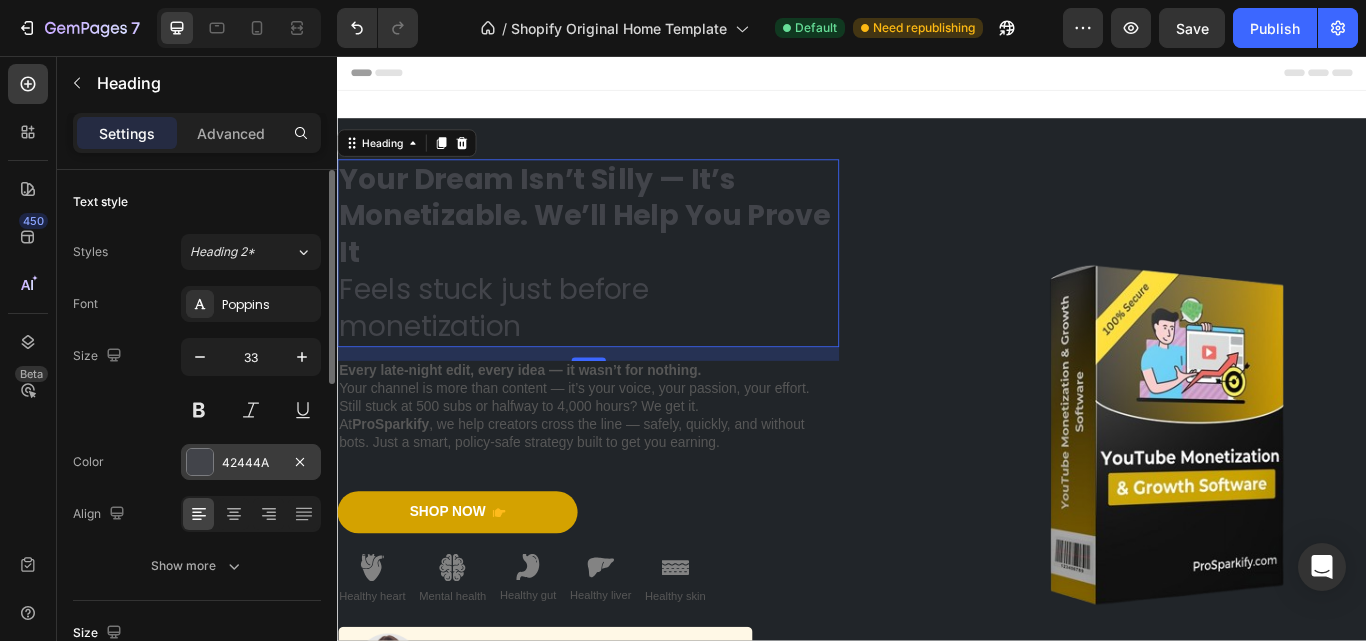 click on "42444A" at bounding box center [251, 463] 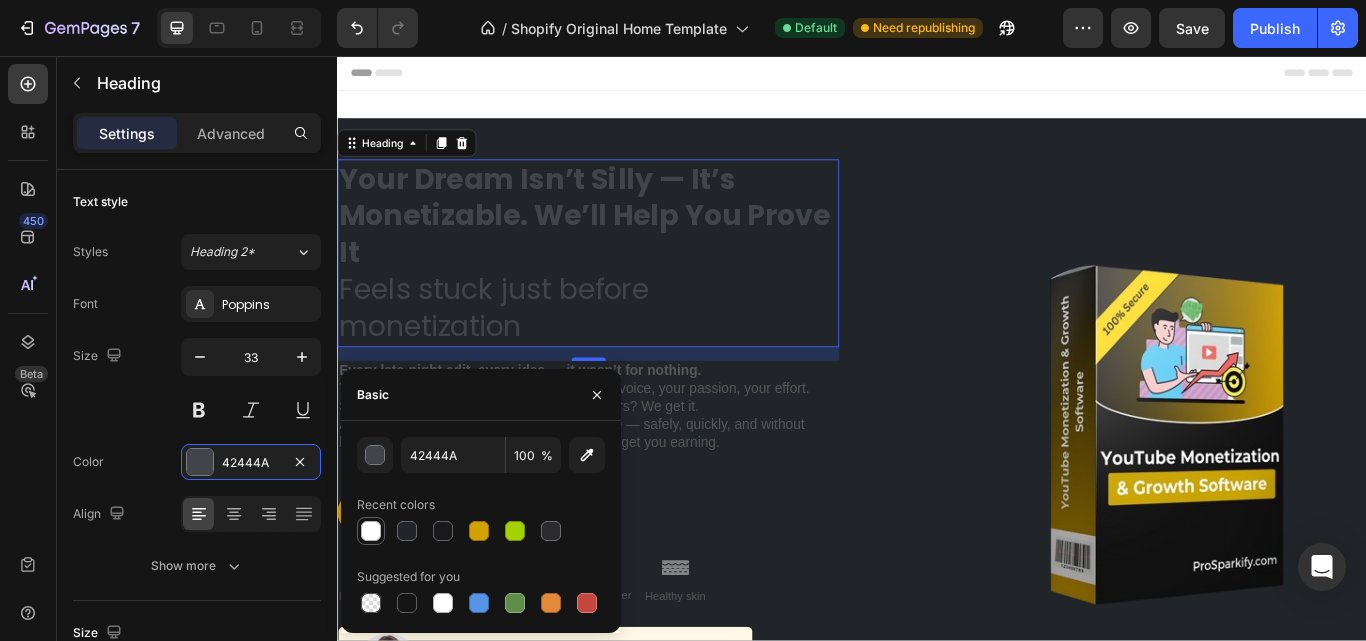 click at bounding box center (371, 531) 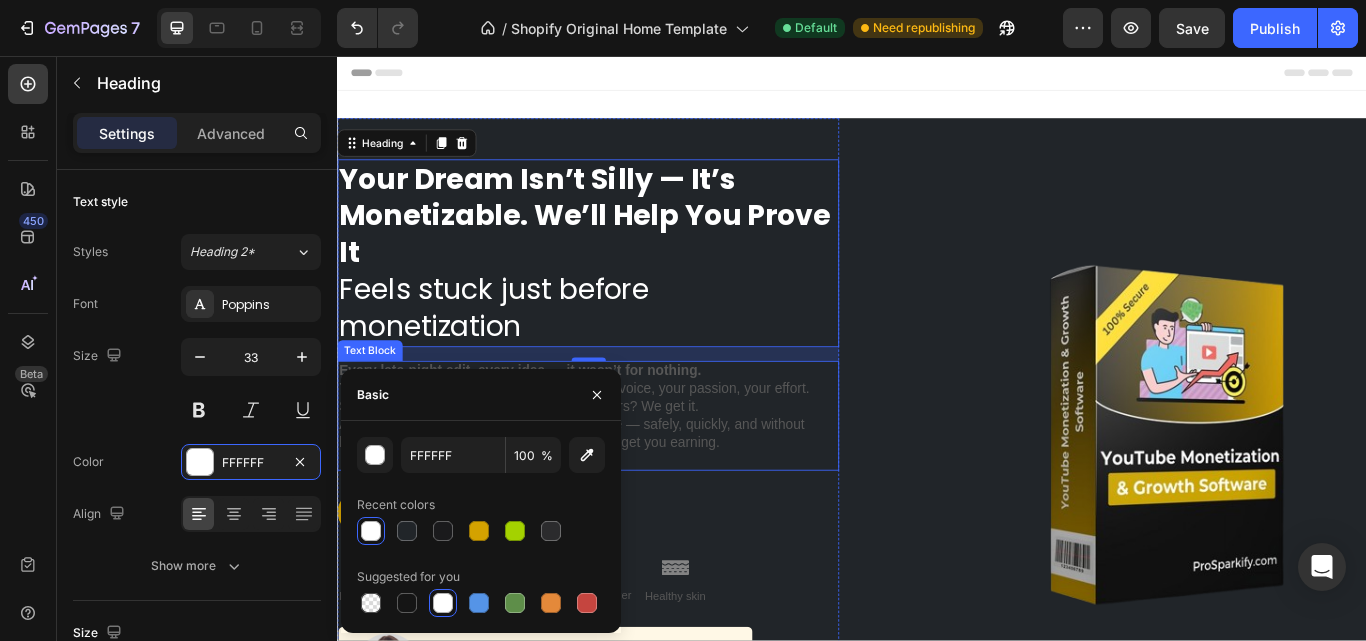 click on "At  ProSparkify , we help creators cross the line — safely, quickly, and without bots. Just a smart, policy-safe strategy built to get you earning." at bounding box center (629, 497) 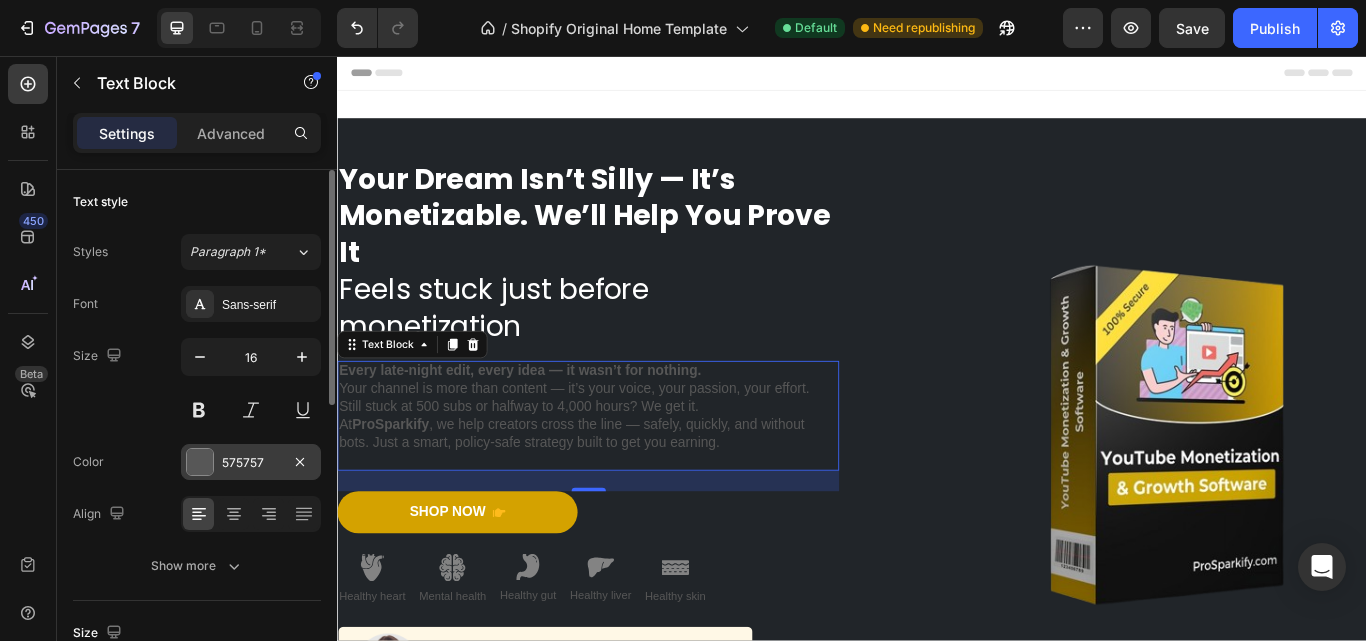 click at bounding box center (200, 462) 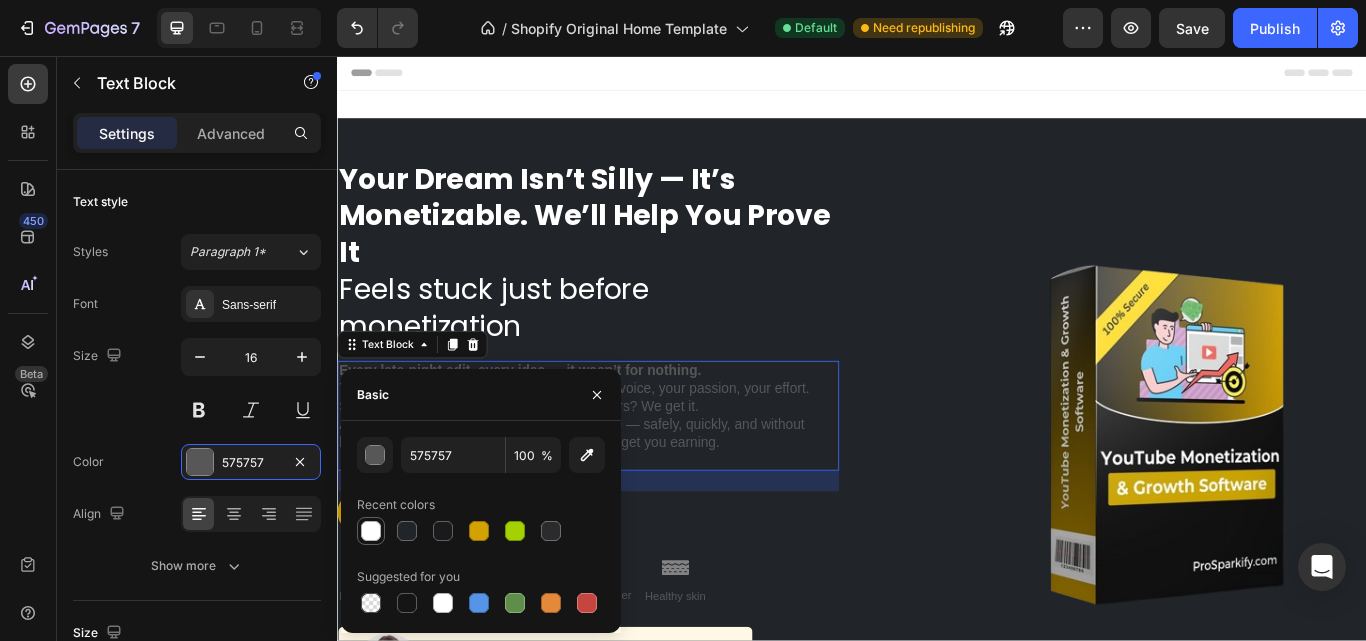 click at bounding box center (371, 531) 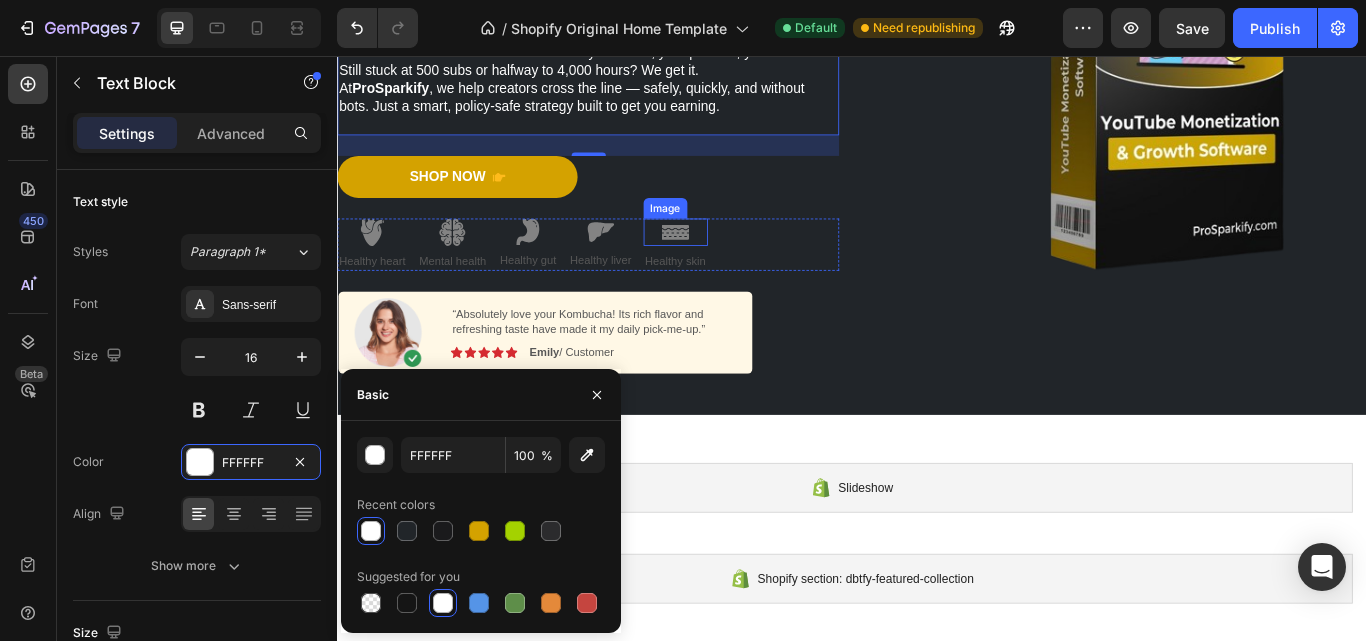 scroll, scrollTop: 400, scrollLeft: 0, axis: vertical 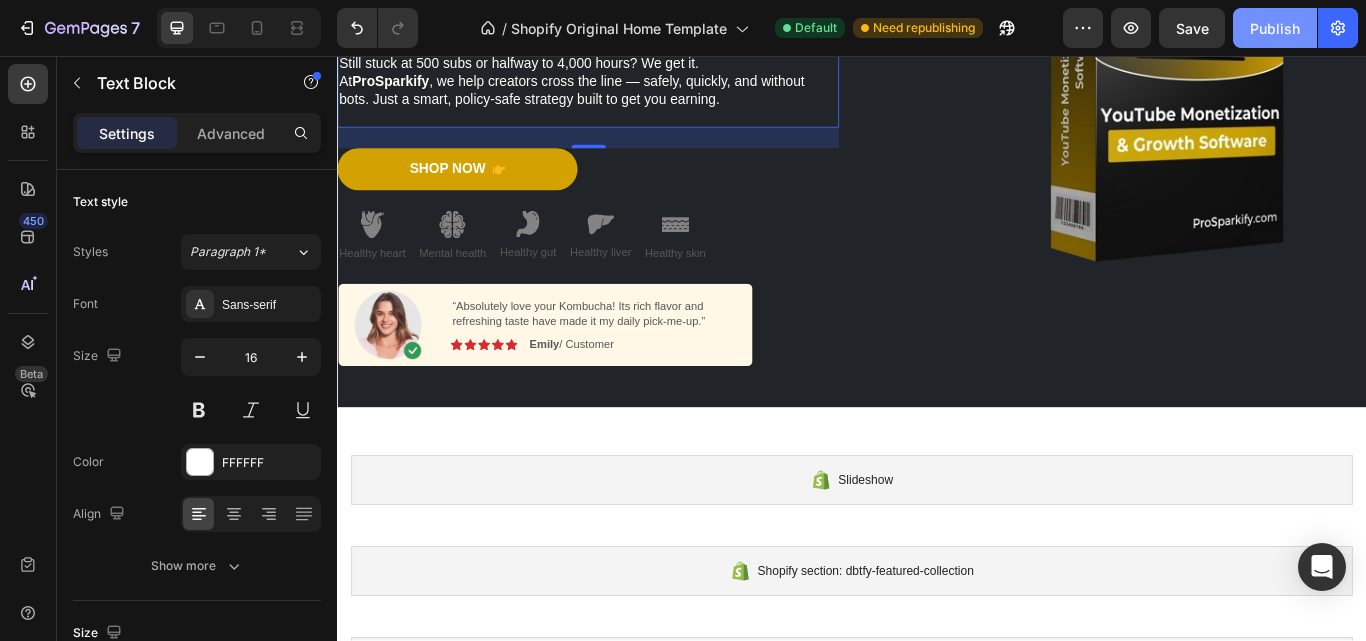click on "Publish" at bounding box center [1275, 28] 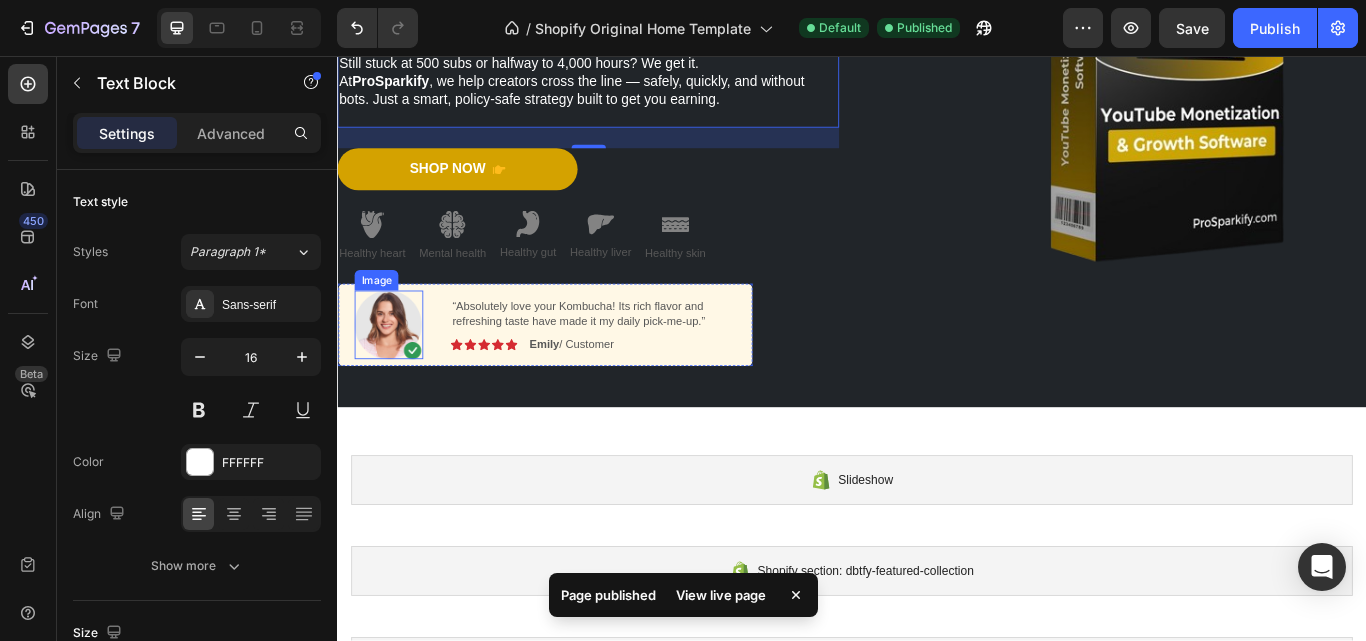 click at bounding box center (397, 370) 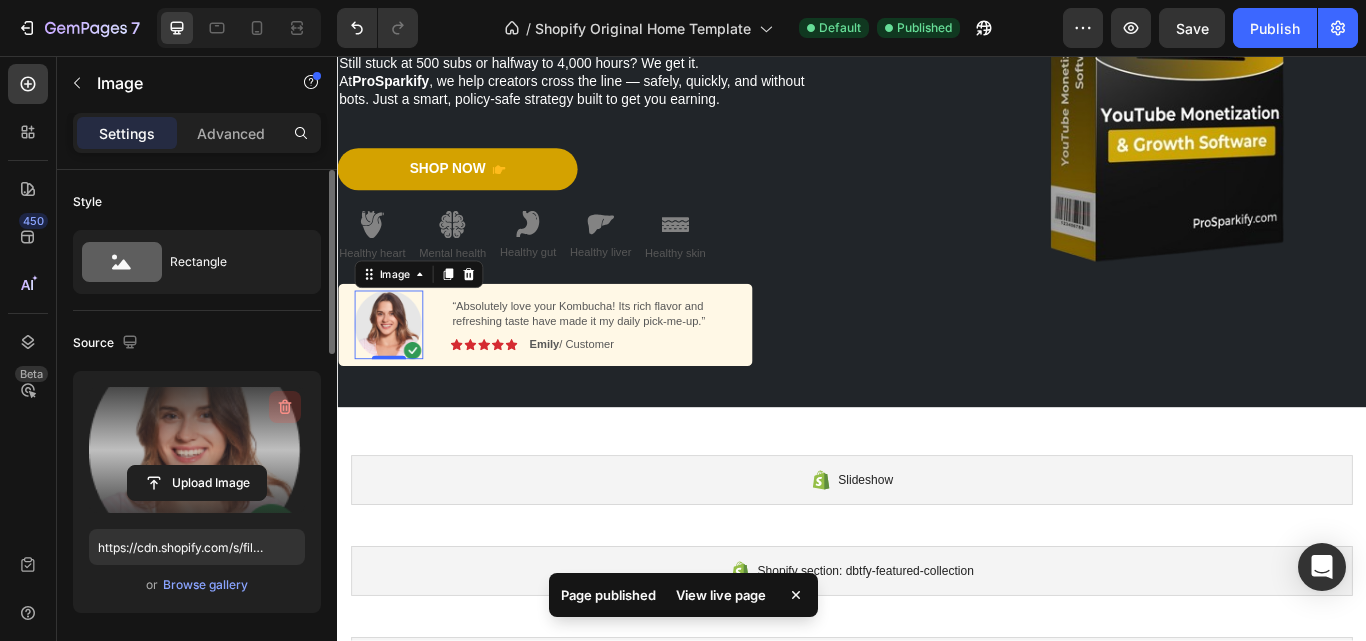 click 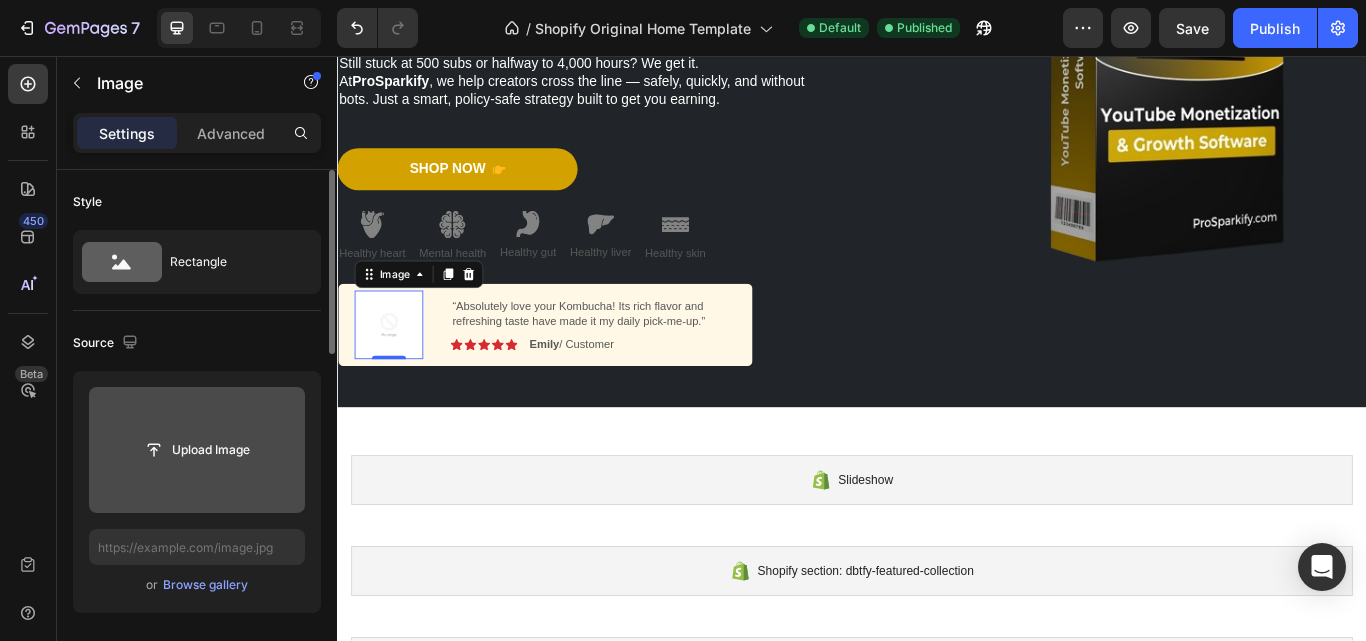 click 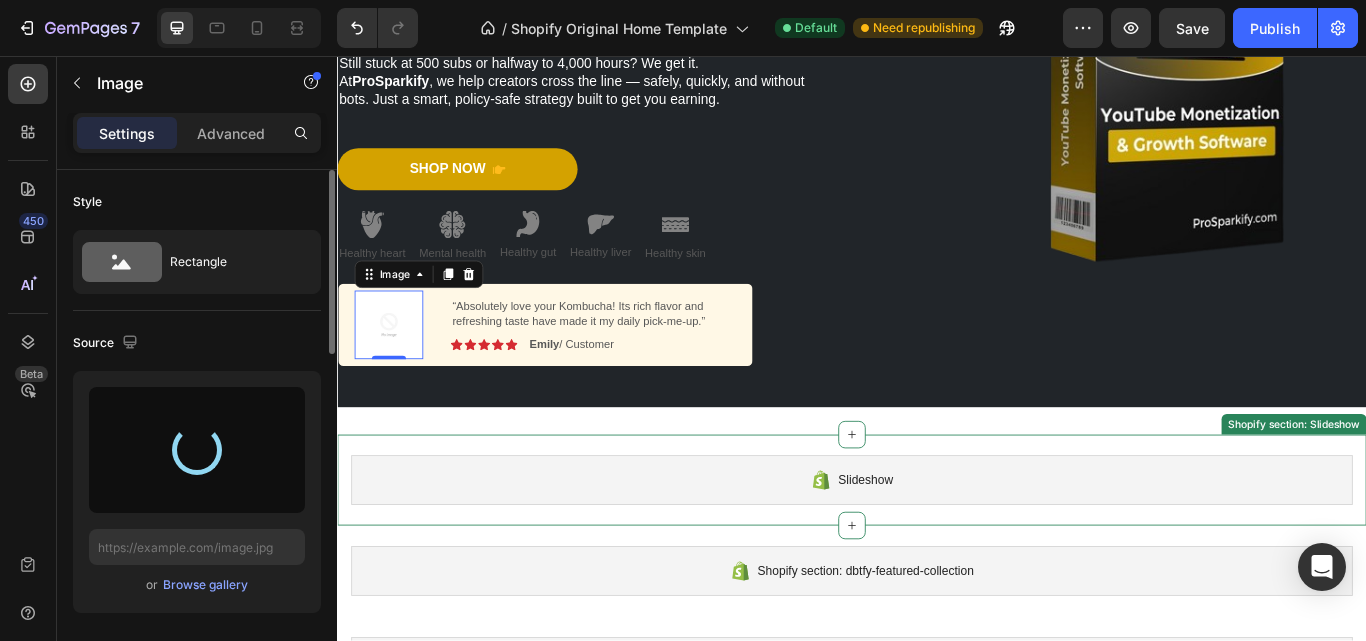 type on "https://cdn.shopify.com/s/files/1/0896/4931/6209/files/gempages_577019725788218259-202e0d2c-cf3d-4c82-8056-868a8698a9e1.png" 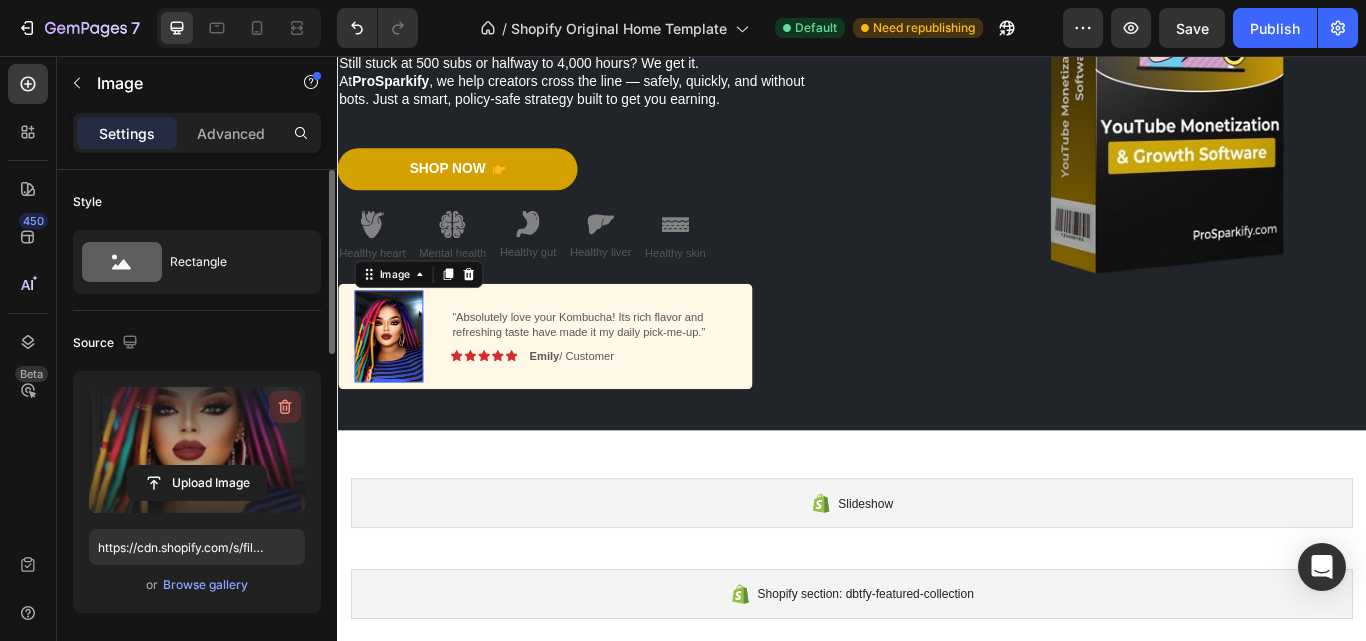 click 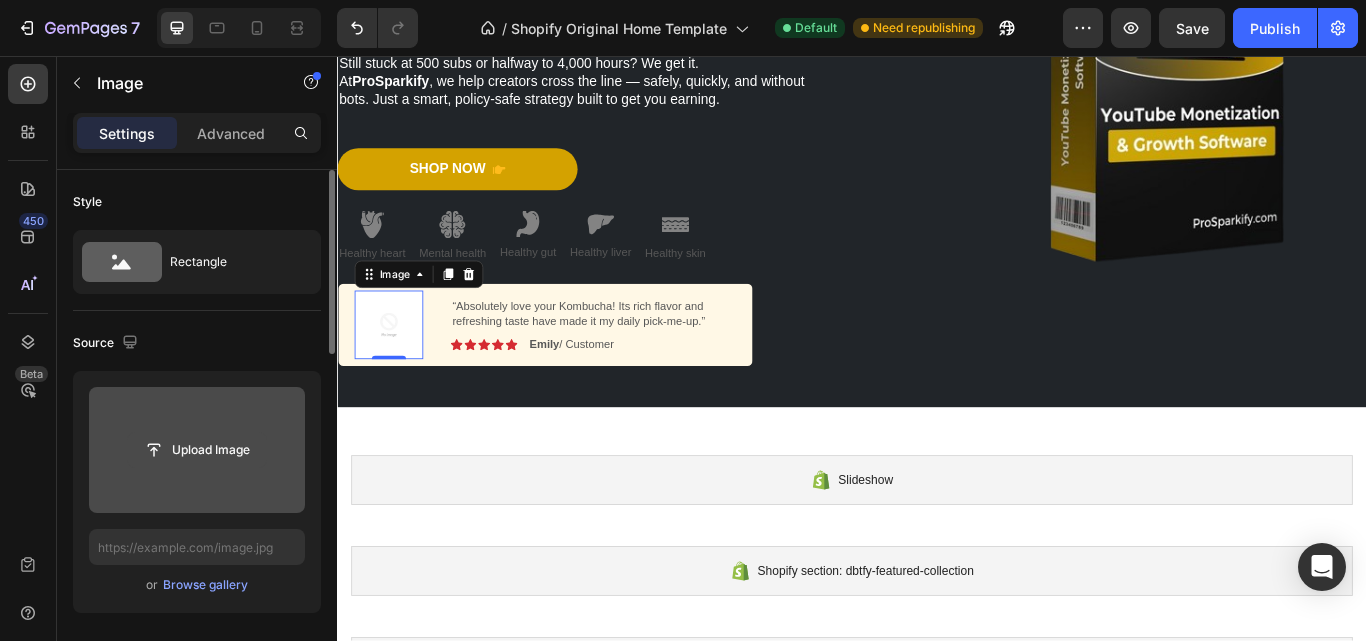 click 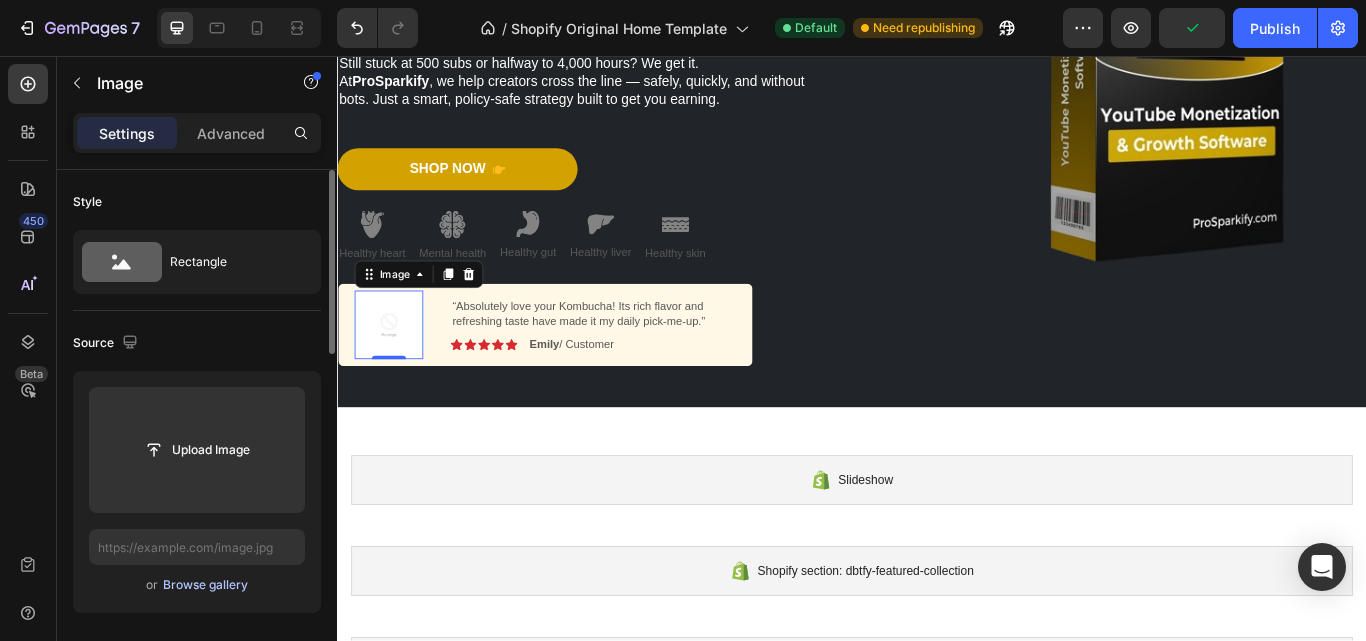click on "Browse gallery" at bounding box center (205, 585) 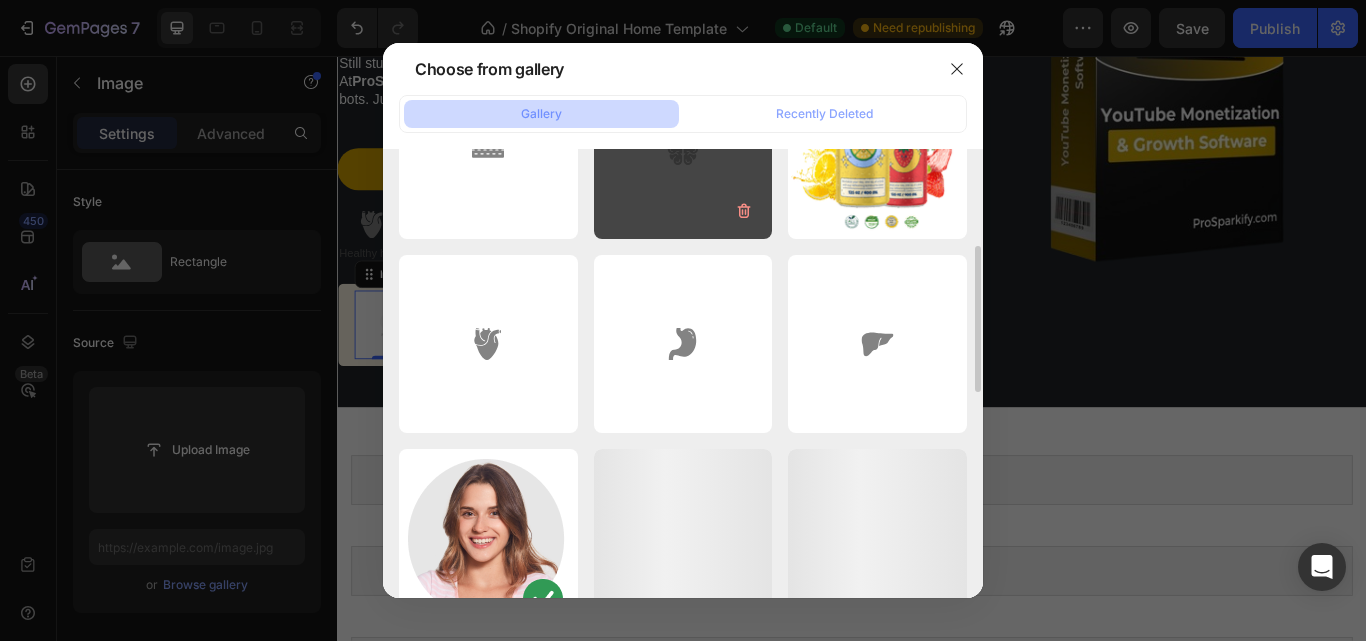 scroll, scrollTop: 400, scrollLeft: 0, axis: vertical 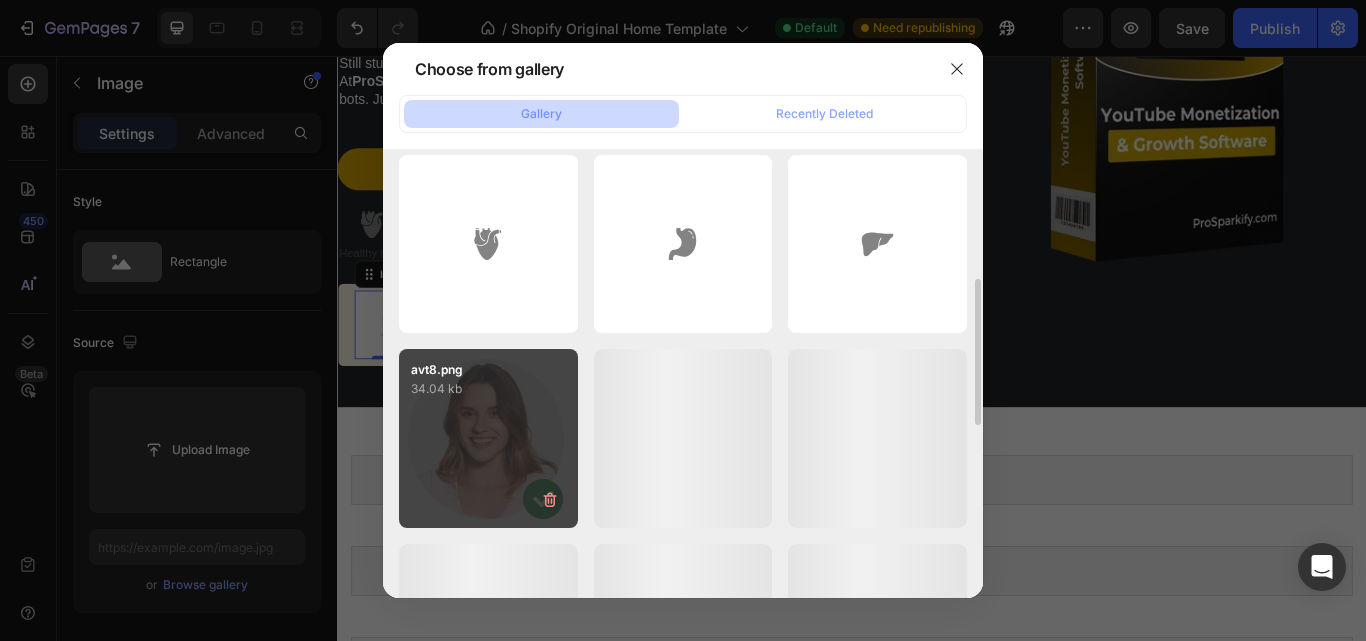 click on "avt8.png 34.04 kb" at bounding box center (488, 438) 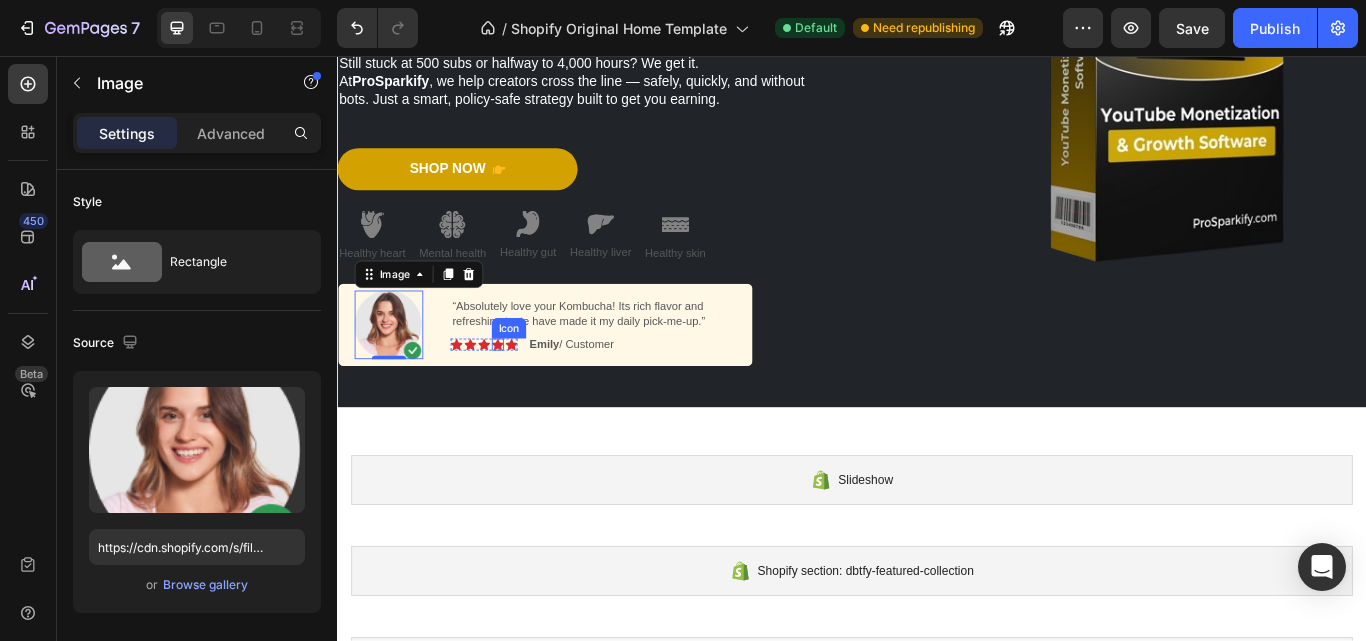 click 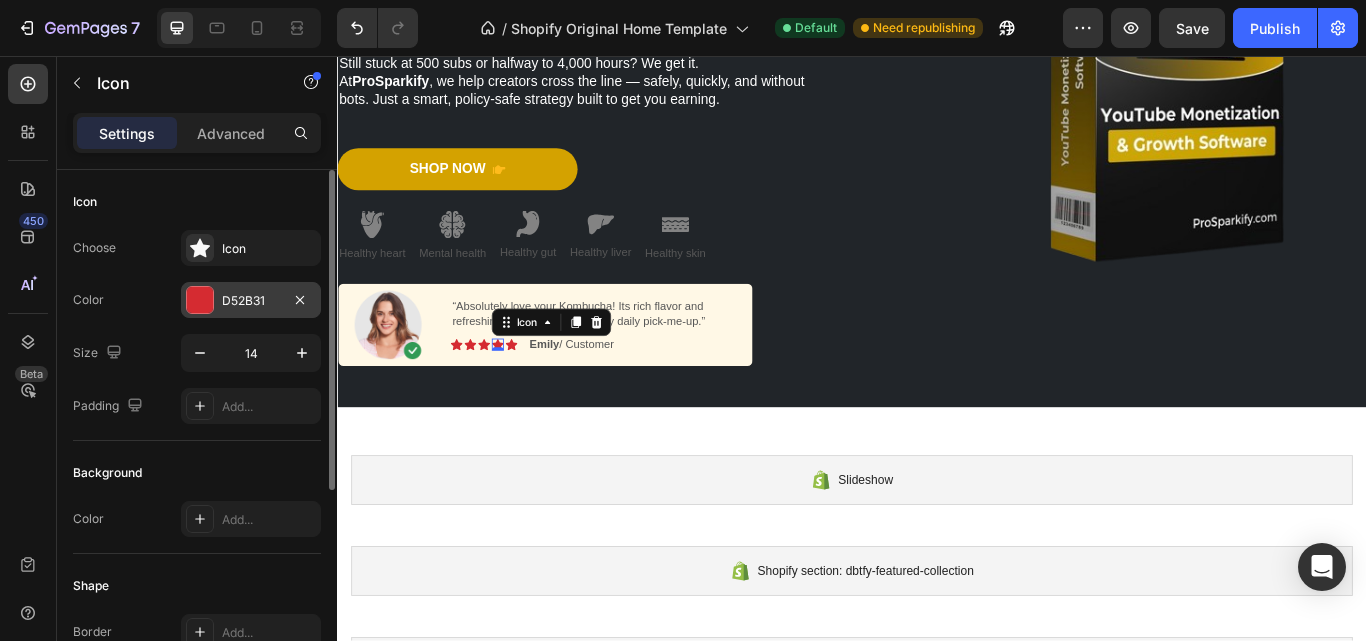 click at bounding box center [200, 300] 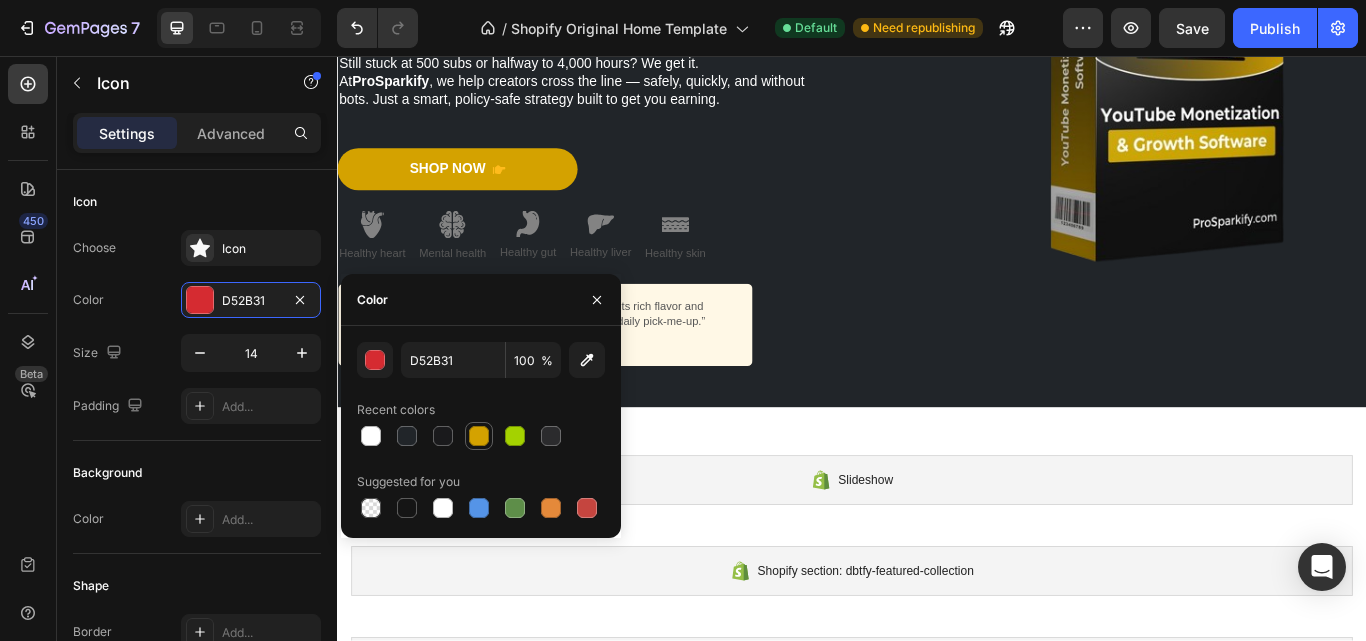 click at bounding box center (479, 436) 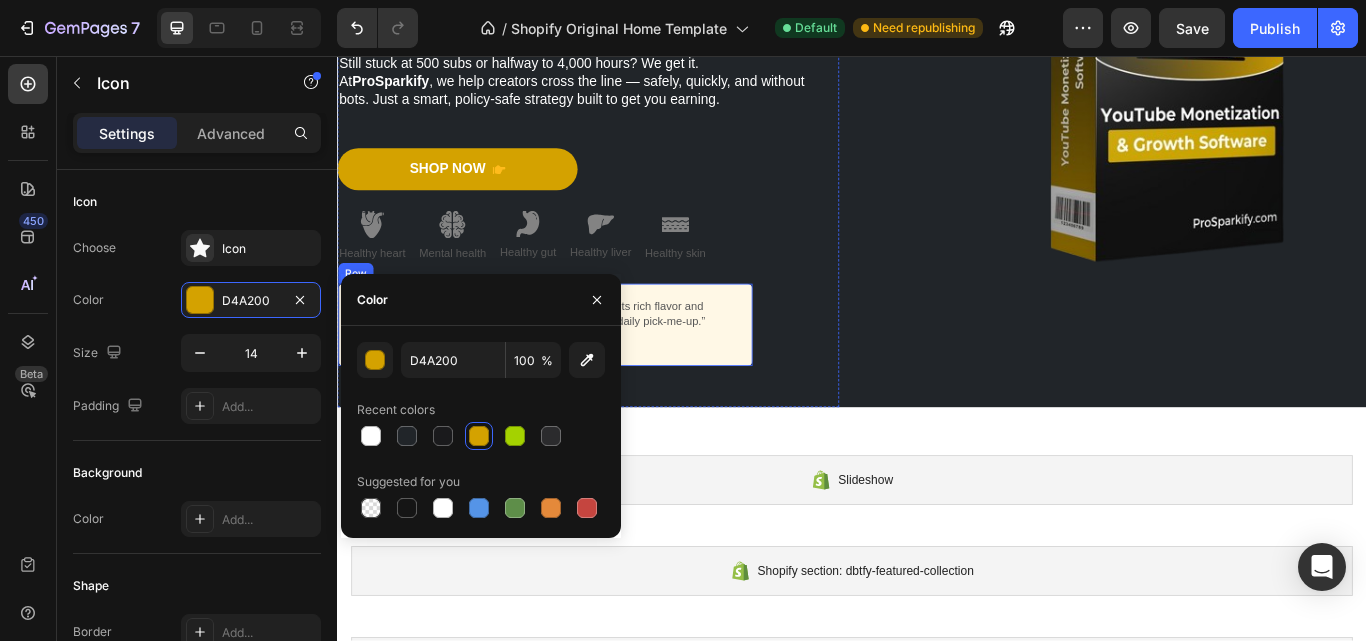 click on "“Absolutely love your Kombucha! Its rich flavor and refreshing taste have made it my daily pick-me-up.” Text Block Image Icon Icon Icon Icon   0 Icon Icon List Emily  / Customer Text Block Row" at bounding box center (635, 370) 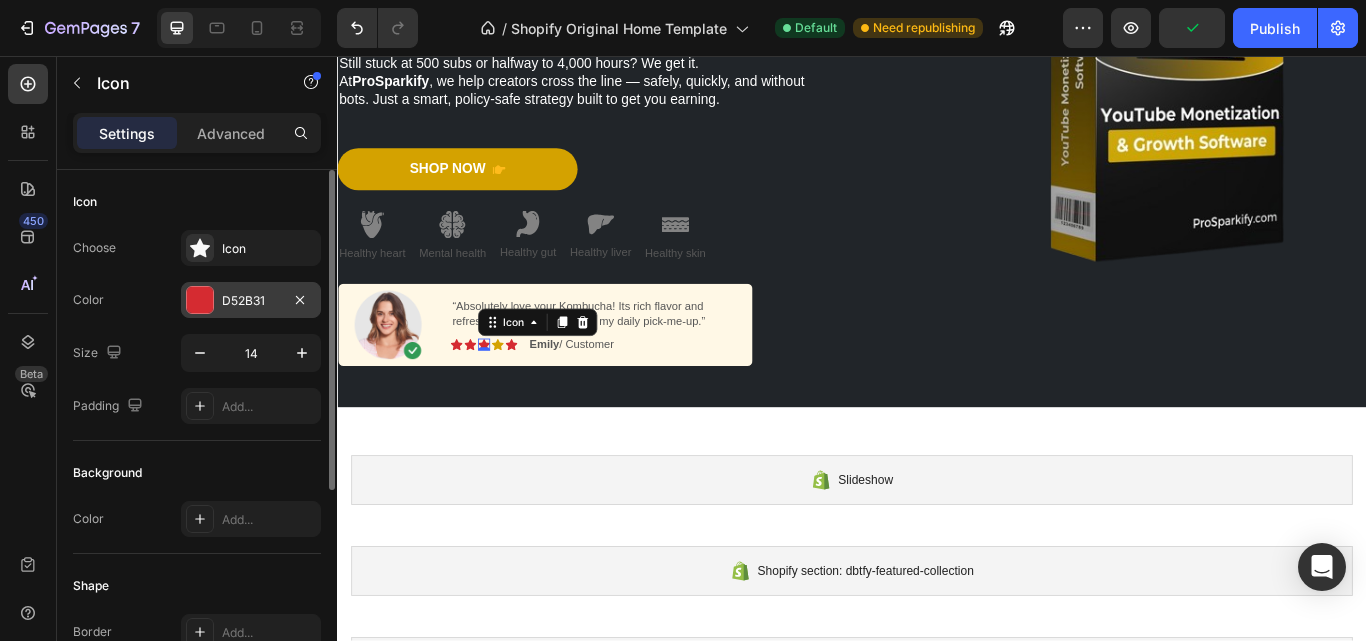 click at bounding box center (200, 300) 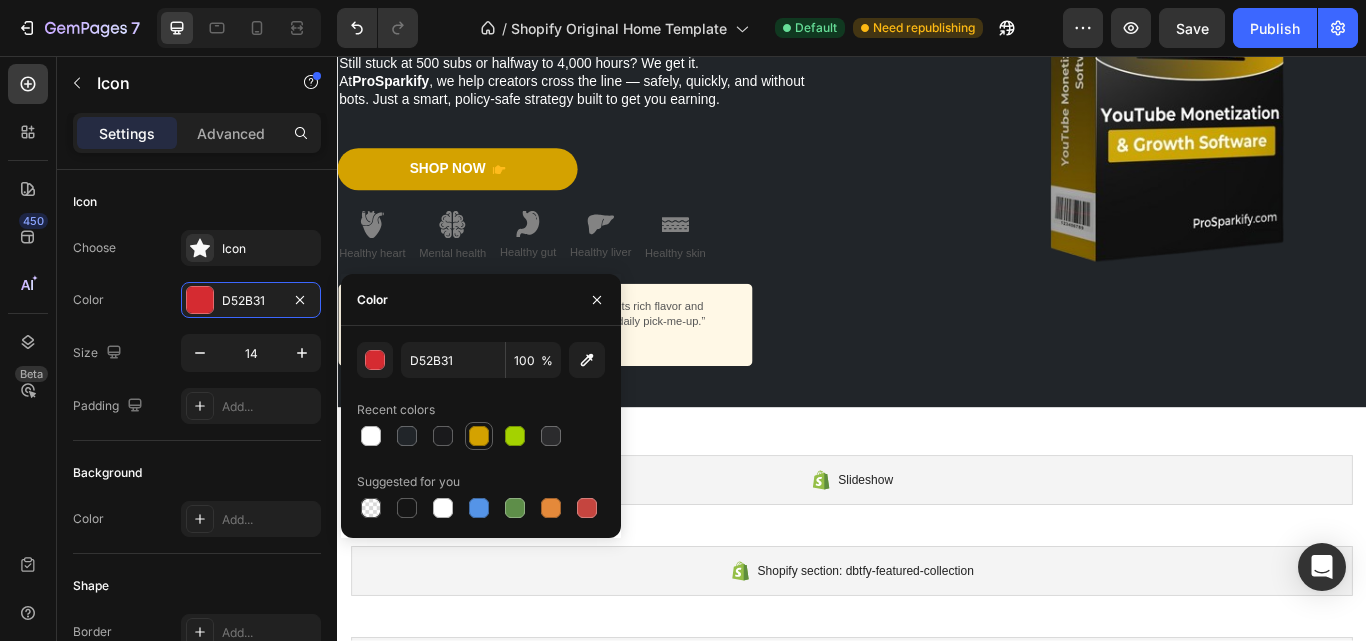 click at bounding box center [479, 436] 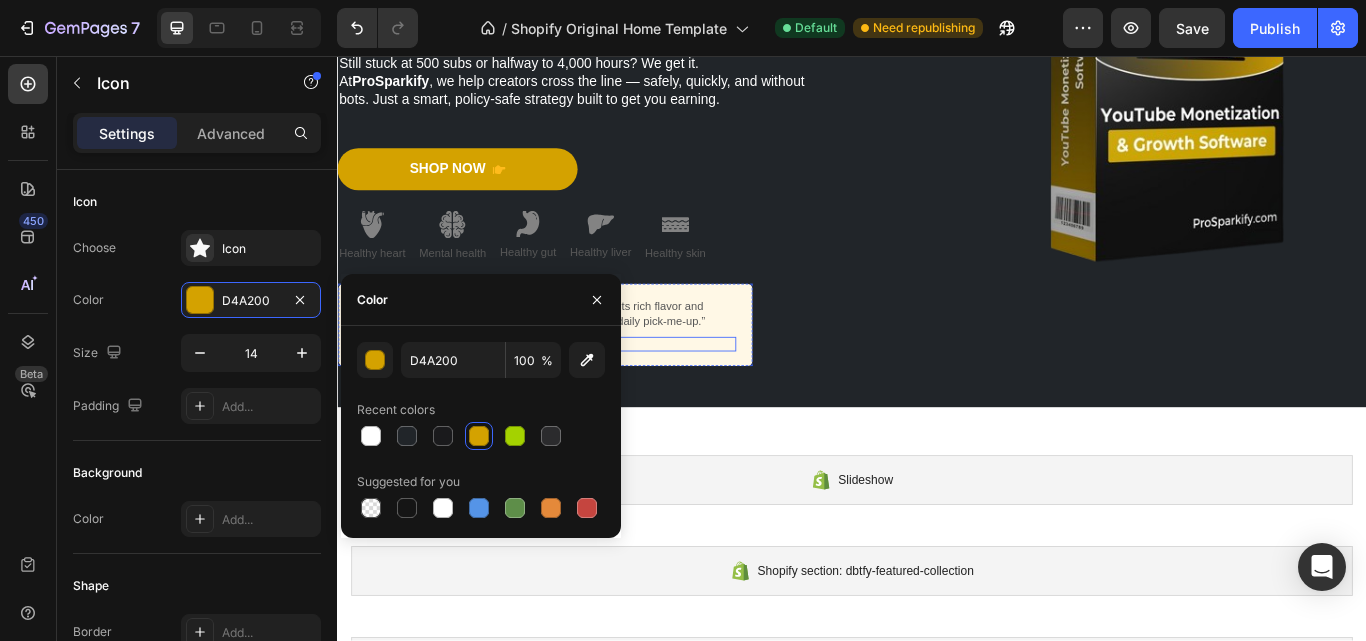 click on "“Absolutely love your Kombucha! Its rich flavor and refreshing taste have made it my daily pick-me-up.” Text Block Image Icon Icon Icon   0 Icon Icon Icon List Emily  / Customer Text Block Row" at bounding box center (635, 370) 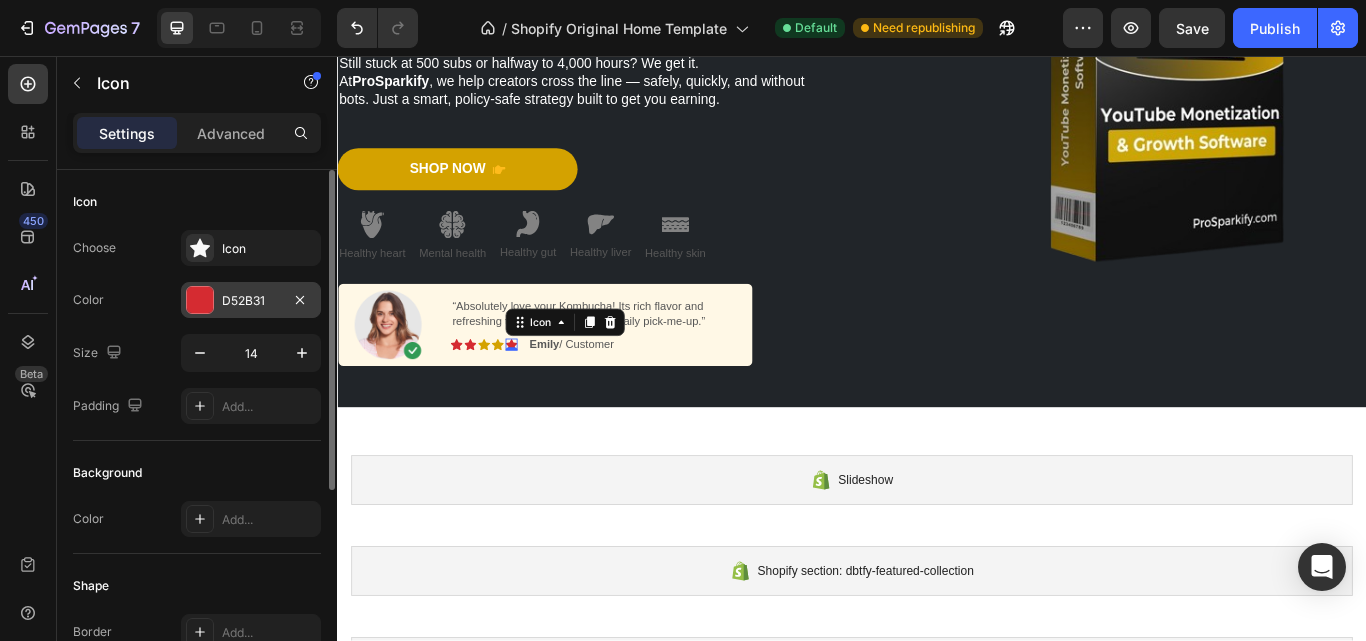 click at bounding box center (200, 300) 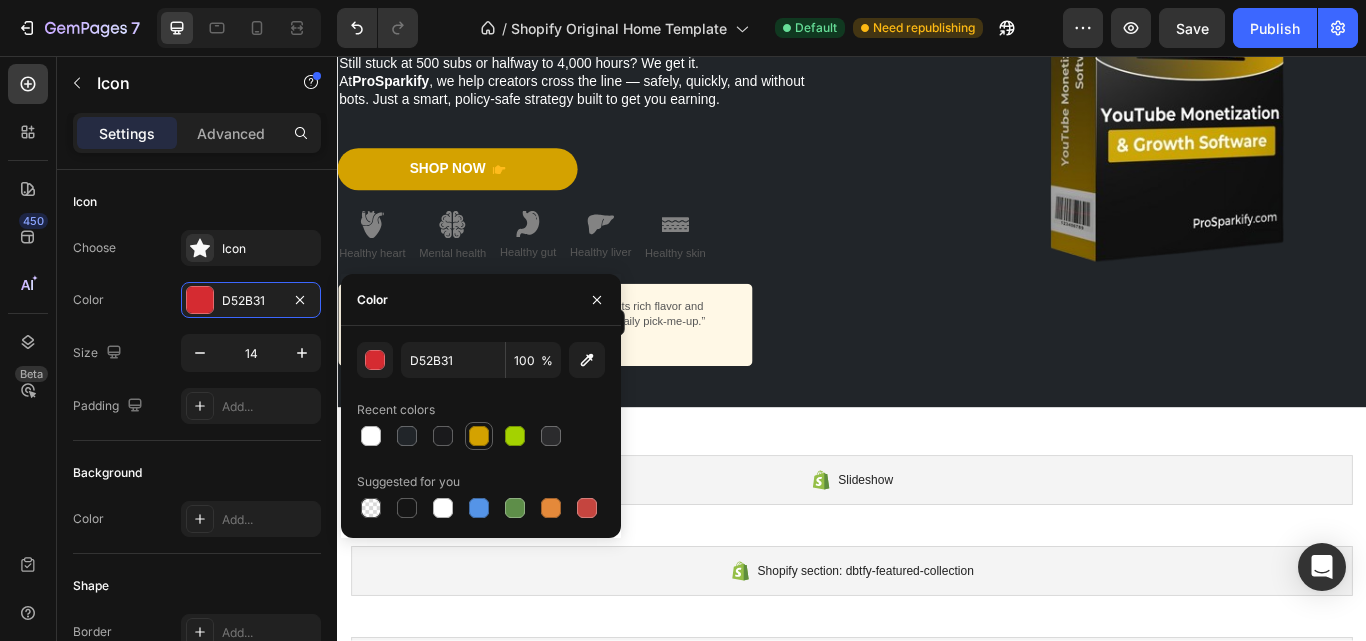 click at bounding box center (479, 436) 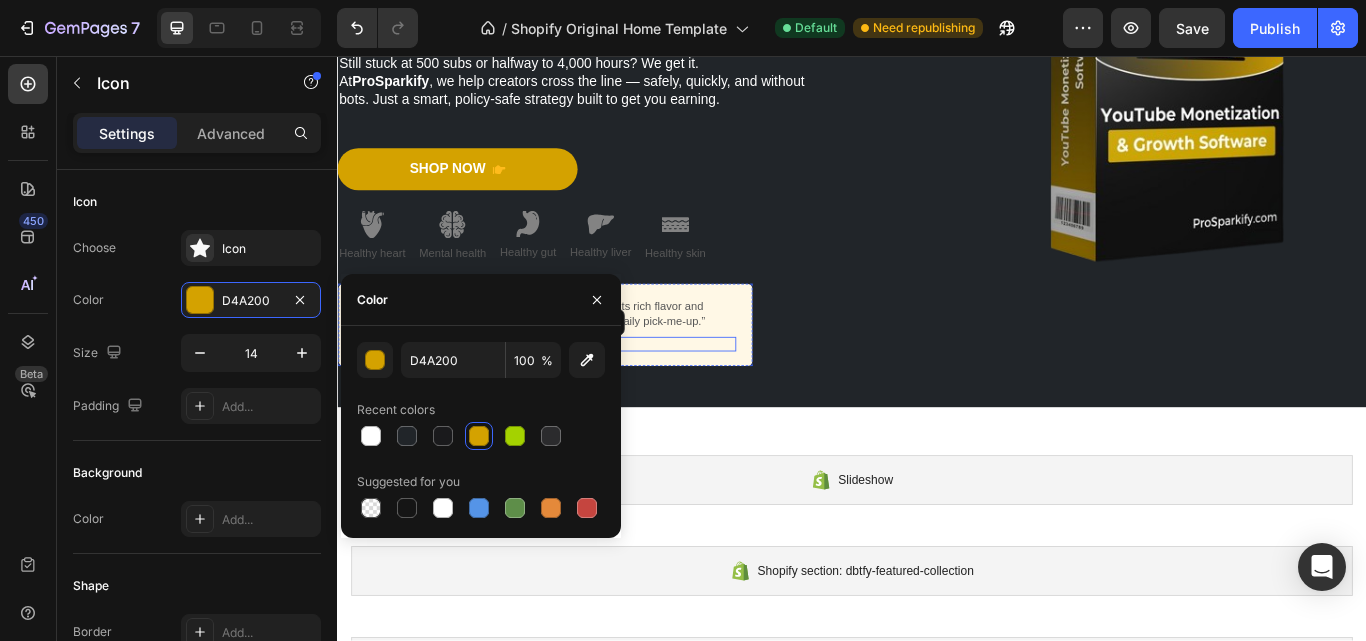 click on "Image Icon Icon Icon Icon Icon   0 Icon List Emily  / Customer Text Block Row" at bounding box center [635, 392] 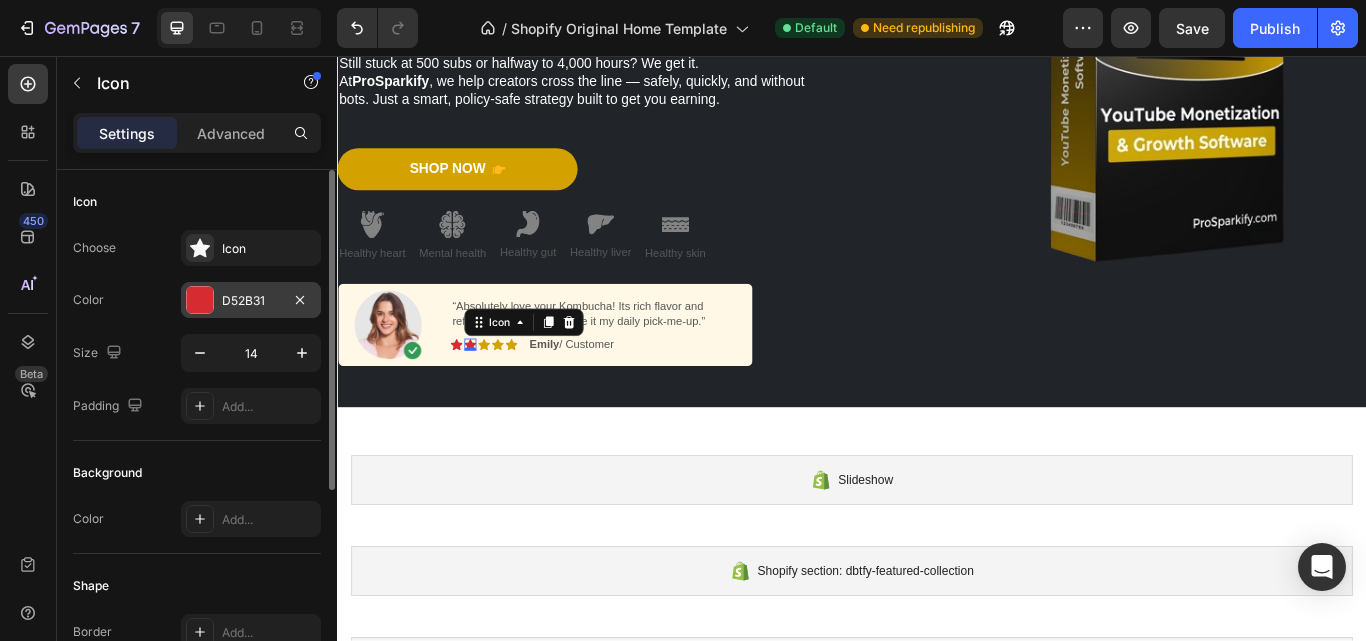 click on "D52B31" at bounding box center [251, 300] 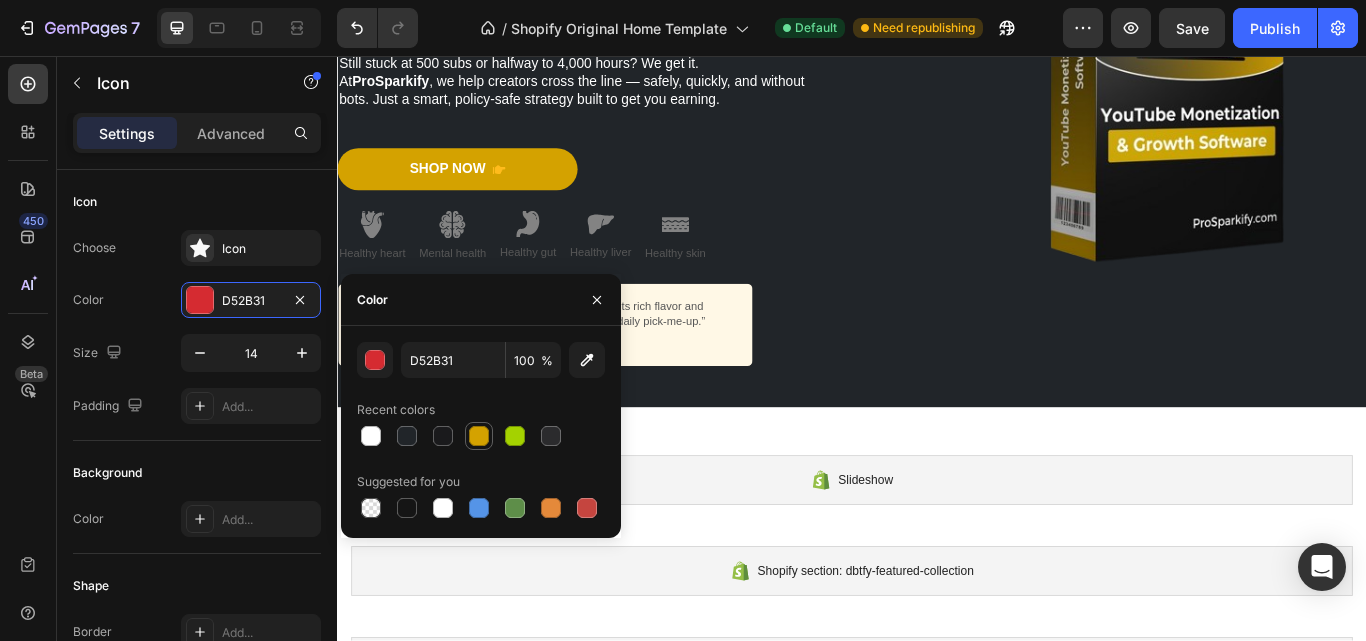 click at bounding box center [479, 436] 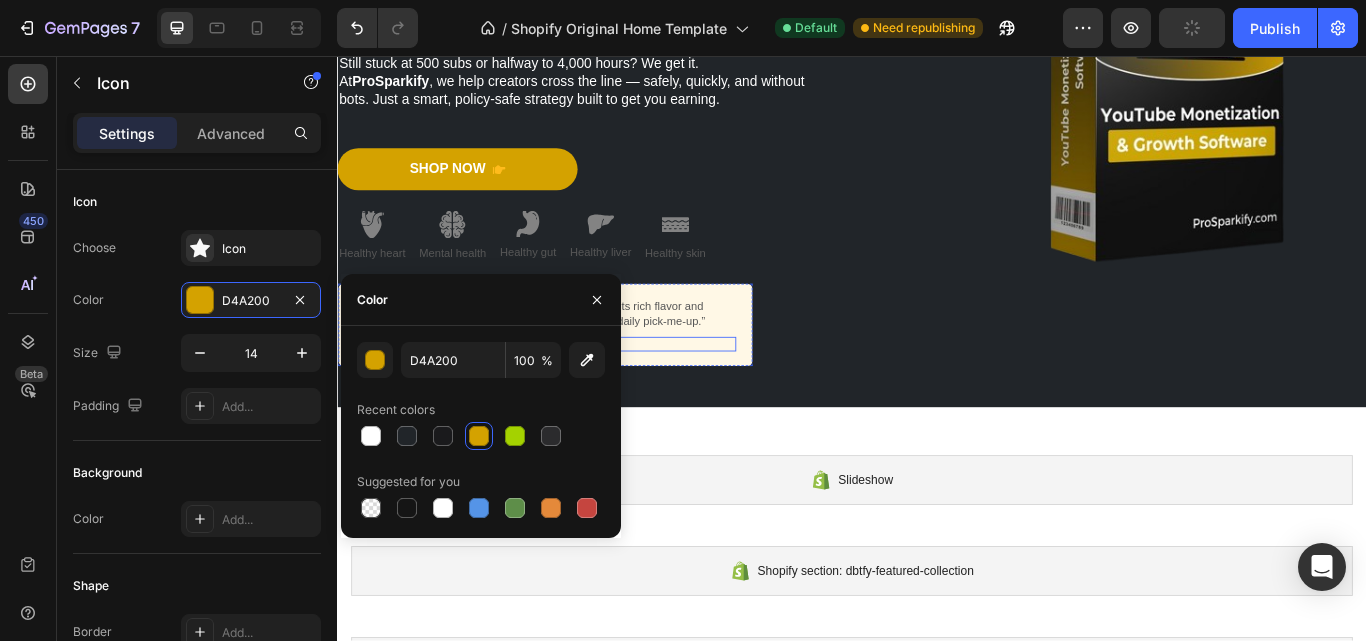 click on "Image Icon Icon   0 Icon Icon Icon Icon List Emily  / Customer Text Block Row" at bounding box center (635, 392) 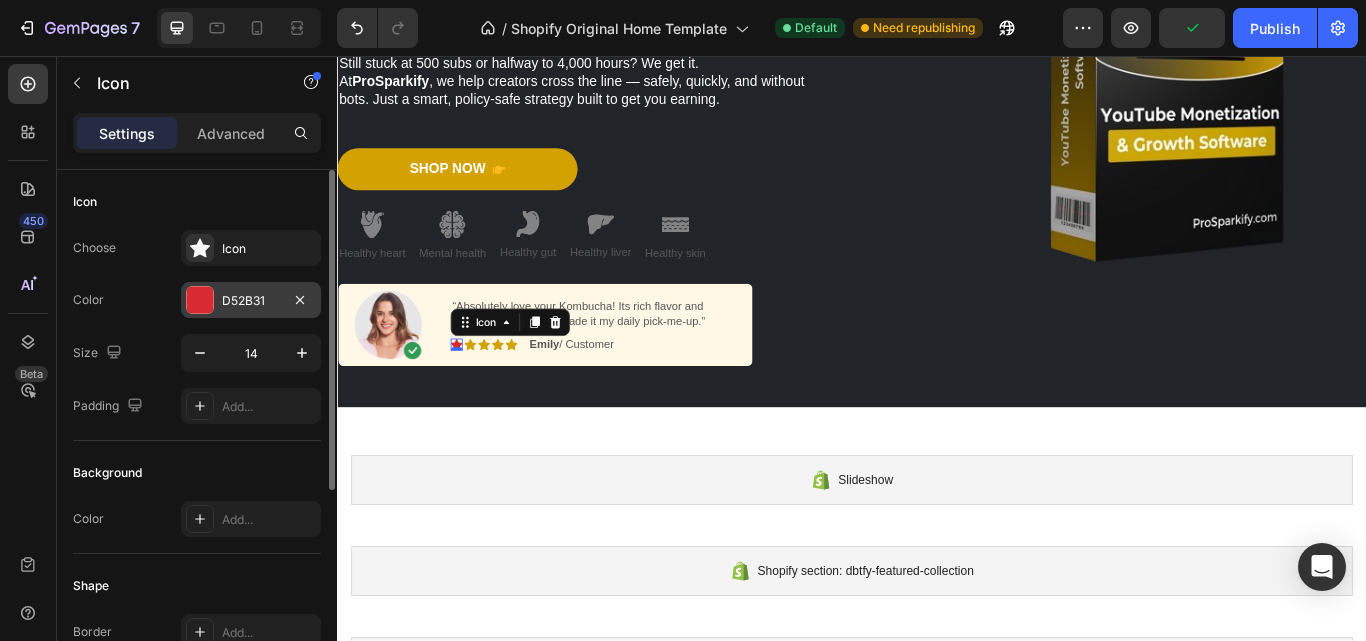 click on "D52B31" at bounding box center (251, 301) 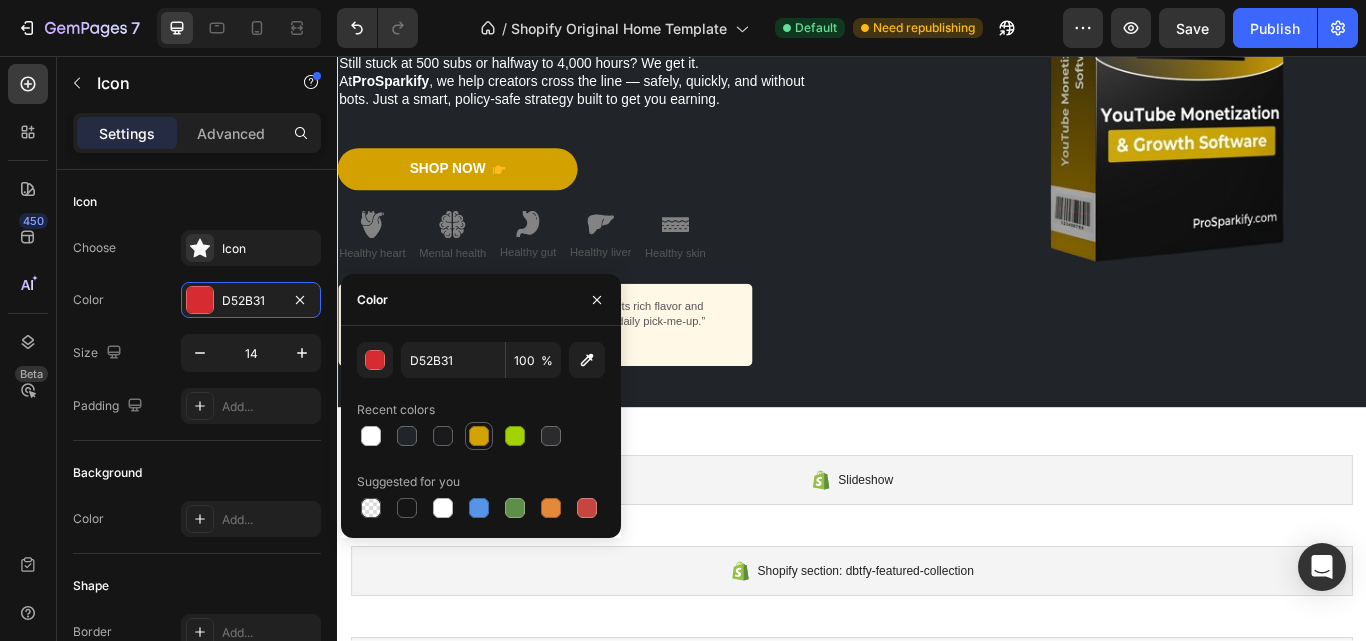 click at bounding box center (479, 436) 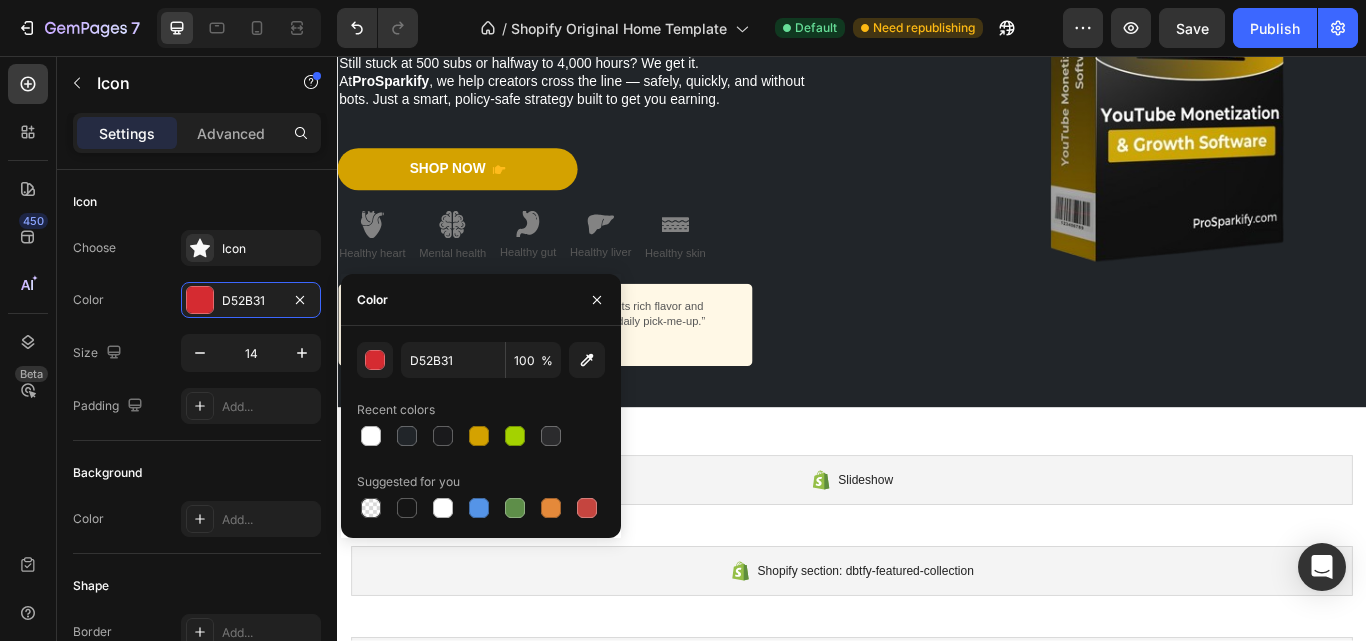 type on "D4A200" 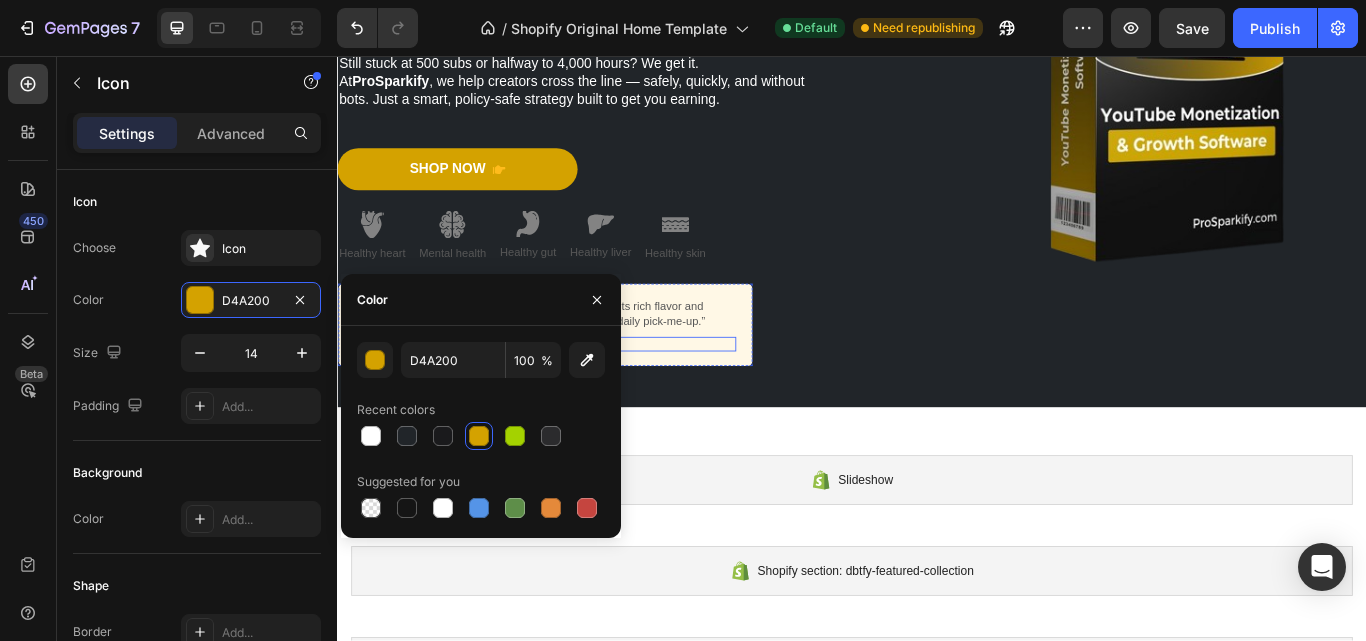 click on "Image Icon   0 Icon Icon Icon Icon Icon List Emily  / Customer Text Block Row" at bounding box center [635, 392] 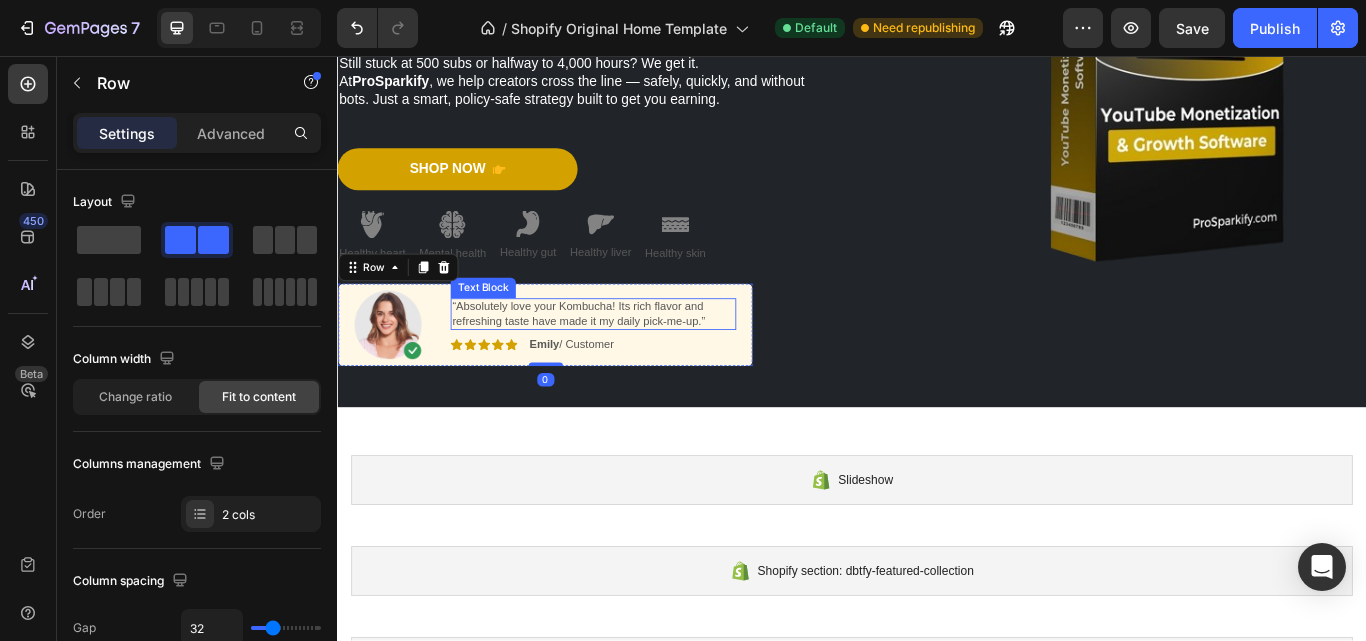 click on "“Absolutely love your Kombucha! Its rich flavor and refreshing taste have made it my daily pick-me-up.”" at bounding box center [635, 358] 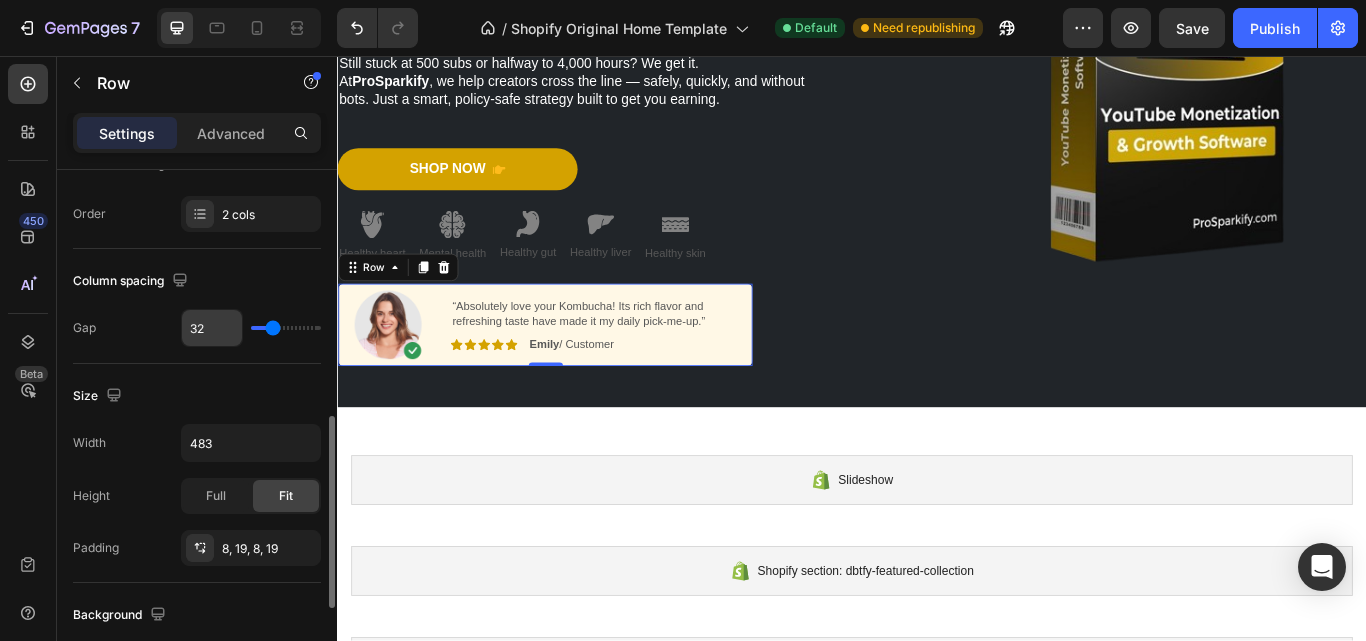 scroll, scrollTop: 600, scrollLeft: 0, axis: vertical 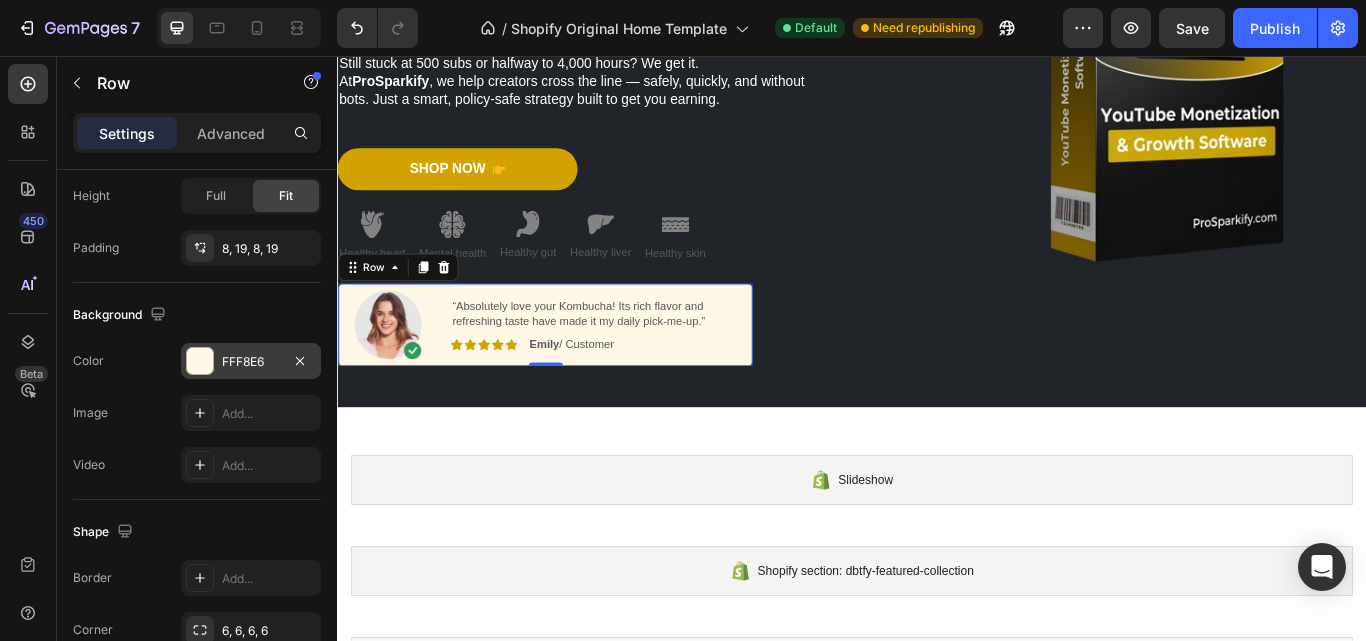 click at bounding box center [200, 361] 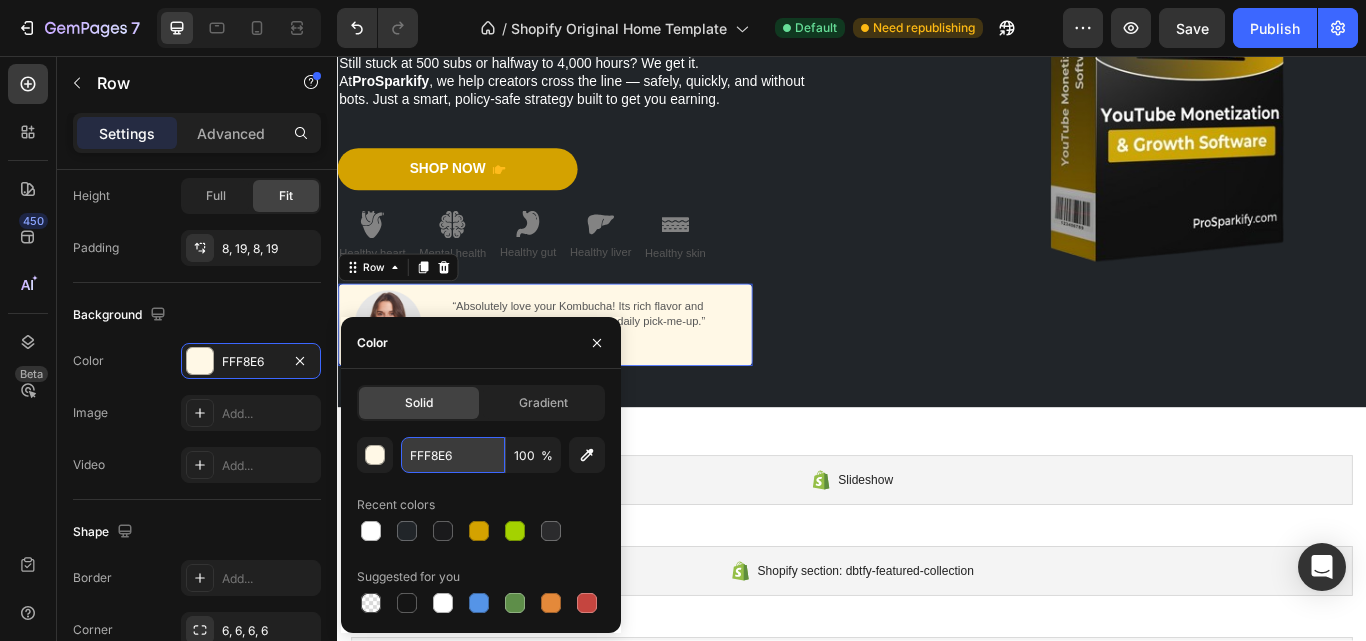 click on "FFF8E6" at bounding box center (453, 455) 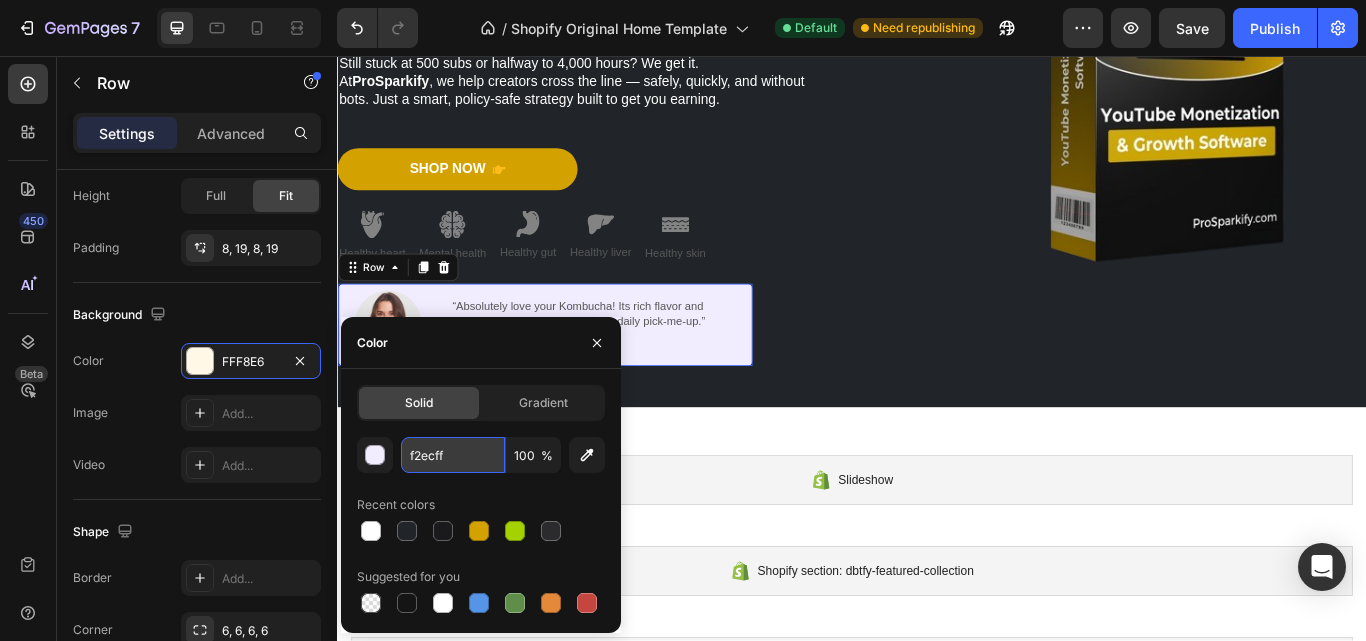 type on "F2ECFF" 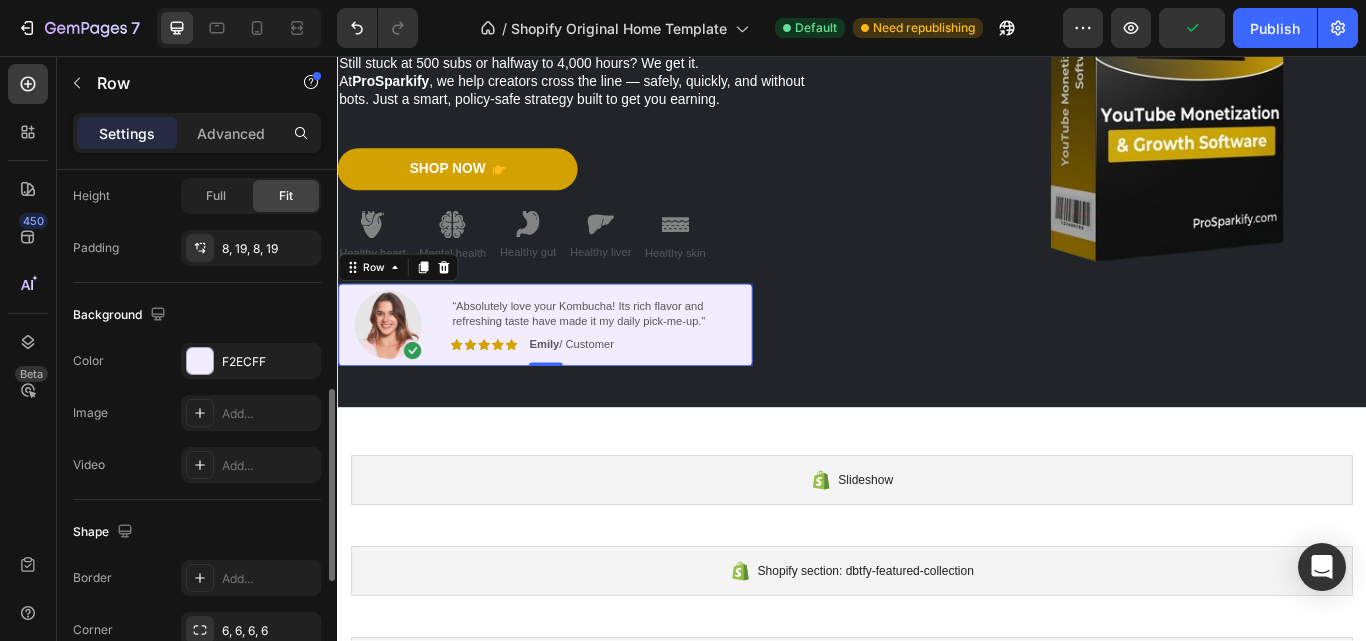 click on "The changes might be hidden by  the video. Color F2ECFF Image Add... Video Add..." 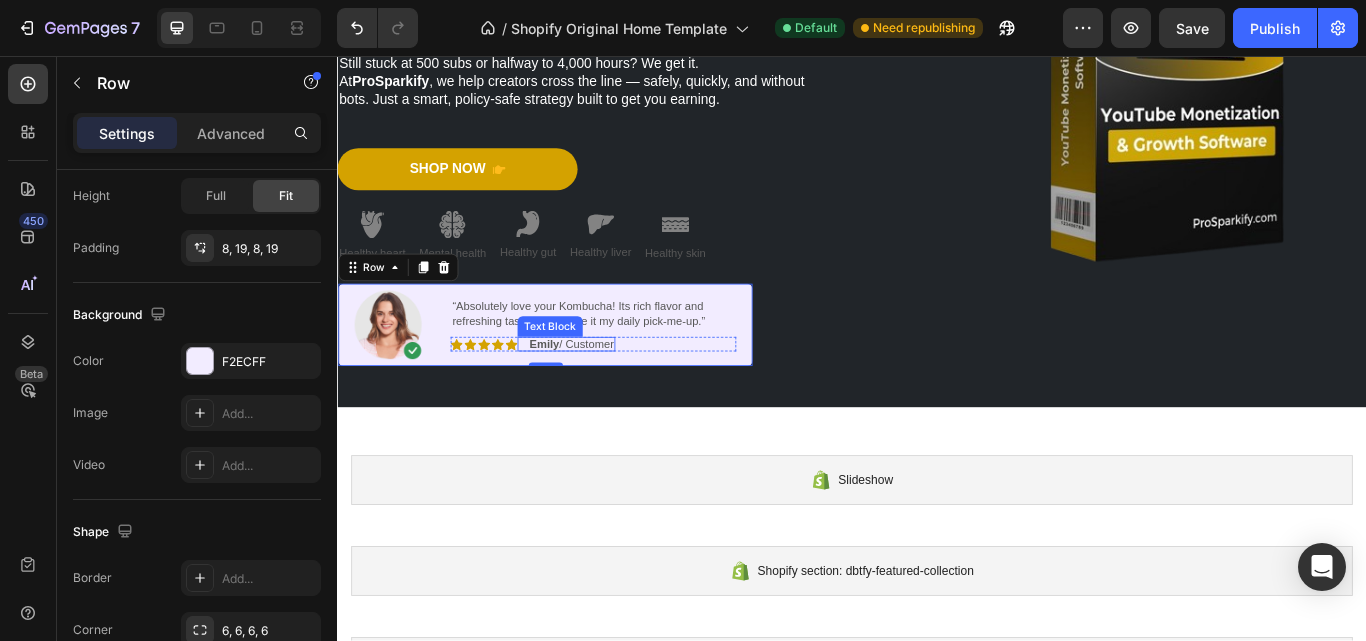 click on "Emily  / Customer" at bounding box center [610, 392] 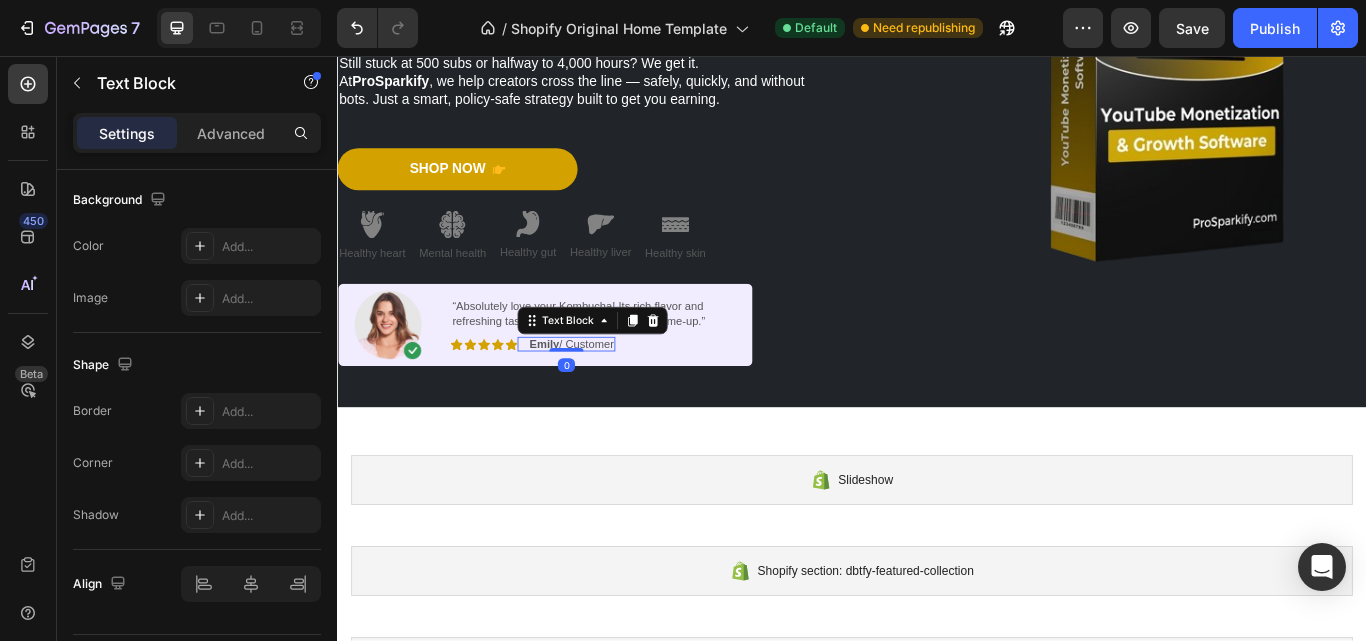scroll, scrollTop: 0, scrollLeft: 0, axis: both 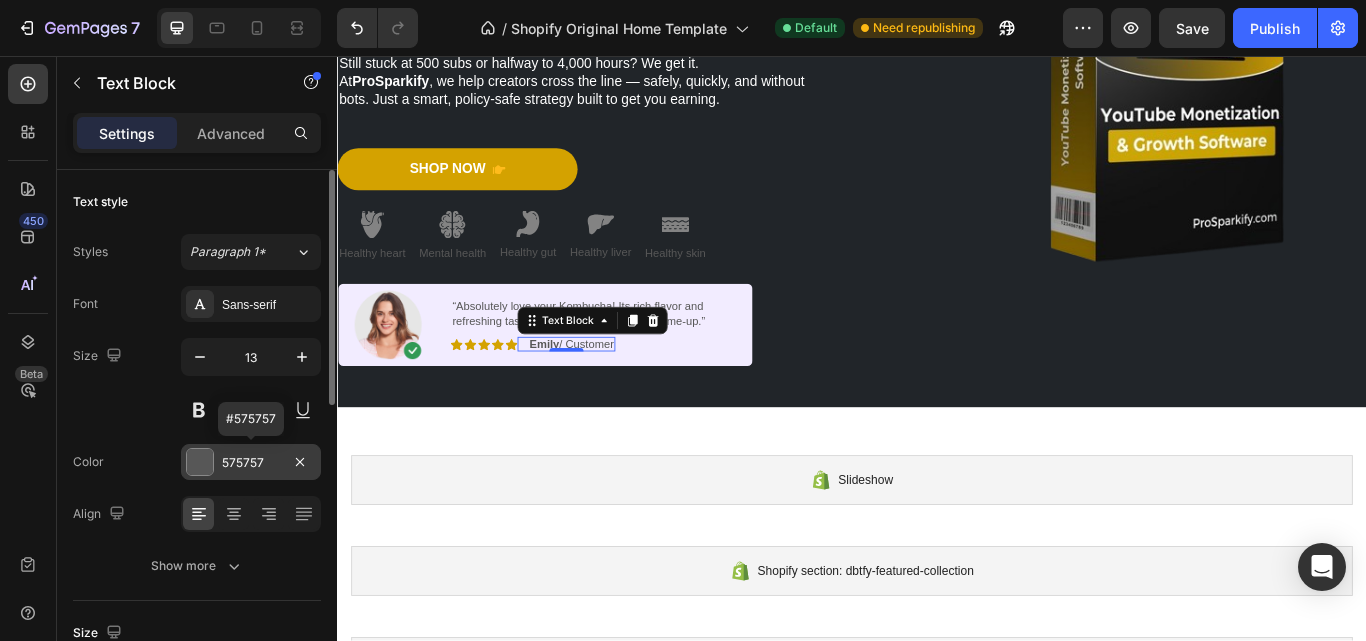 click at bounding box center [200, 462] 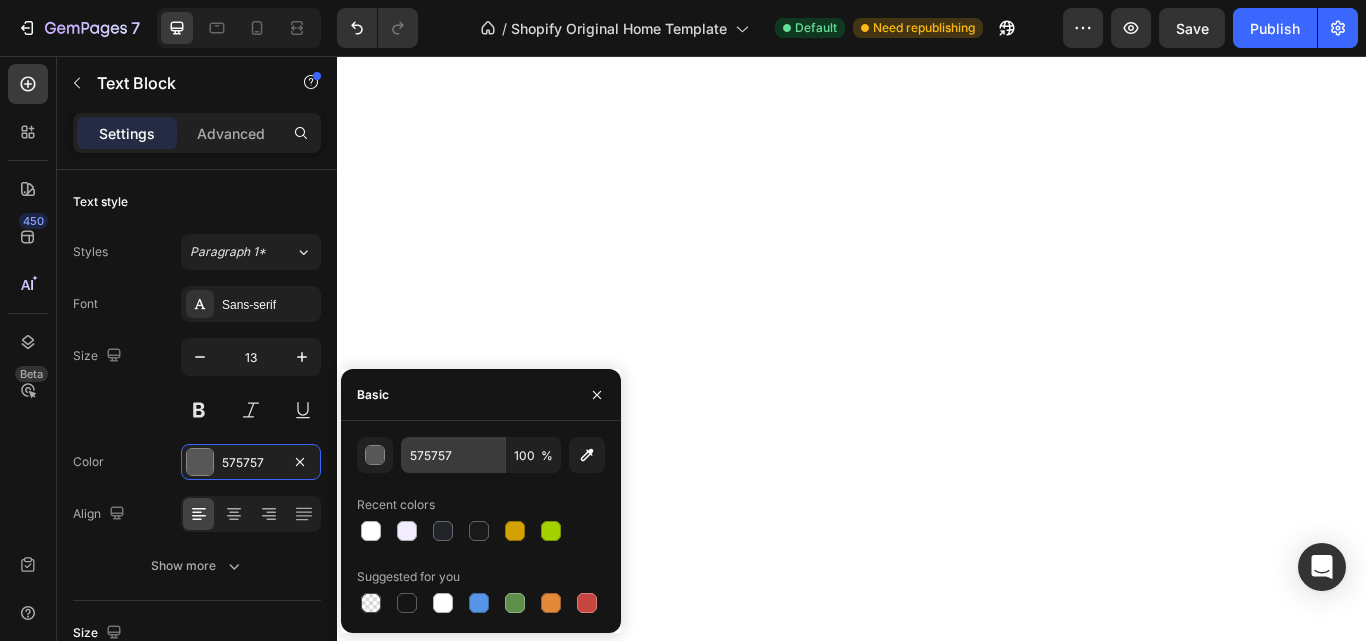 scroll, scrollTop: 0, scrollLeft: 0, axis: both 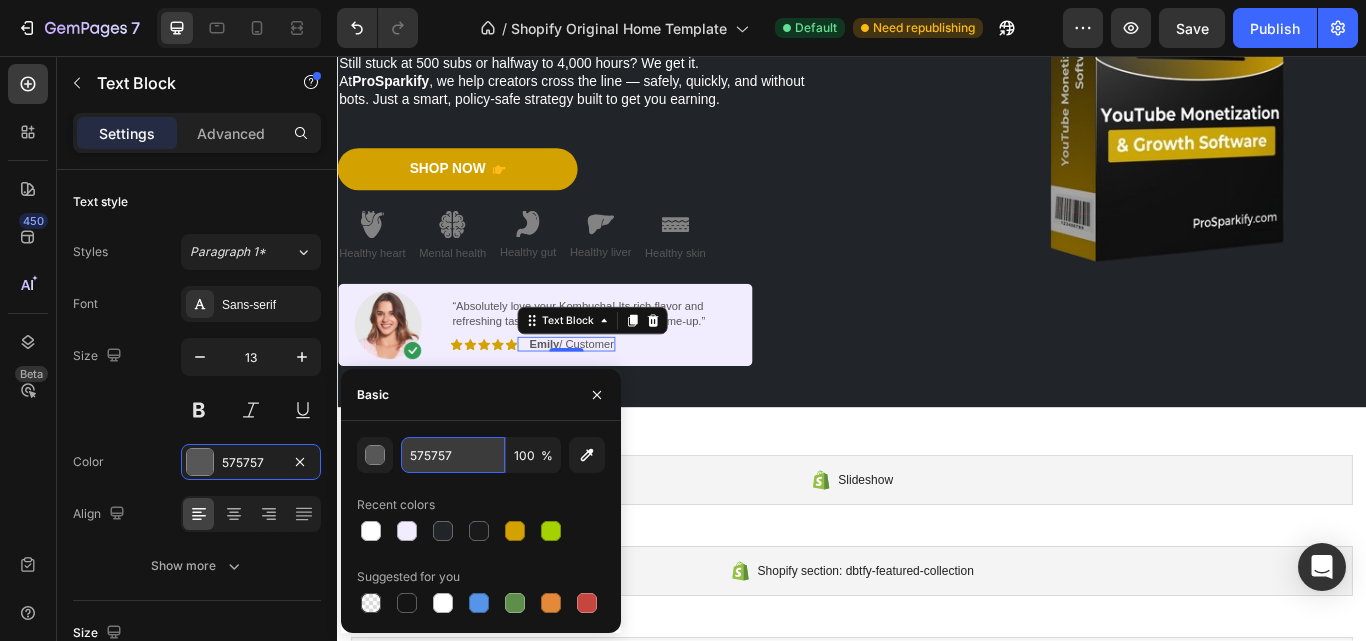 click on "575757" at bounding box center (453, 455) 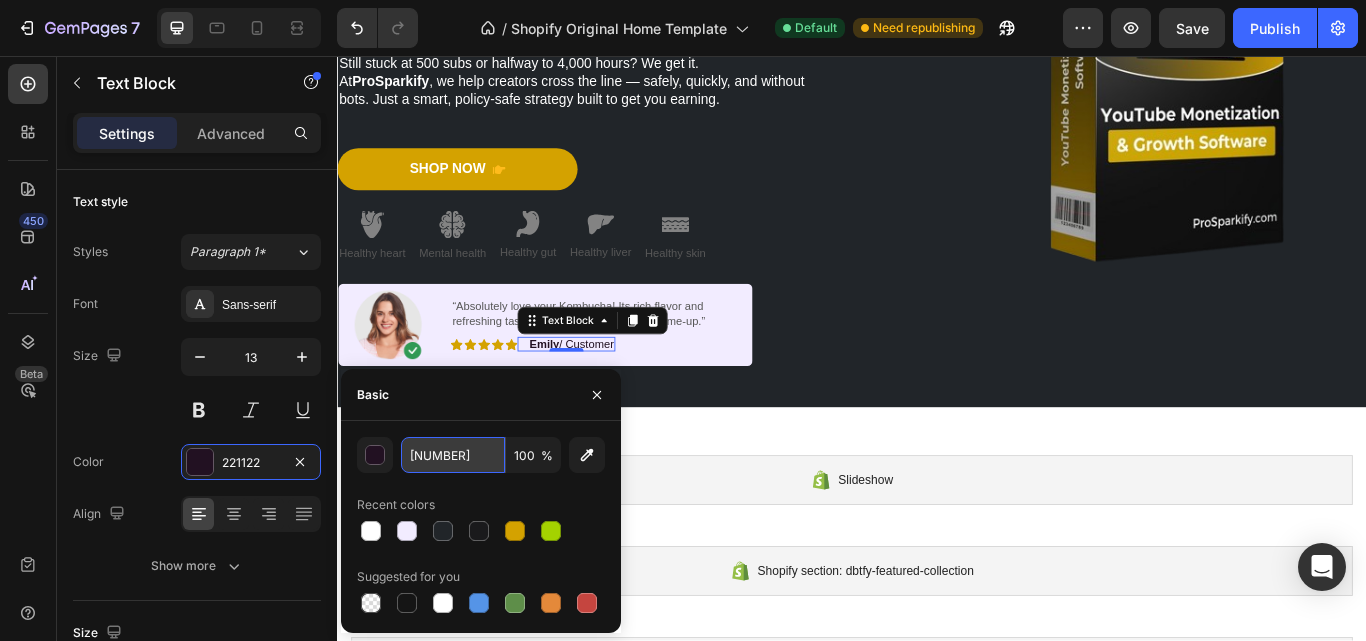 click on "221122529" at bounding box center (453, 455) 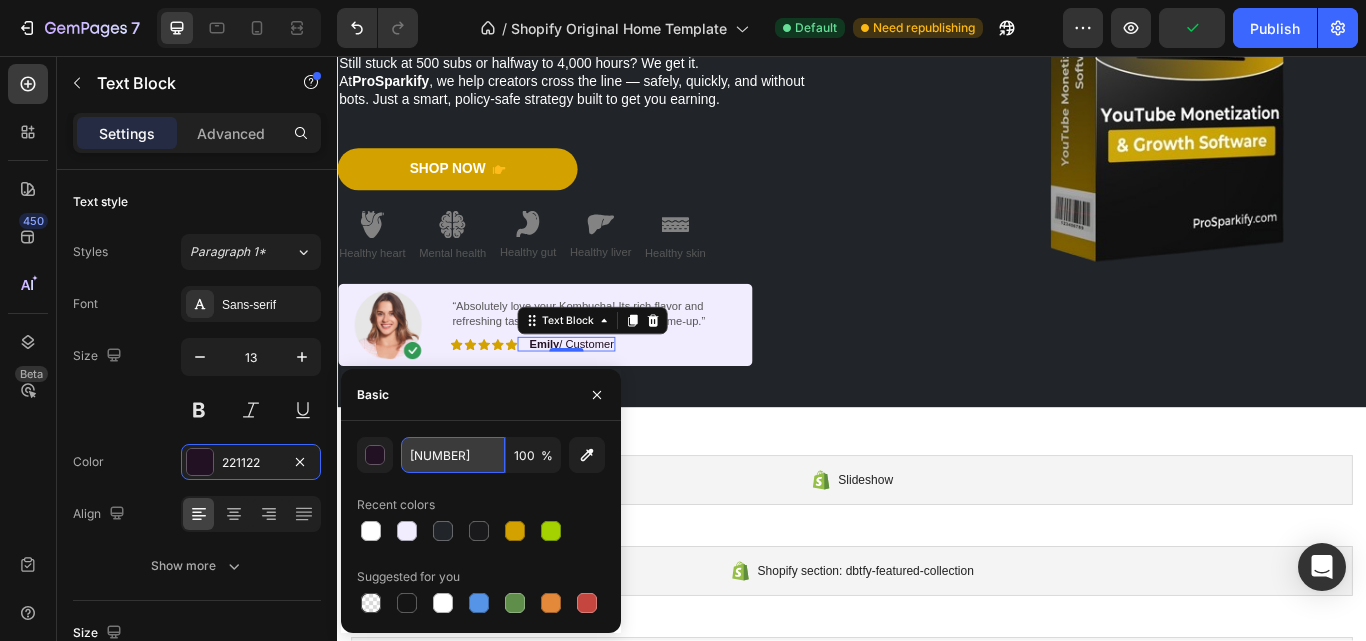 click on "21122529" at bounding box center (453, 455) 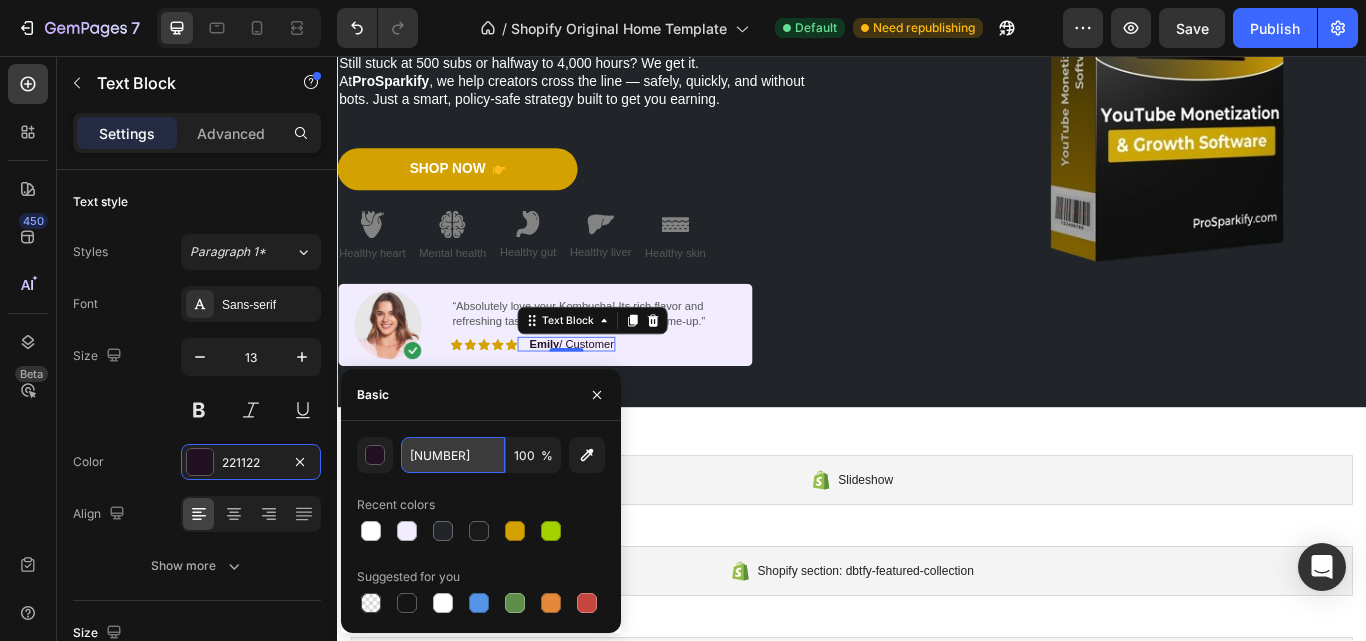 click on "2122529" at bounding box center [453, 455] 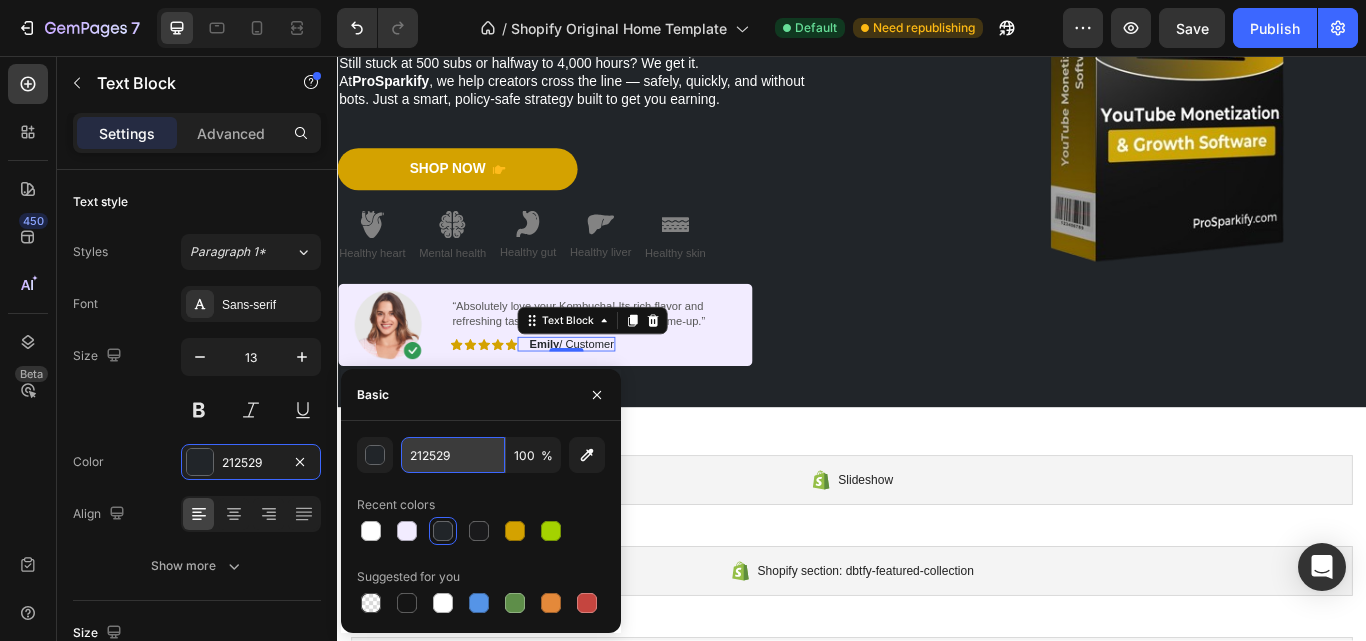 type on "212529" 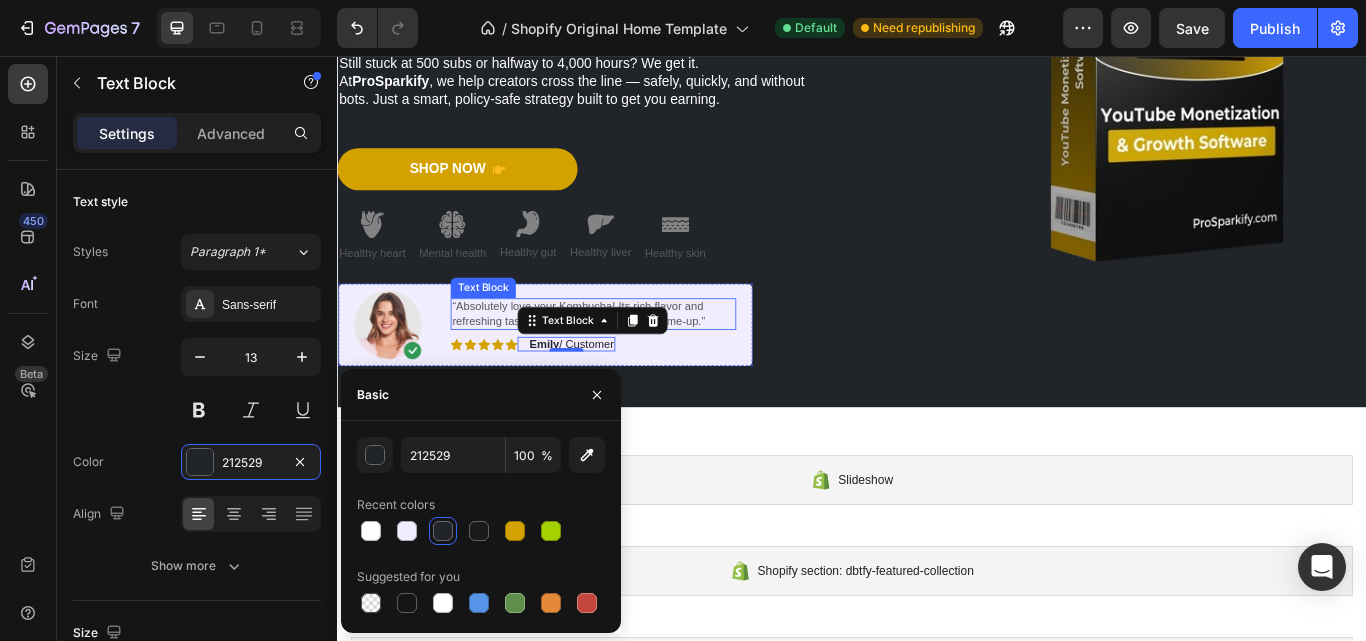 click on "“Absolutely love your Kombucha! Its rich flavor and refreshing taste have made it my daily pick-me-up.”" at bounding box center (635, 358) 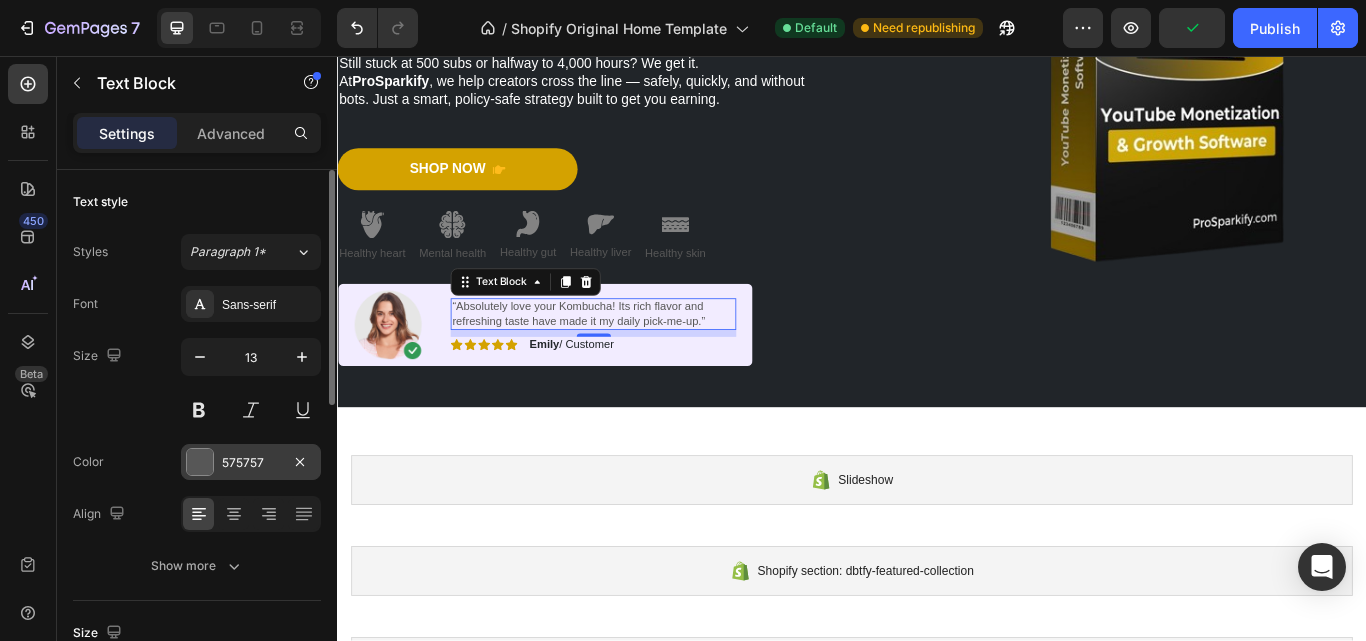 click on "575757" at bounding box center [251, 463] 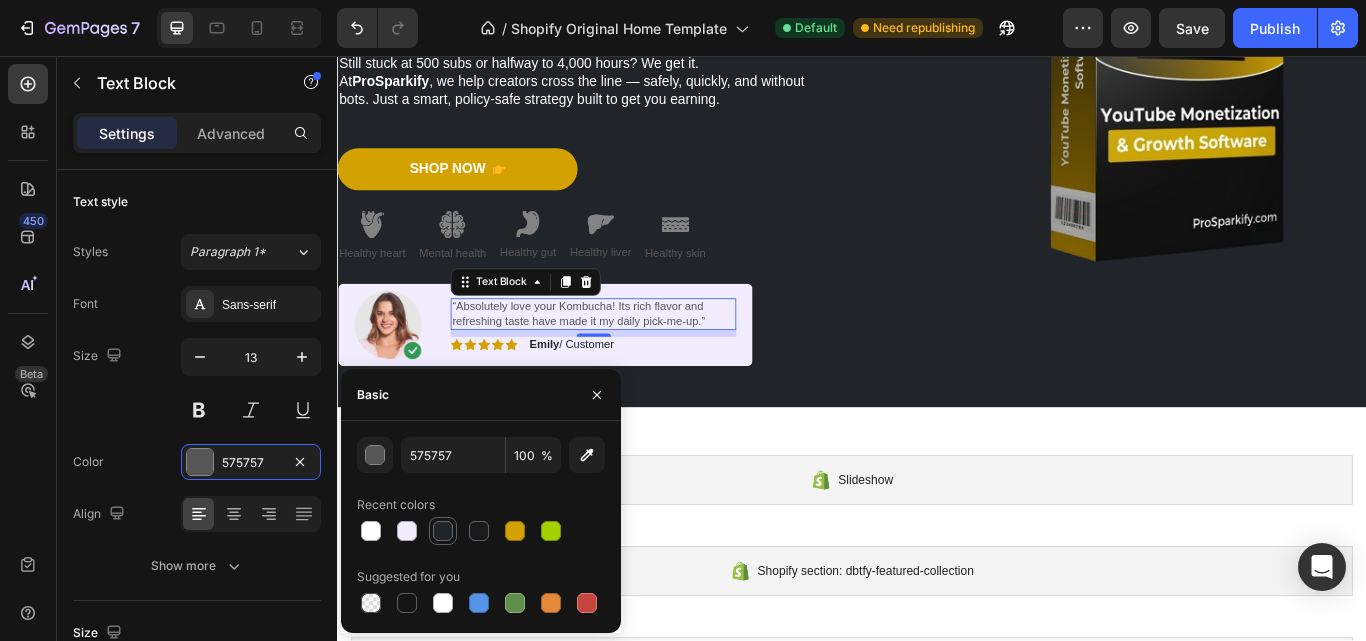 click at bounding box center (443, 531) 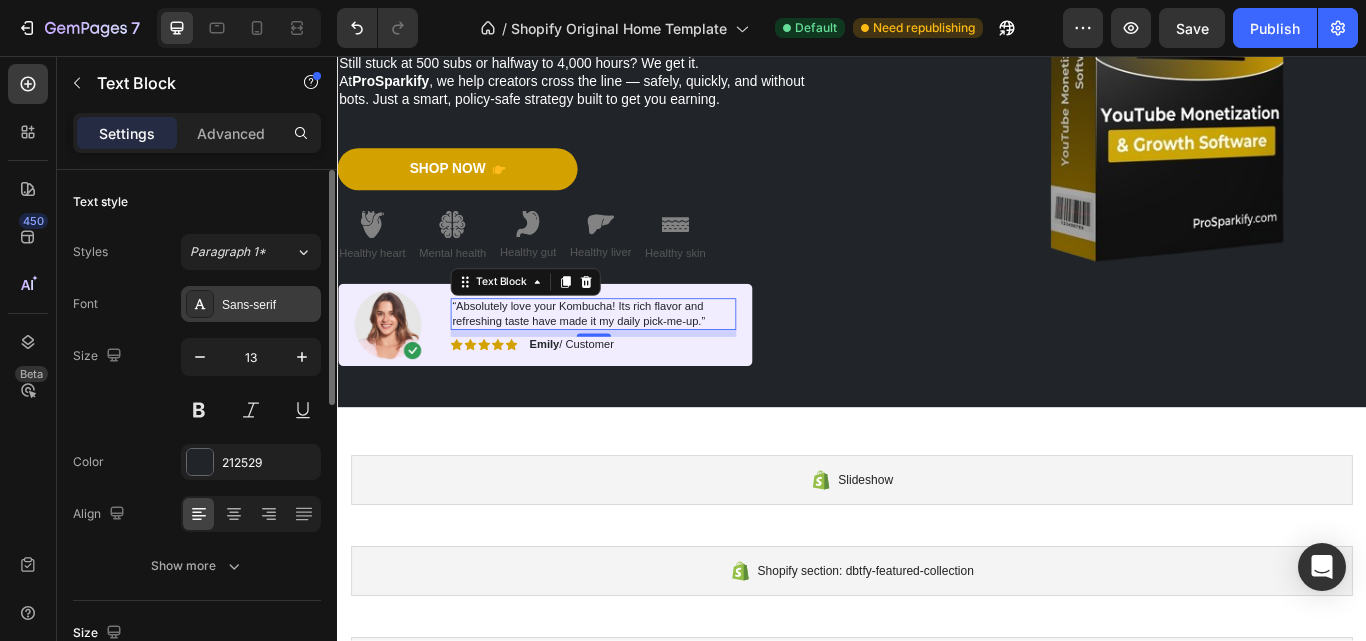 click on "Sans-serif" at bounding box center [269, 305] 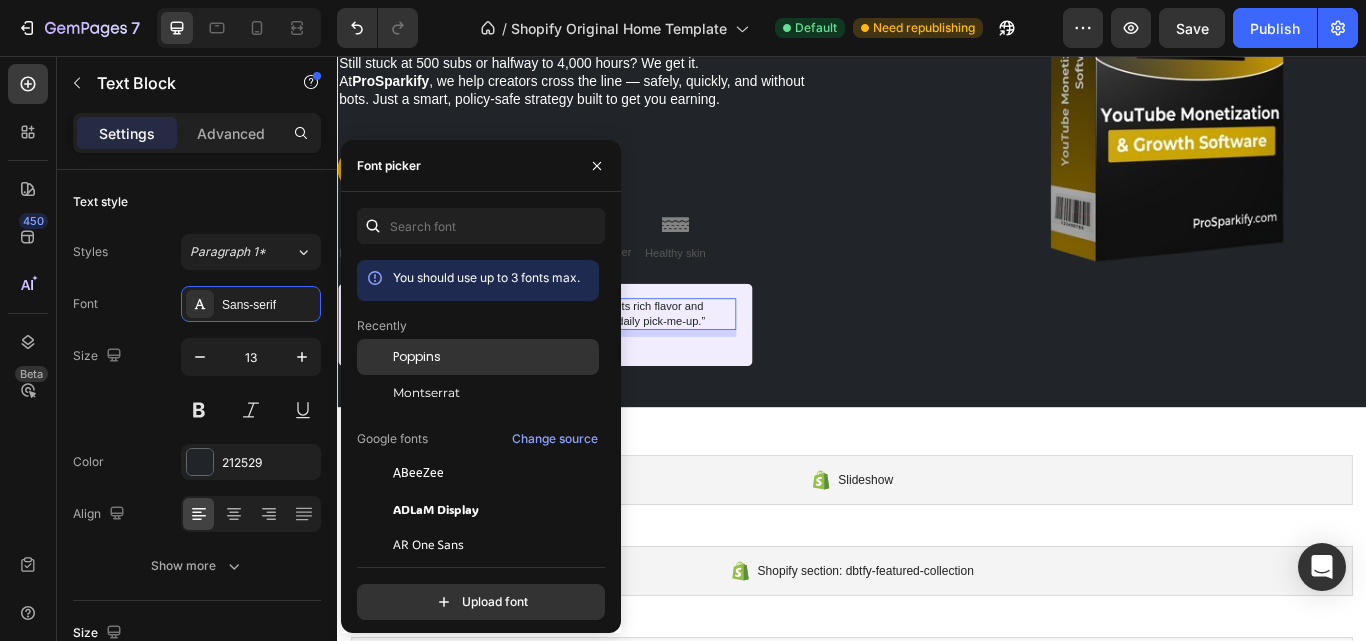 click on "Poppins" at bounding box center (417, 357) 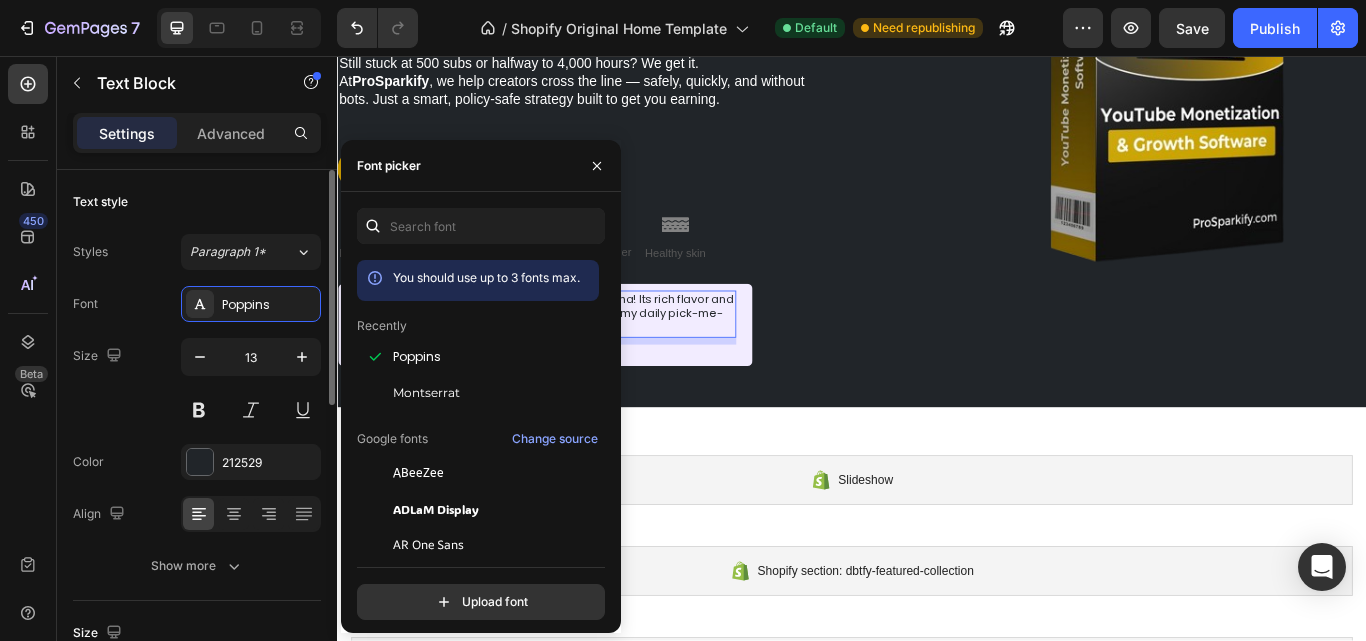 click on "Size 13" at bounding box center [197, 383] 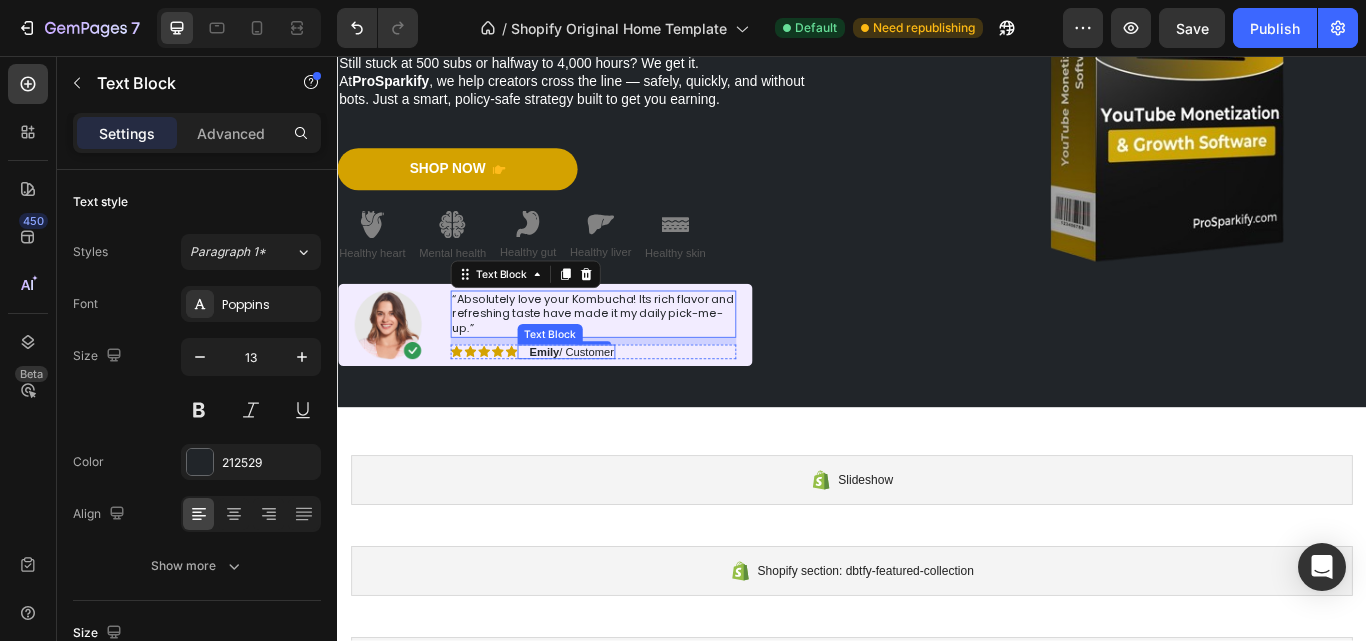 click on "Emily" at bounding box center [578, 401] 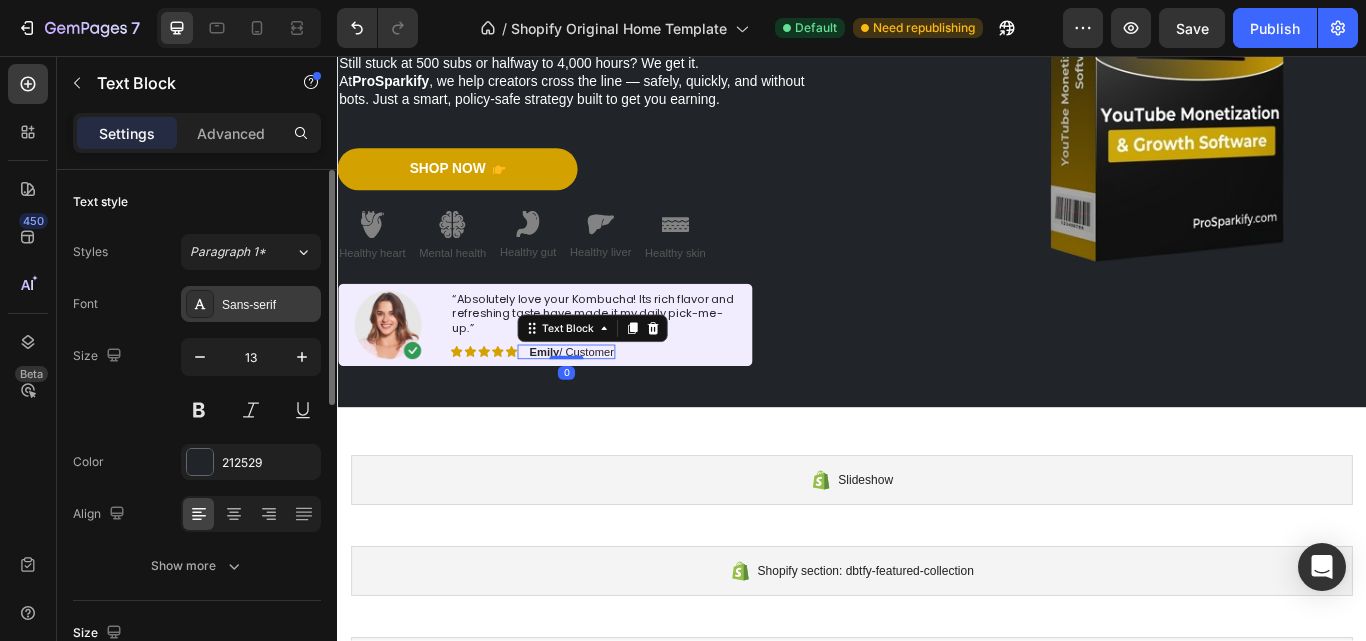 click on "Sans-serif" at bounding box center (269, 305) 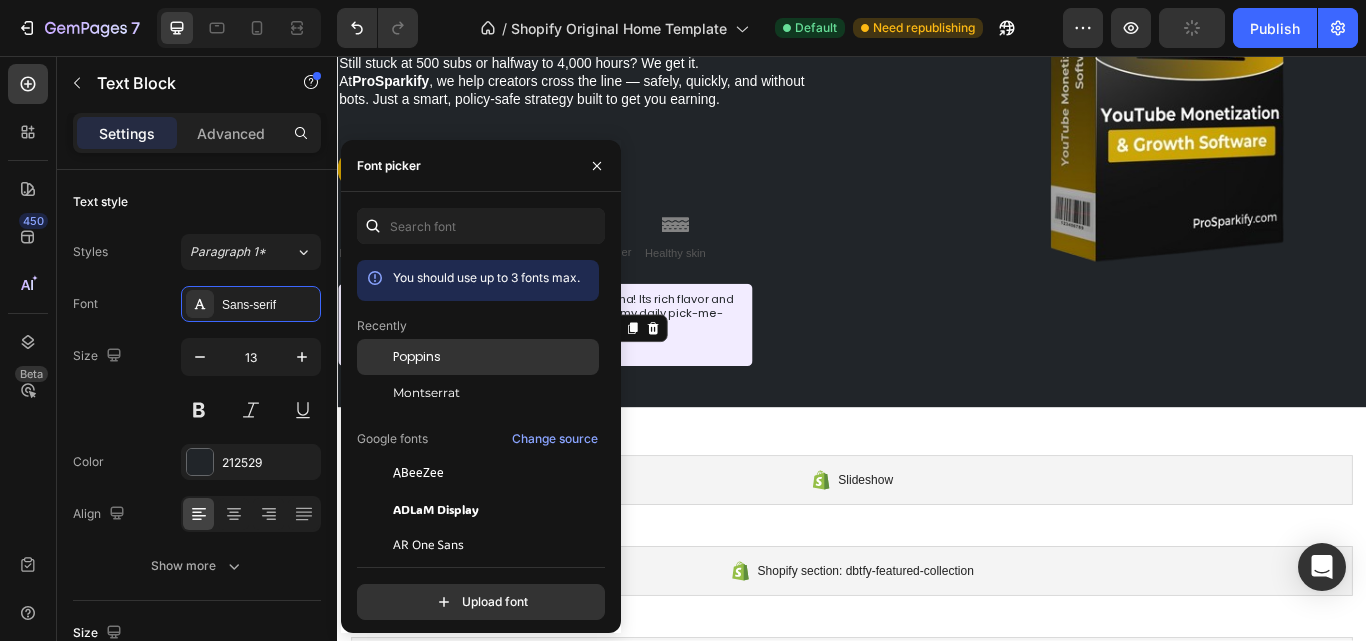 click on "Poppins" at bounding box center (417, 357) 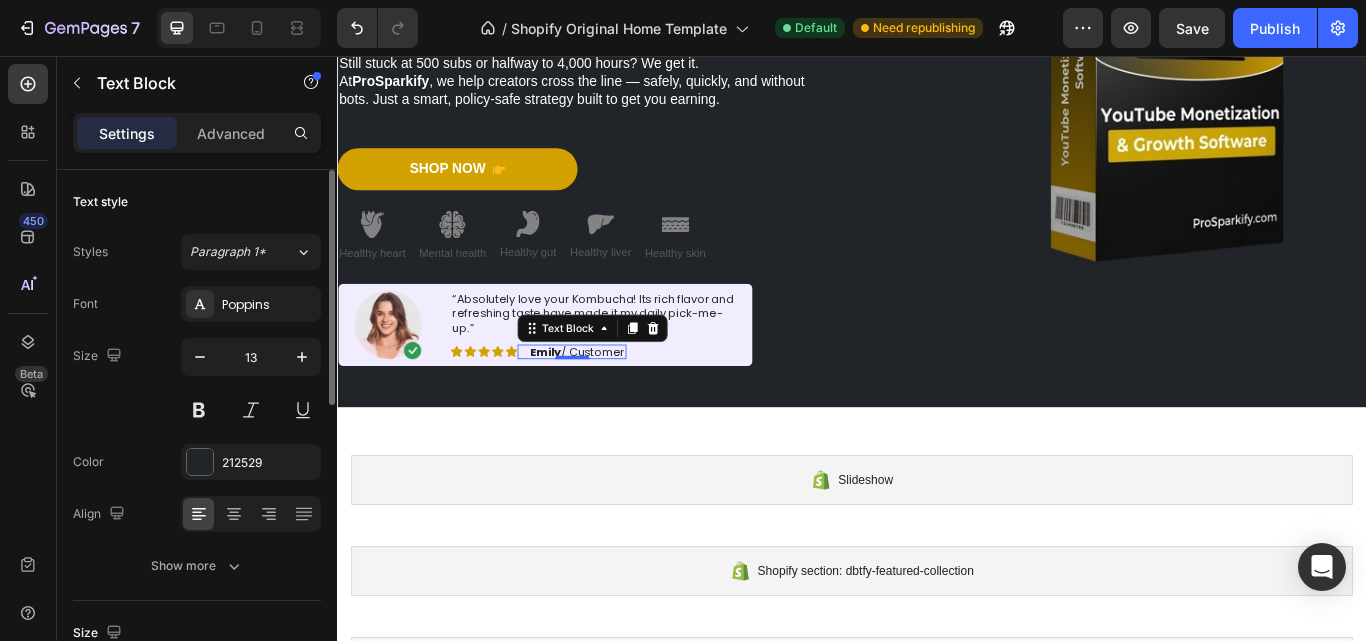 click on "Size 13" at bounding box center [197, 383] 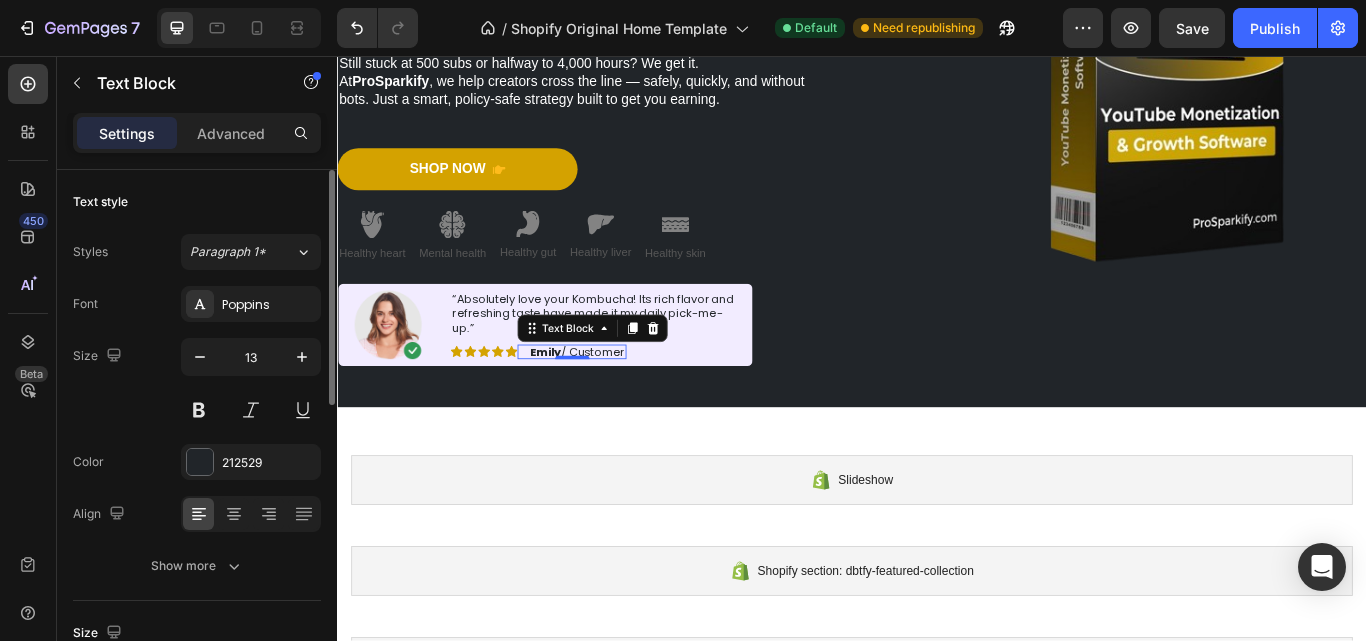 click on "Size 13" at bounding box center (197, 383) 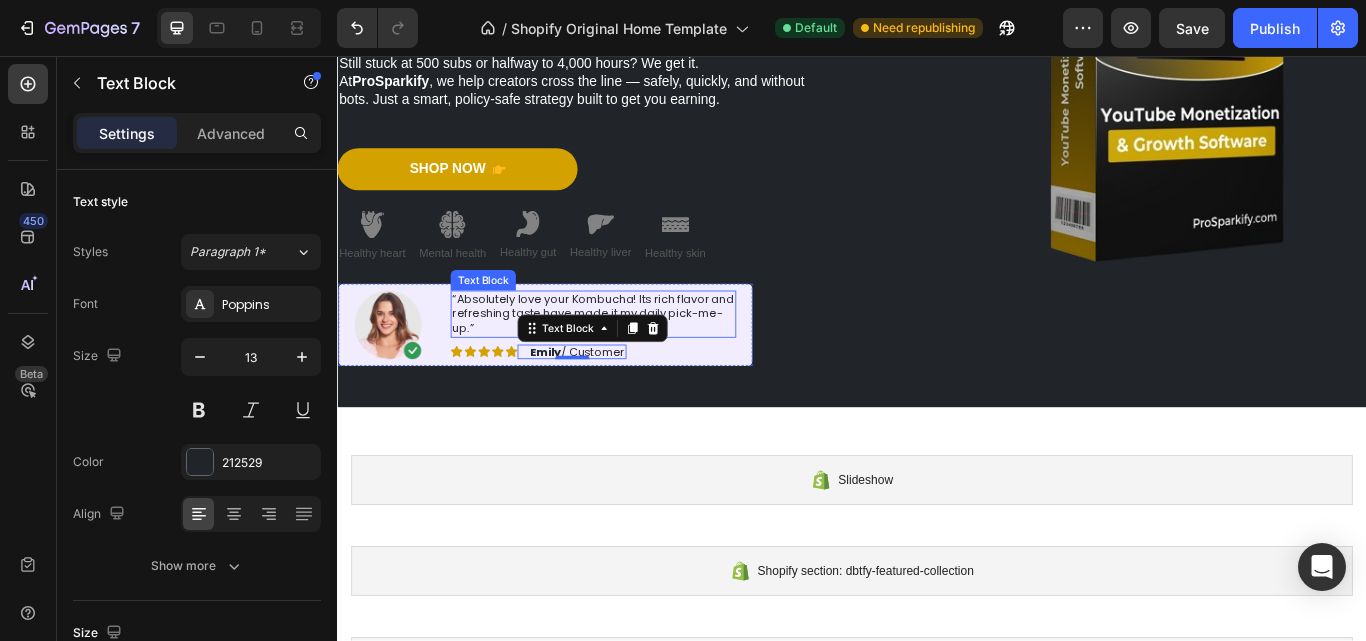 click on "“Absolutely love your Kombucha! Its rich flavor and refreshing taste have made it my daily pick-me-up.”" at bounding box center [635, 357] 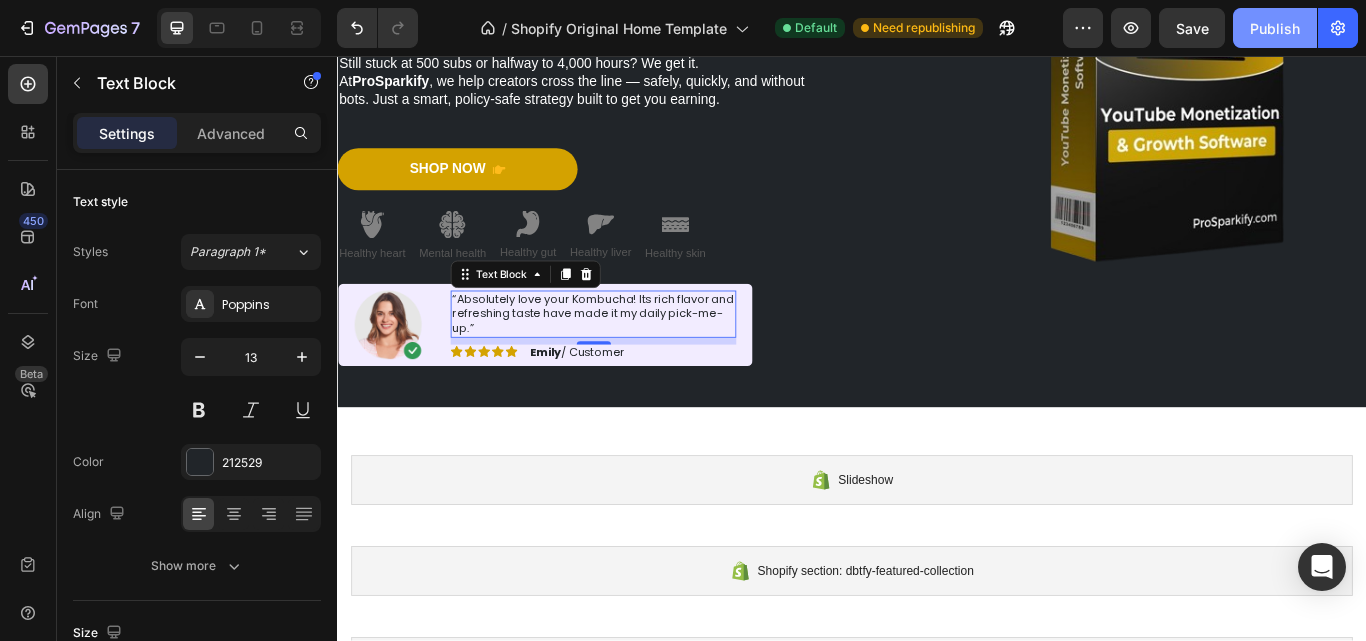 click on "Publish" 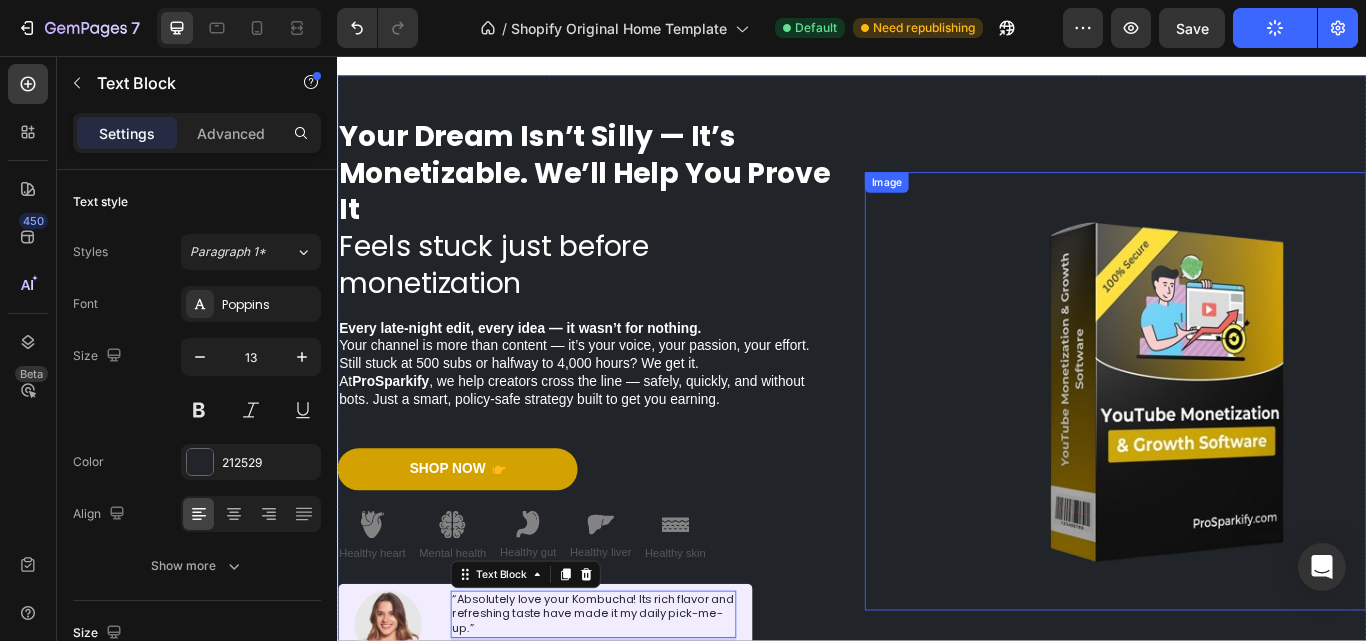 scroll, scrollTop: 0, scrollLeft: 0, axis: both 